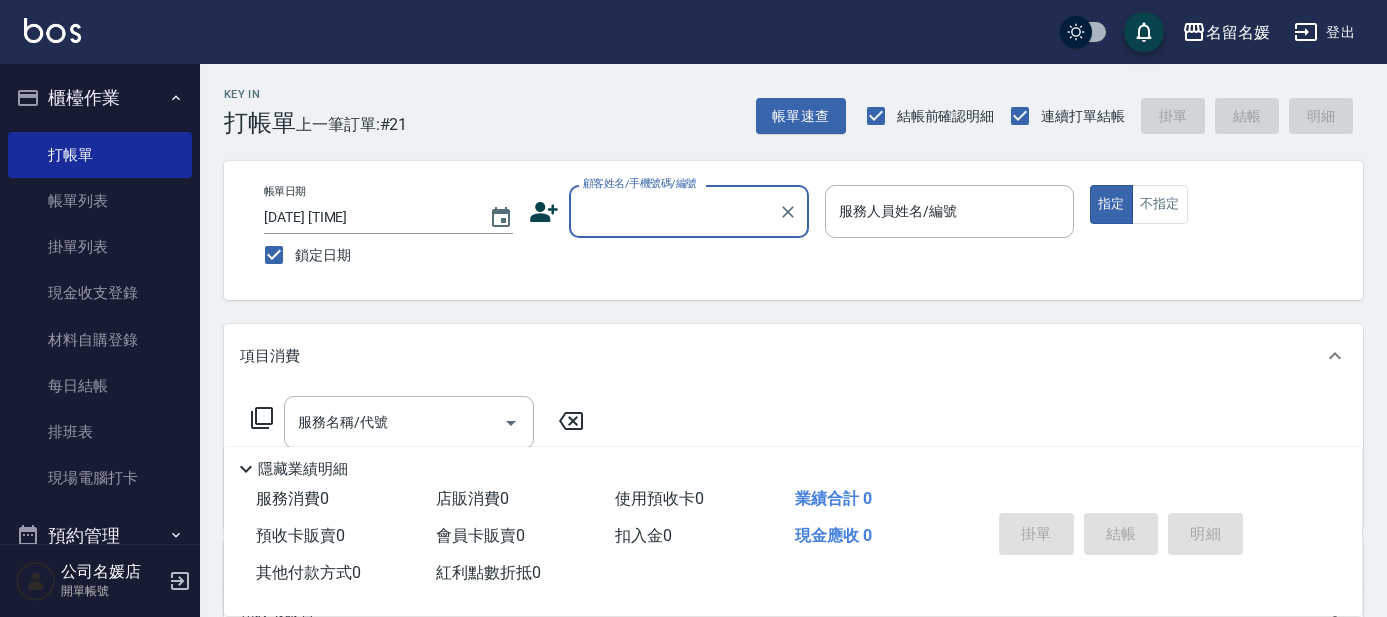 scroll, scrollTop: 0, scrollLeft: 0, axis: both 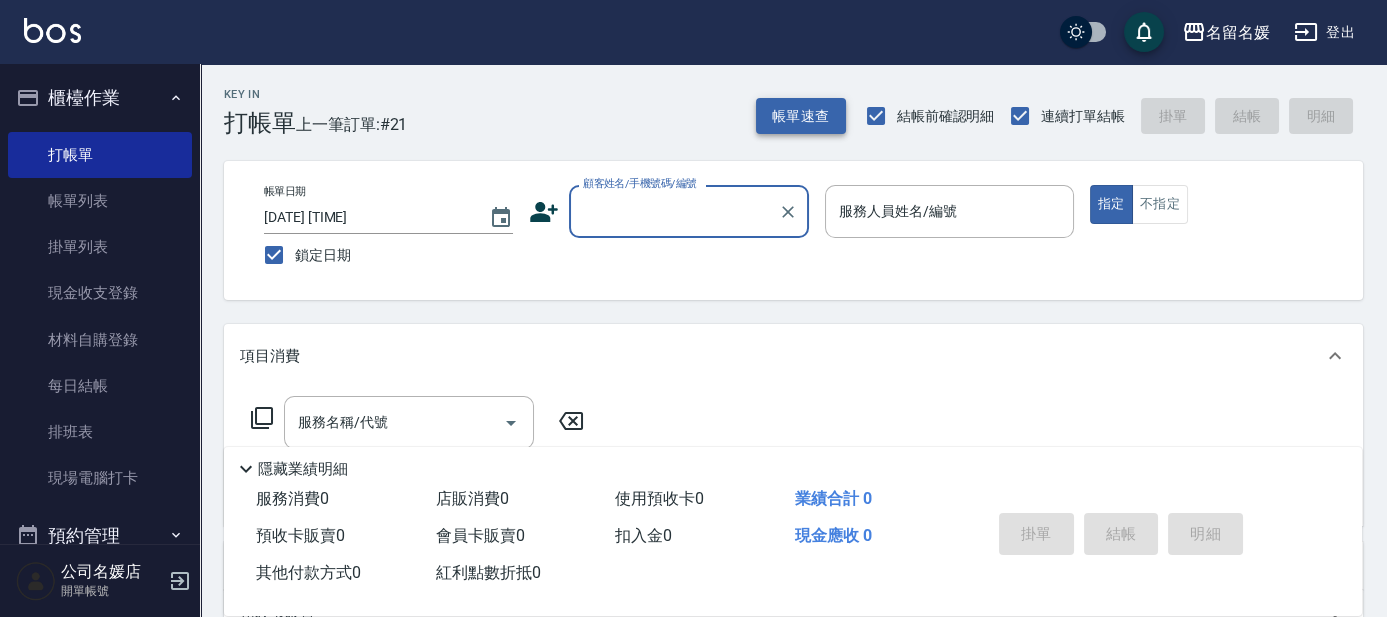 click on "帳單速查" at bounding box center [801, 116] 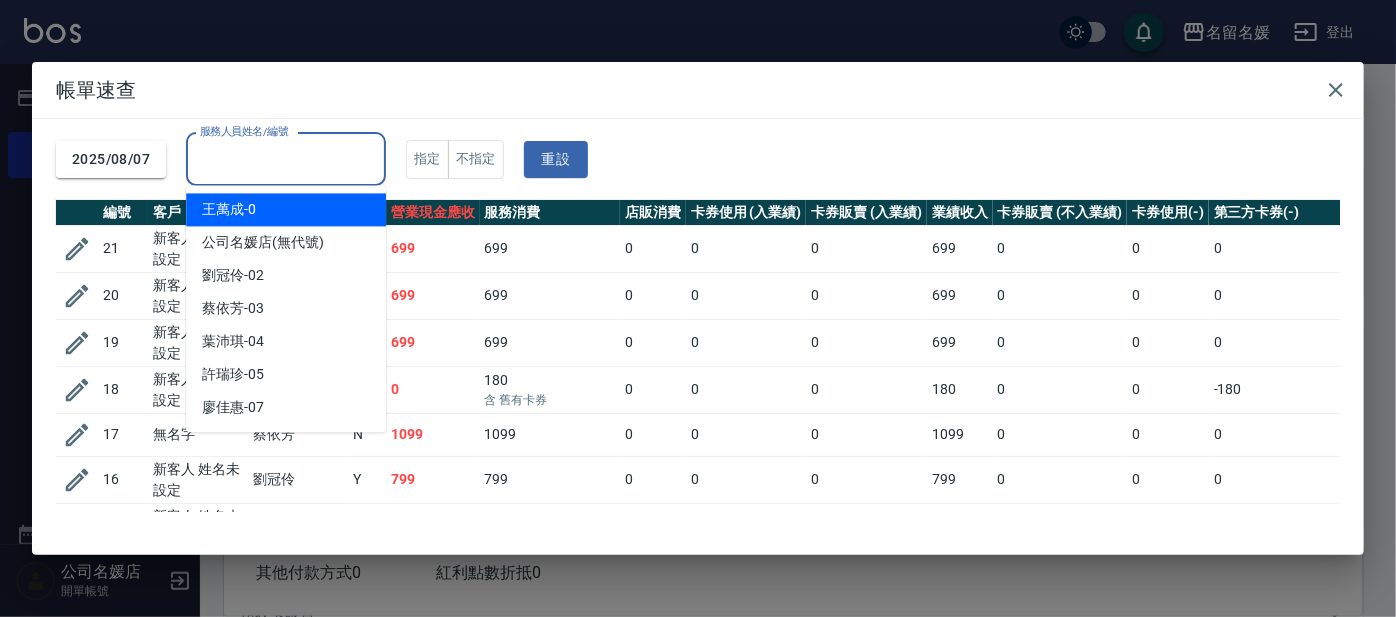 click on "服務人員姓名/編號" at bounding box center [286, 159] 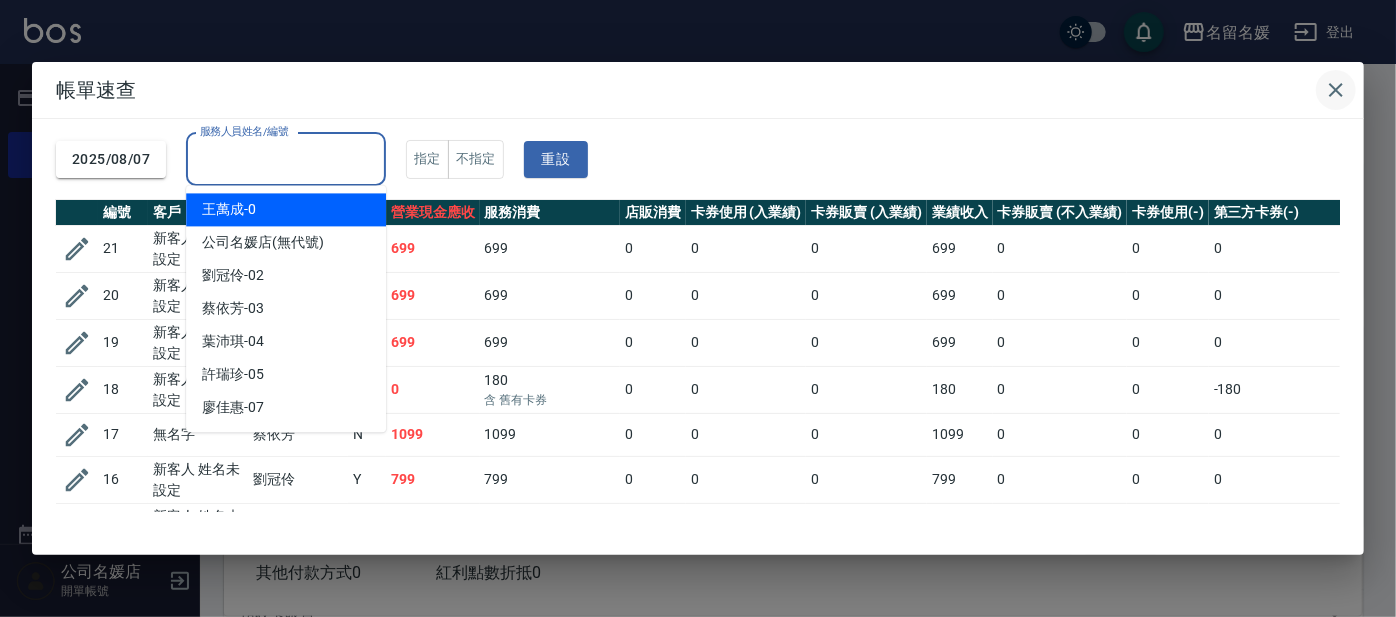 click 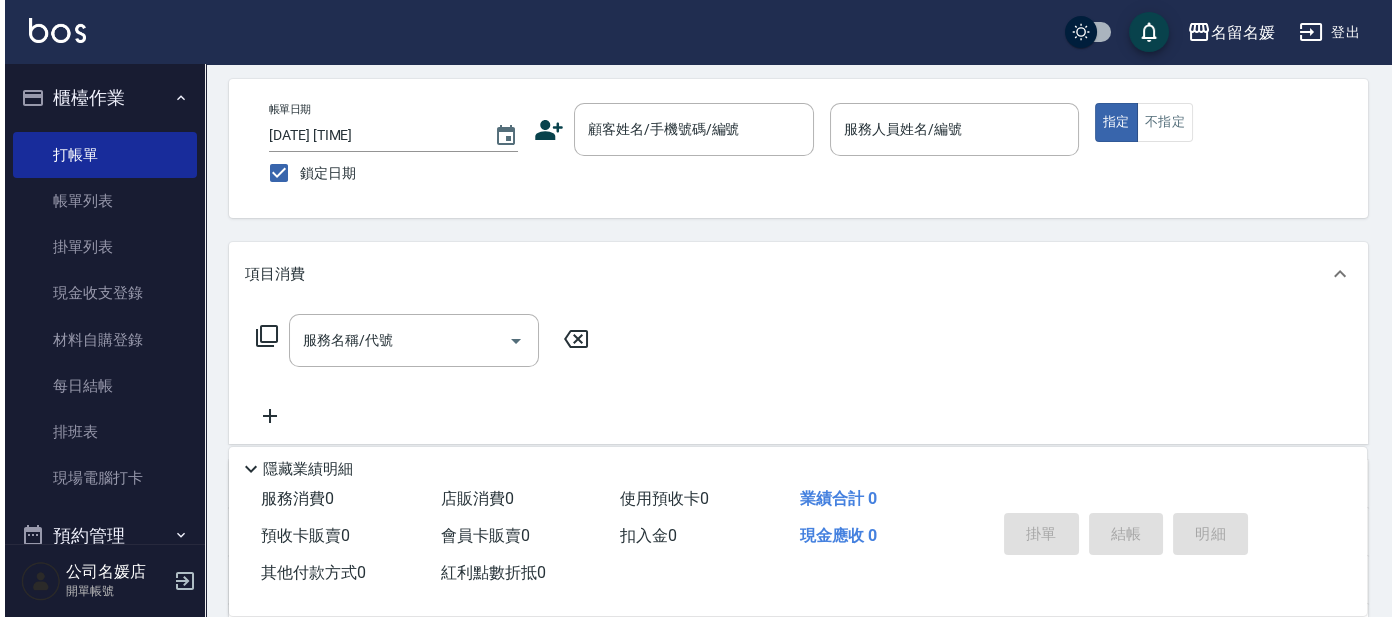 scroll, scrollTop: 0, scrollLeft: 0, axis: both 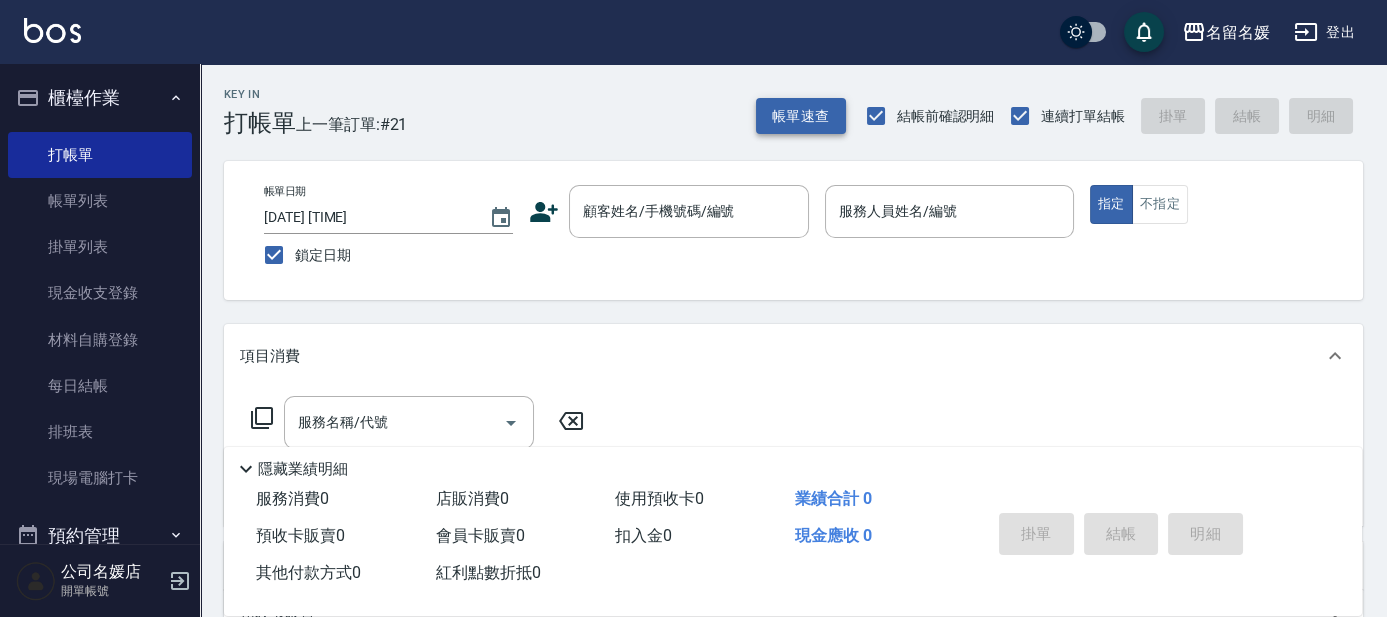 click on "帳單速查" at bounding box center (801, 116) 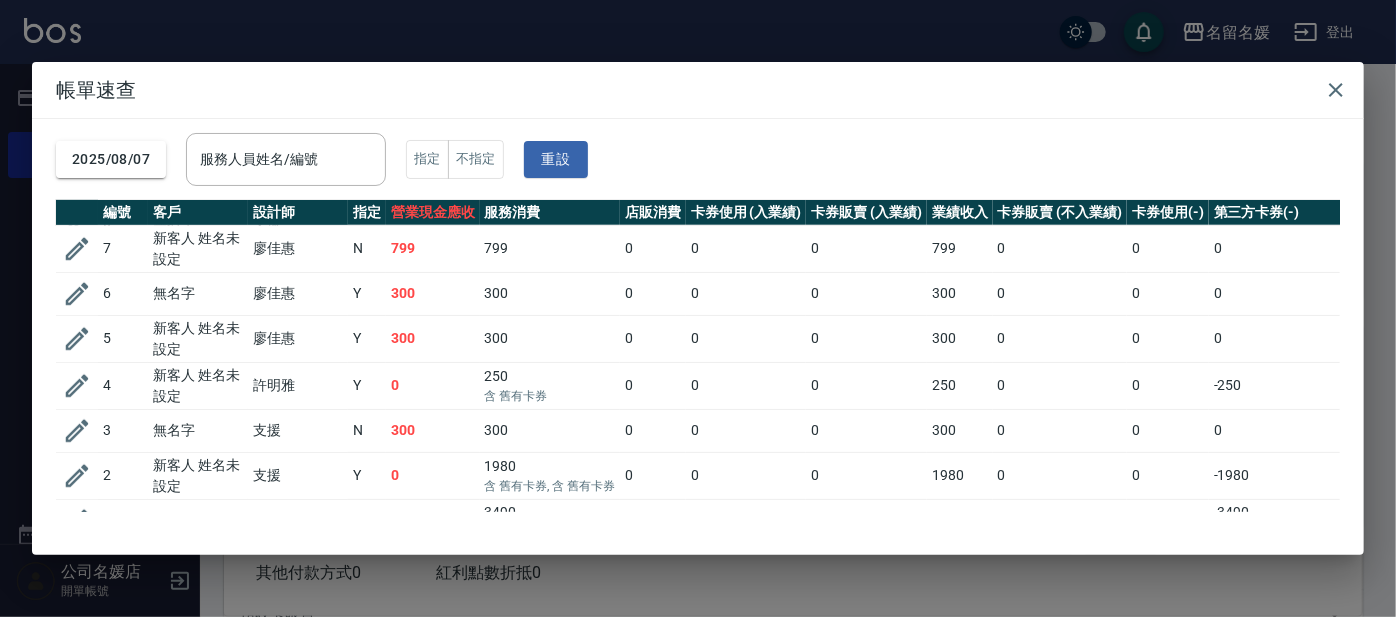 scroll, scrollTop: 702, scrollLeft: 0, axis: vertical 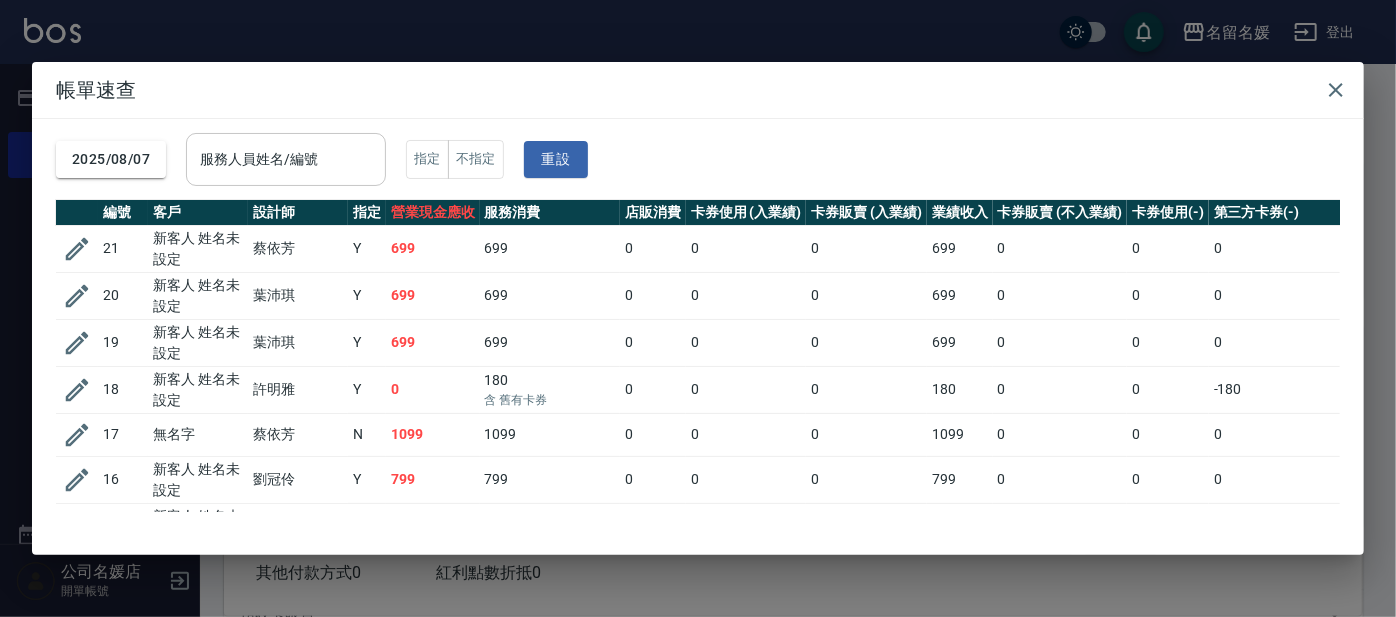 click on "服務人員姓名/編號 服務人員姓名/編號" at bounding box center [286, 159] 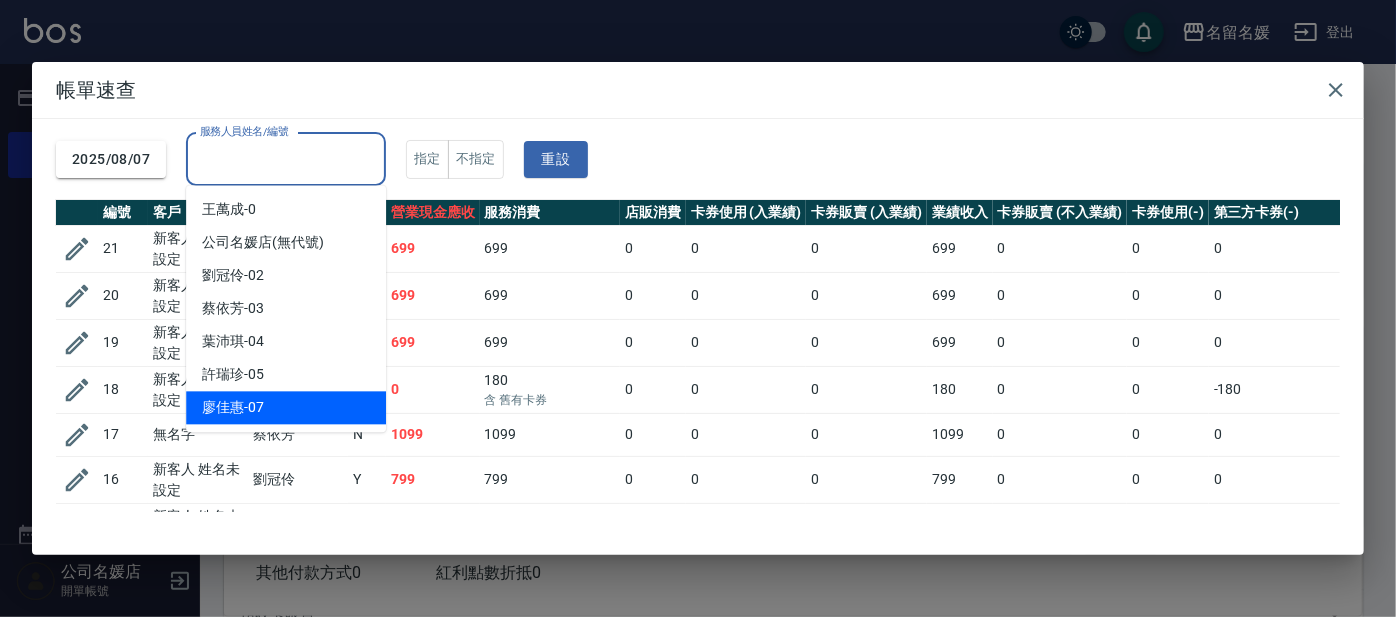 click on "廖佳惠 -07" at bounding box center [233, 407] 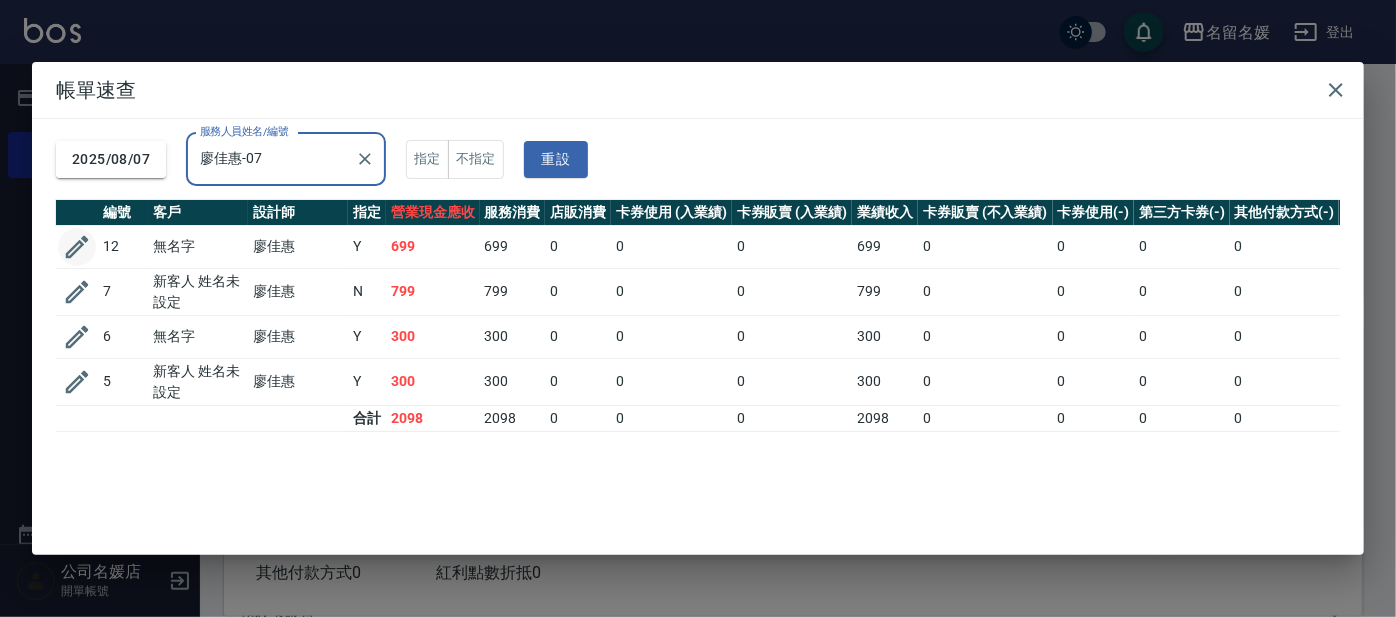 click 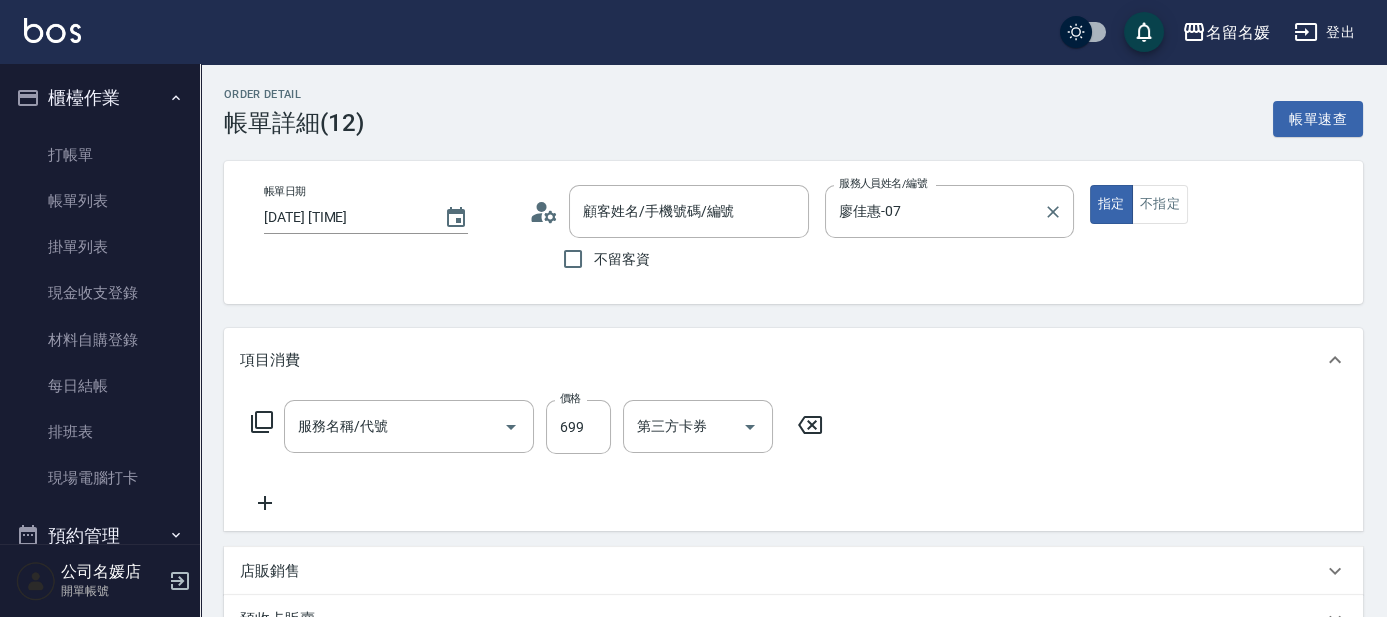 type on "[DATE] [TIME]" 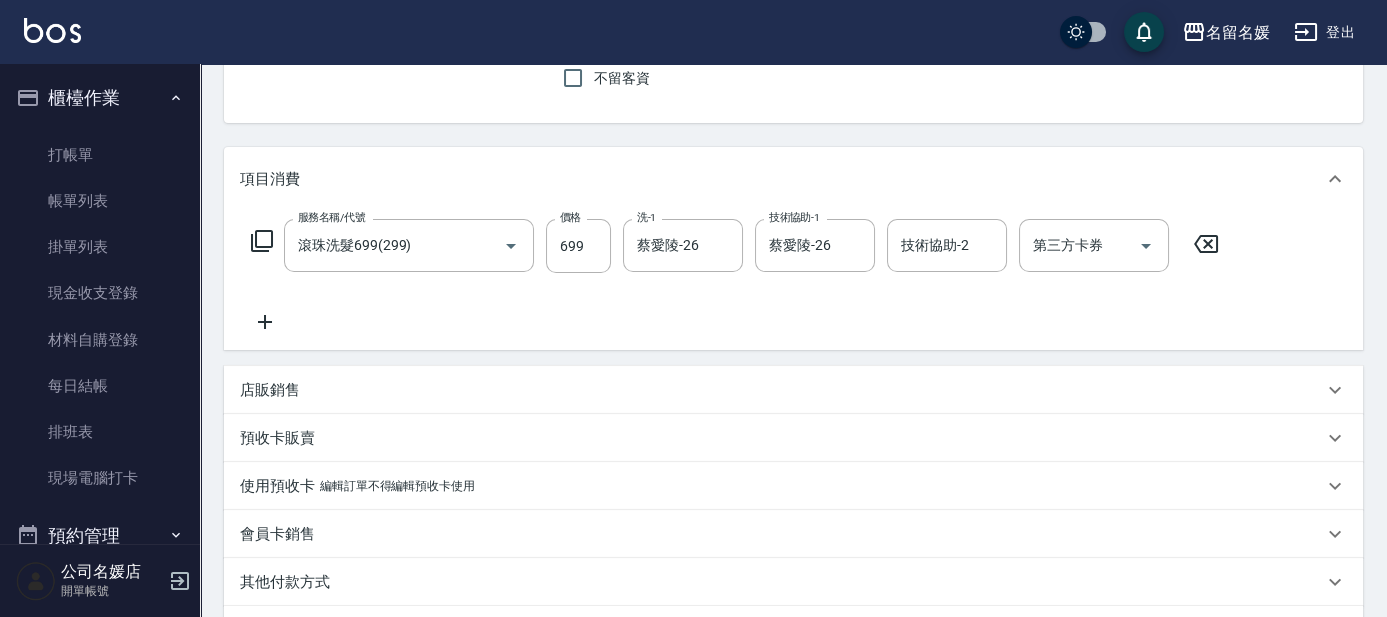 type on "無名字/02/null" 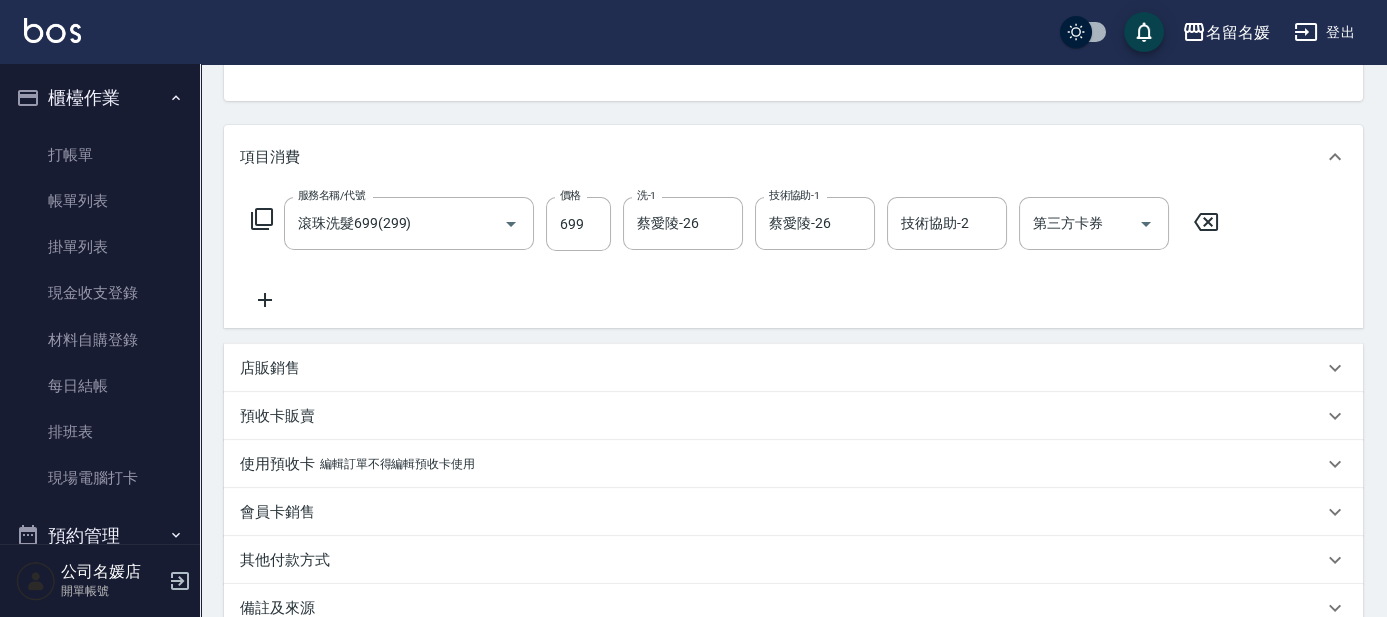 scroll, scrollTop: 181, scrollLeft: 0, axis: vertical 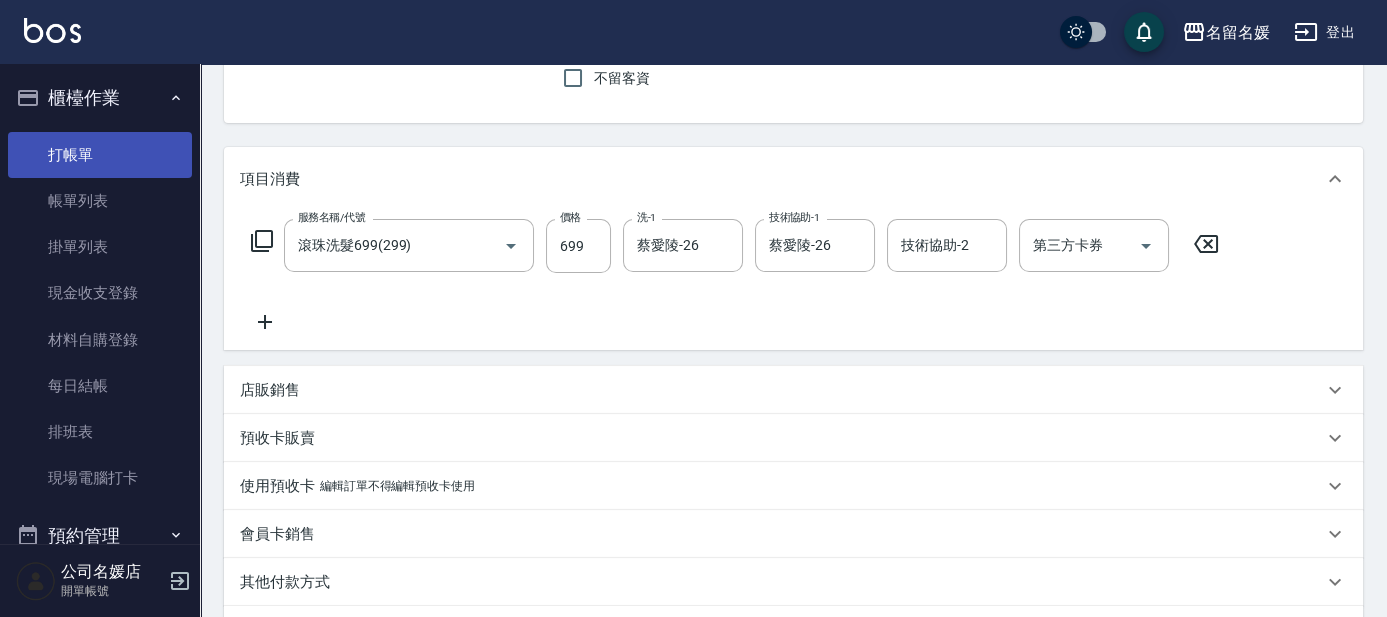 click on "打帳單" at bounding box center [100, 155] 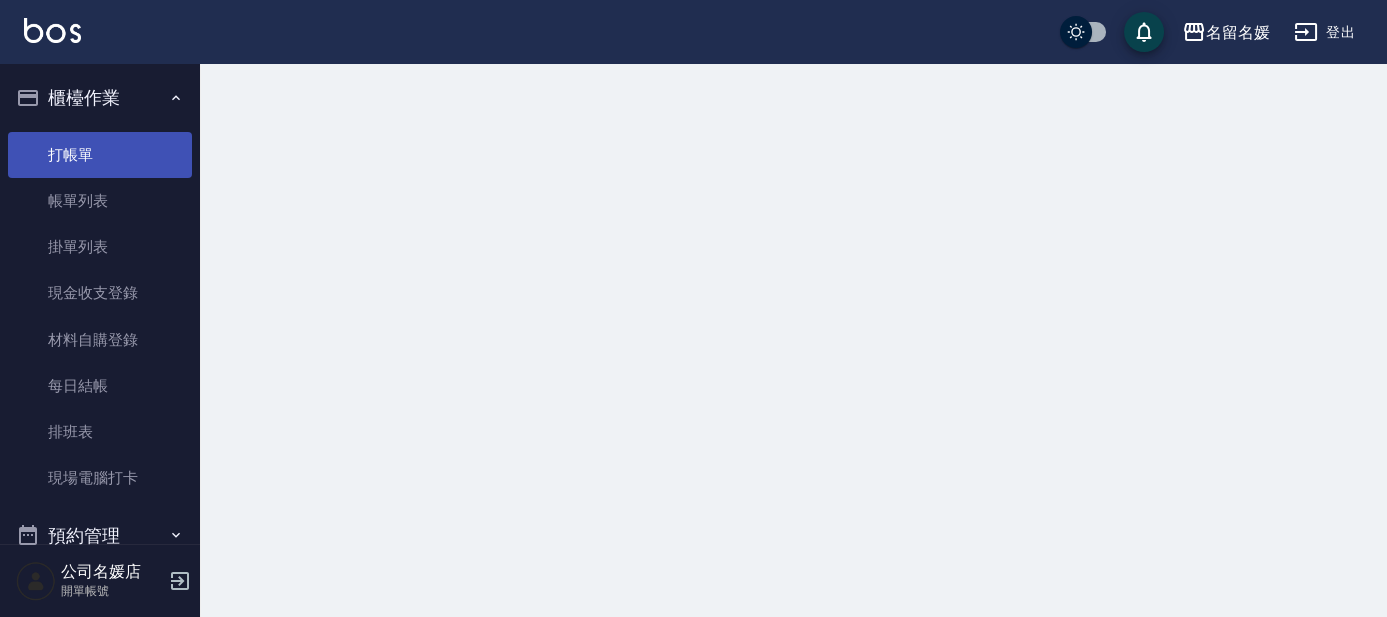 scroll, scrollTop: 0, scrollLeft: 0, axis: both 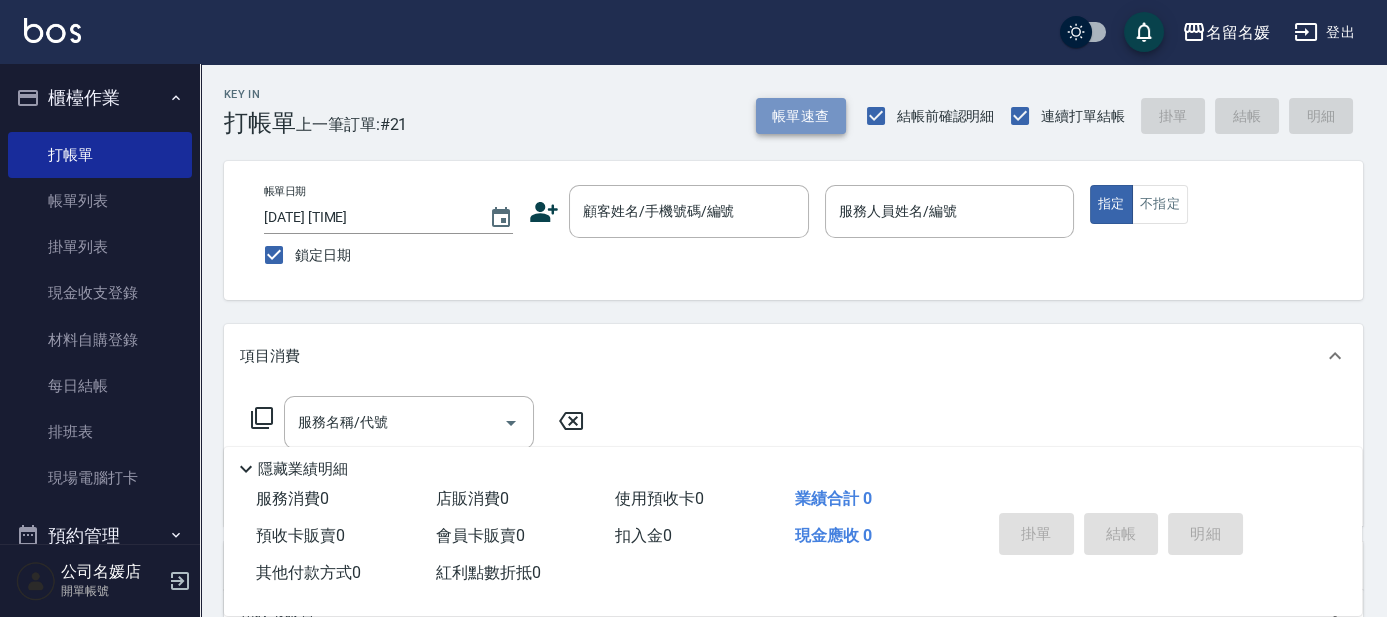 click on "帳單速查" at bounding box center (801, 116) 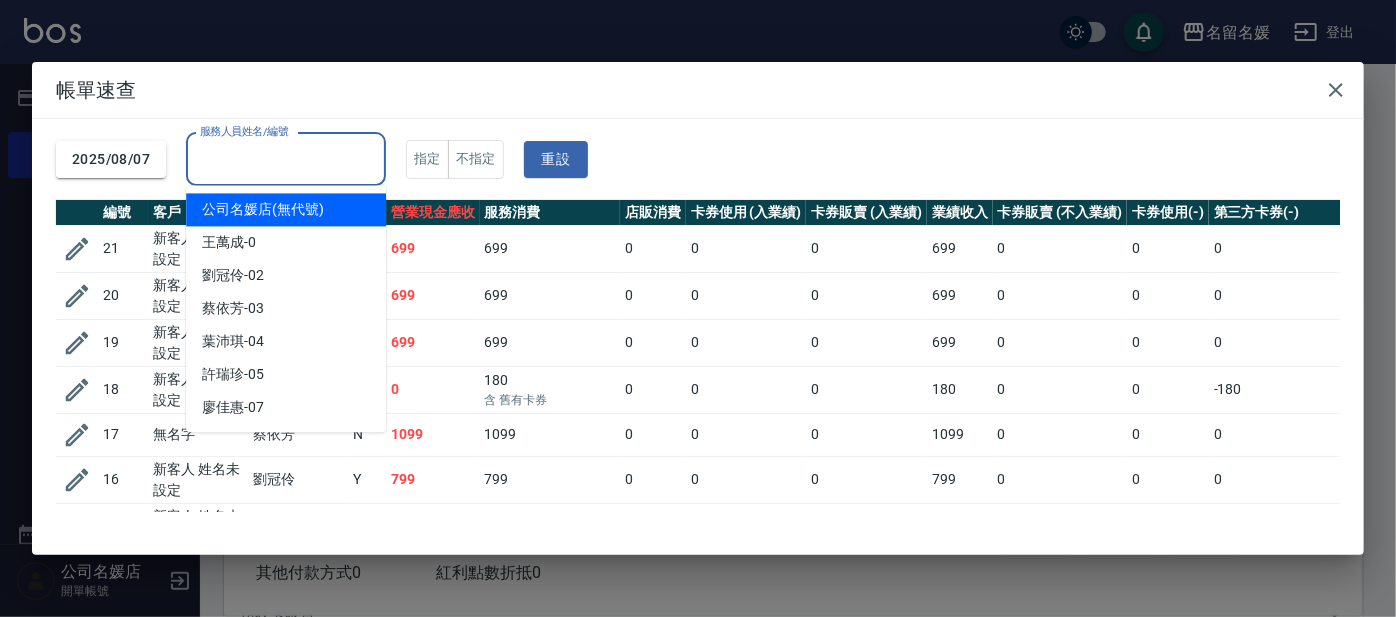 click on "服務人員姓名/編號" at bounding box center [286, 159] 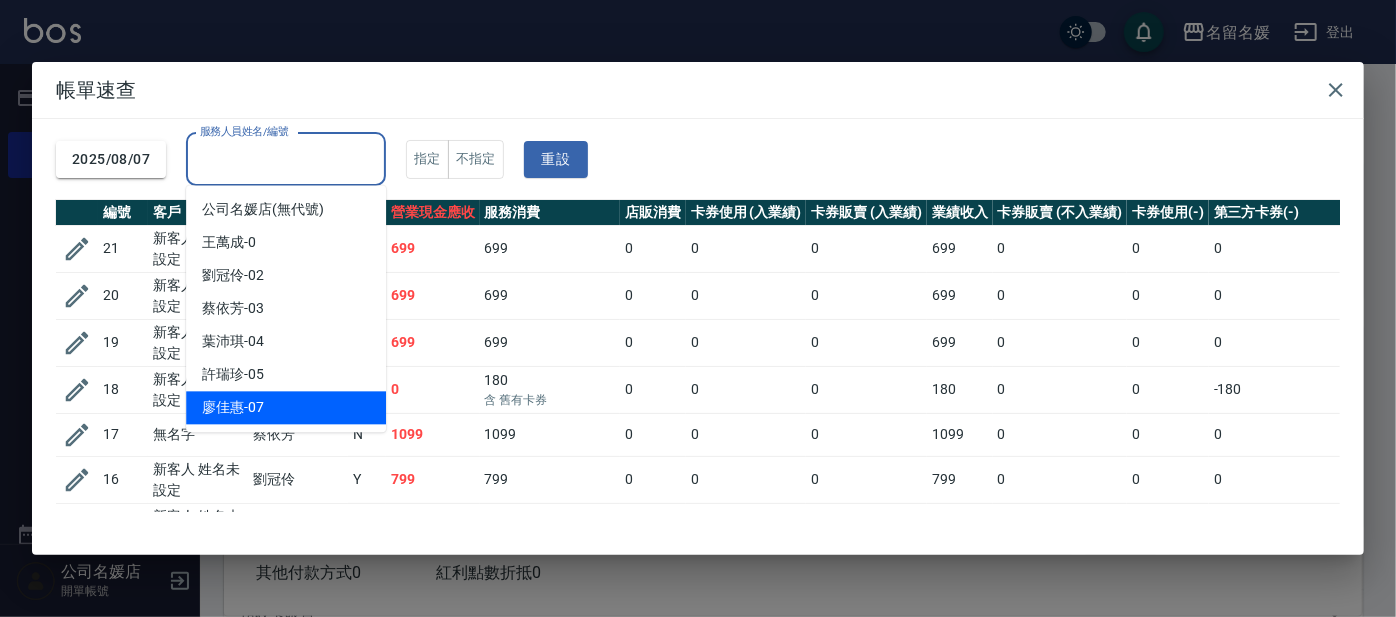 click on "廖佳惠 -07" at bounding box center [286, 407] 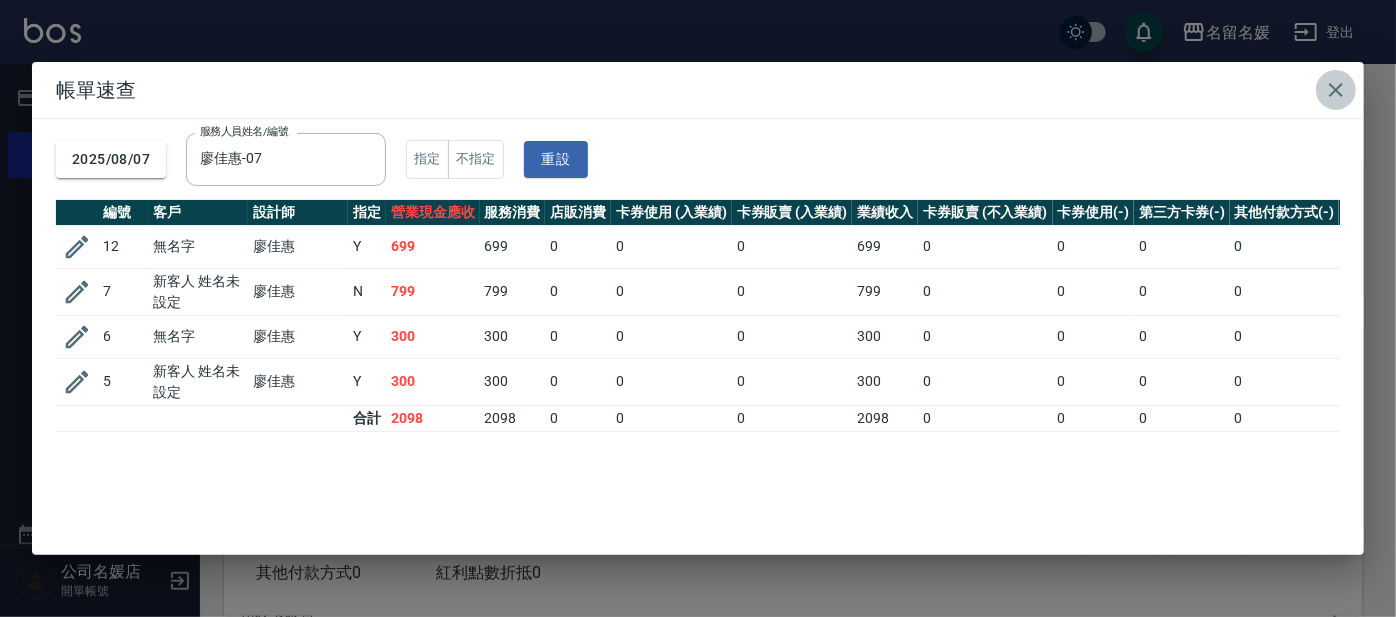click 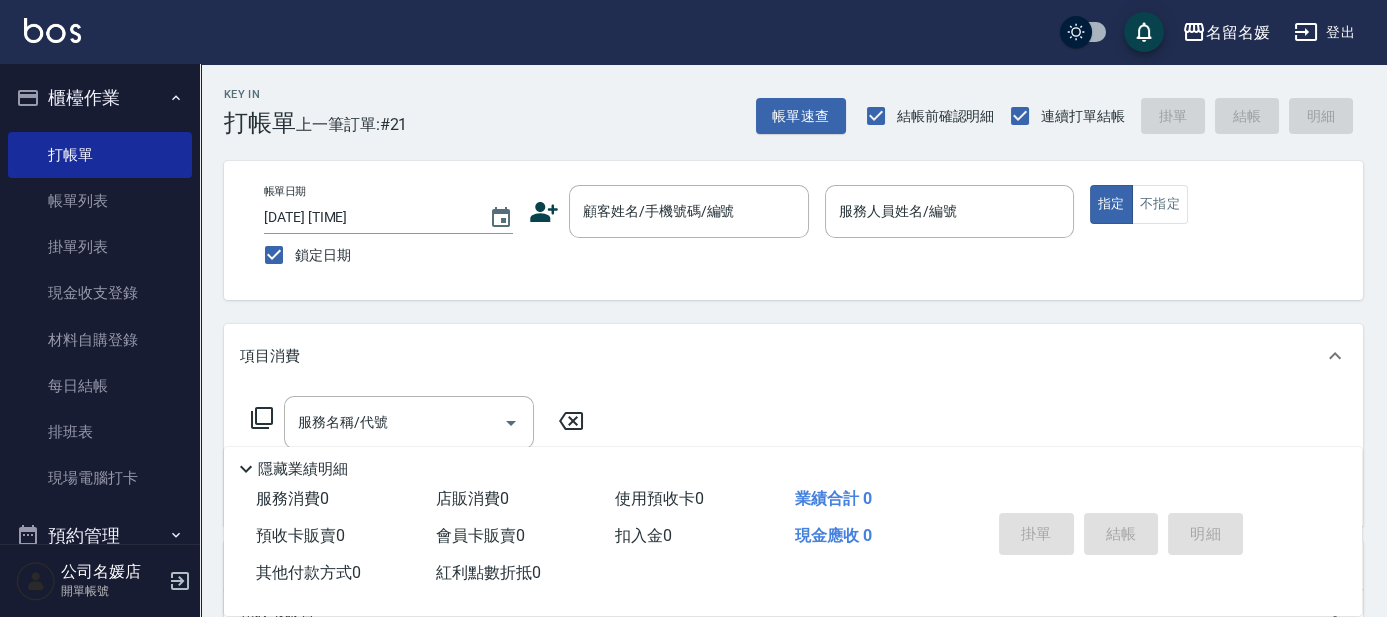 click on "帳單日期 [DATE] [TIME] 鎖定日期 顧客姓名/手機號碼/編號 顧客姓名/手機號碼/編號 服務人員姓名/編號 服務人員姓名/編號 指定 不指定" at bounding box center [793, 230] 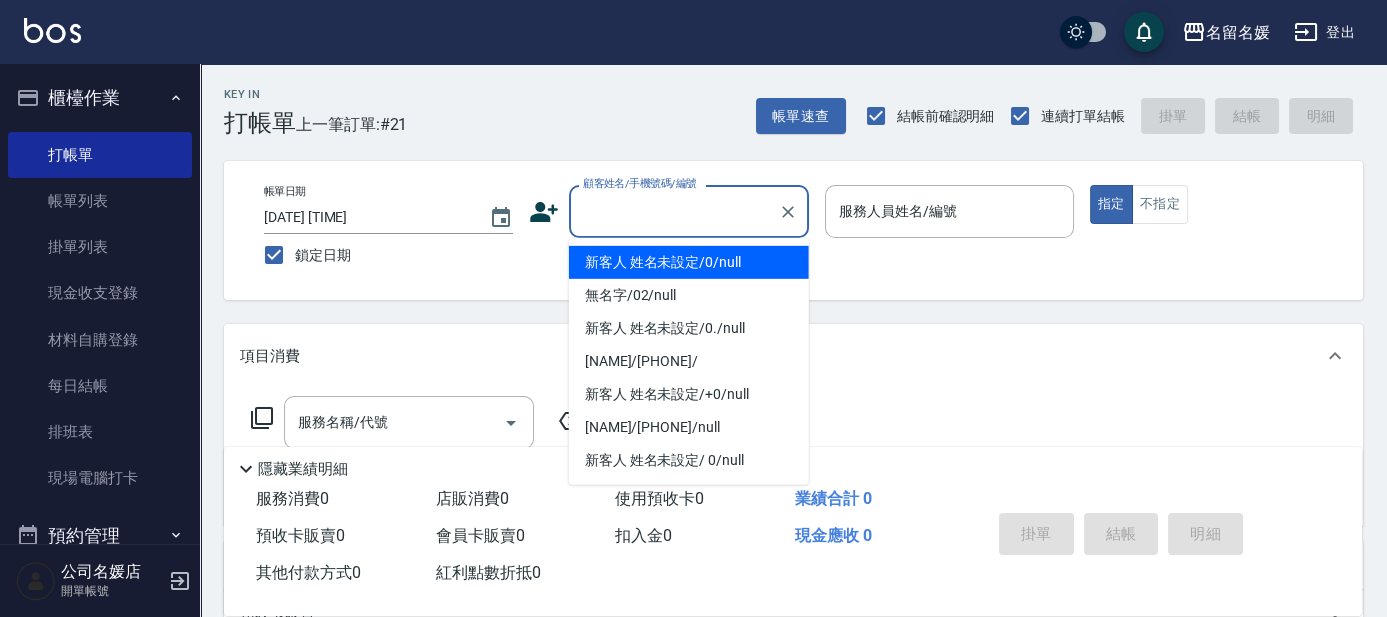 click on "顧客姓名/手機號碼/編號" at bounding box center [674, 211] 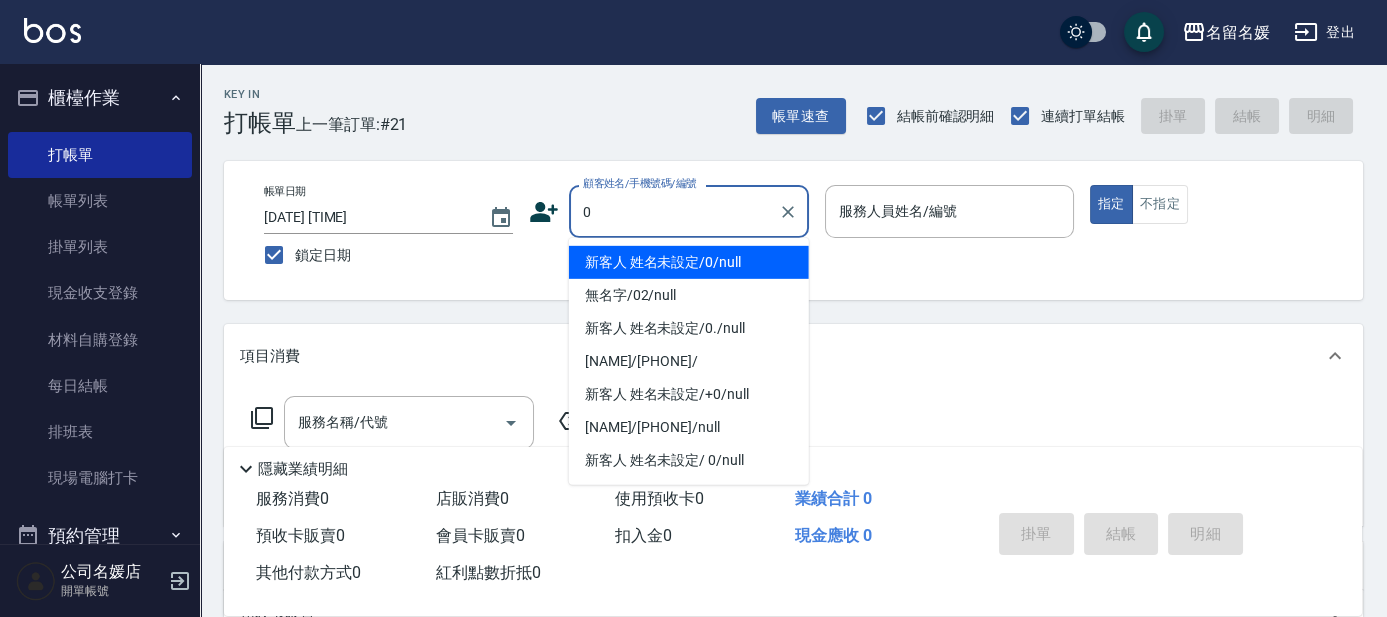 type on "0" 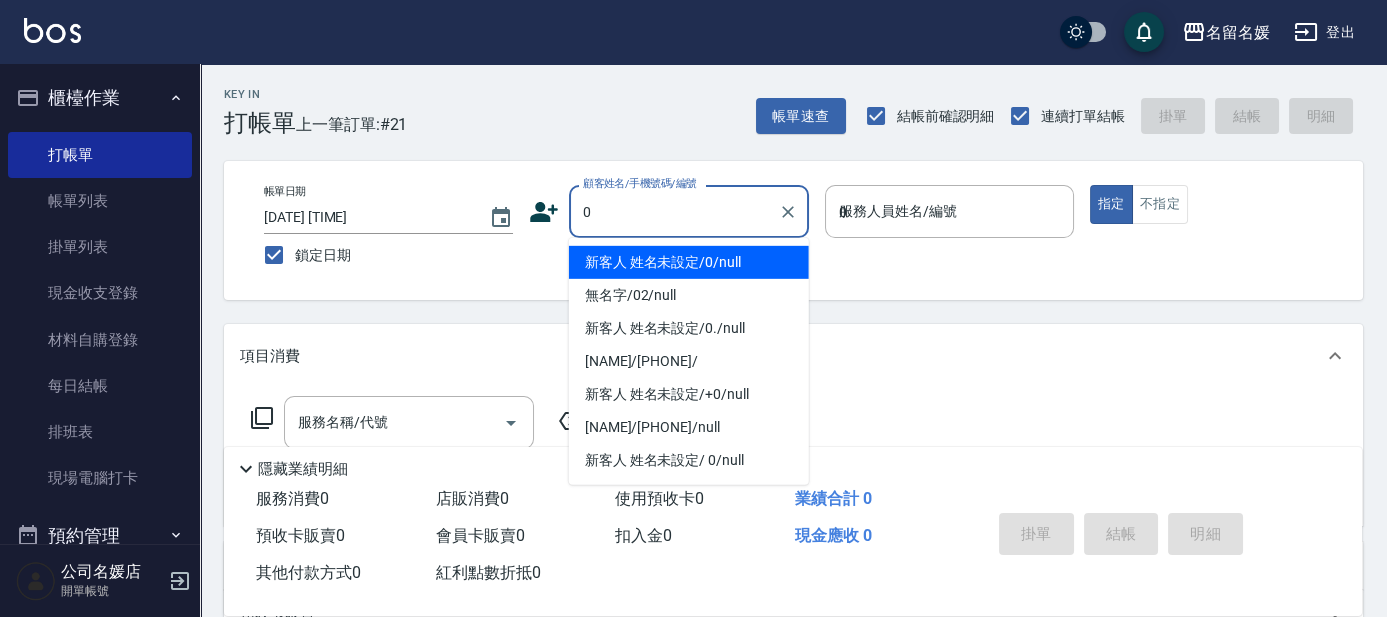 type on "新客人 姓名未設定/0/null" 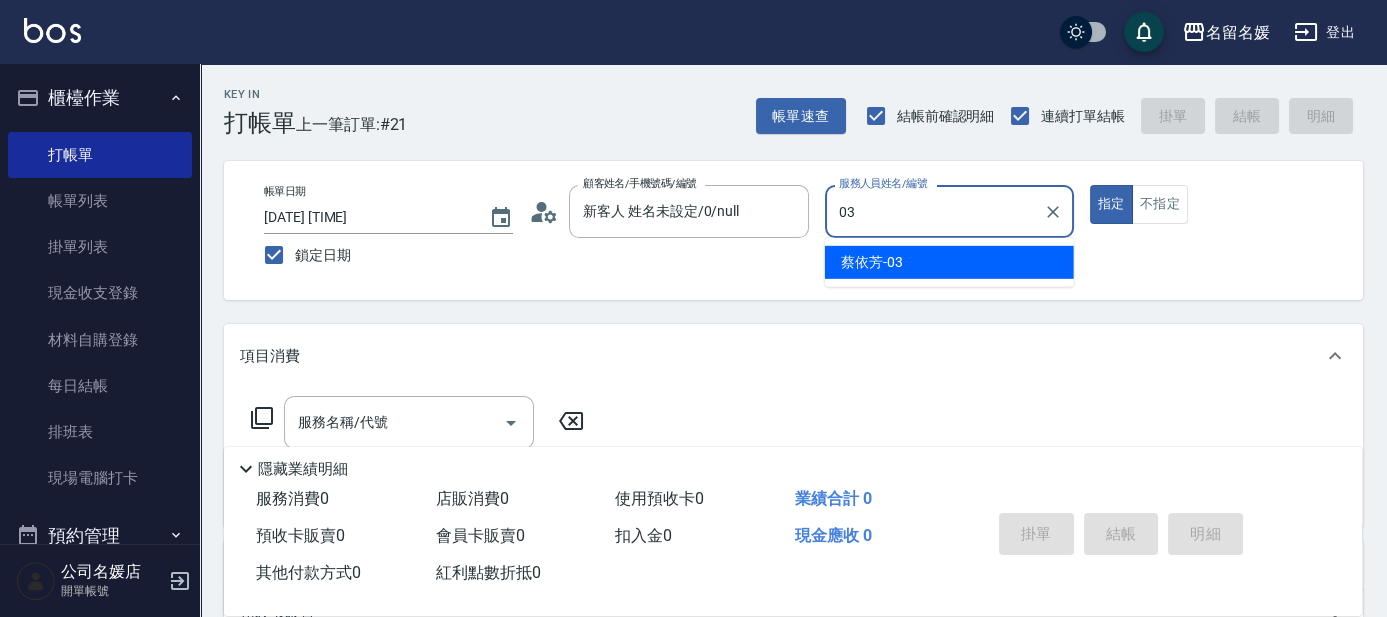 type on "03" 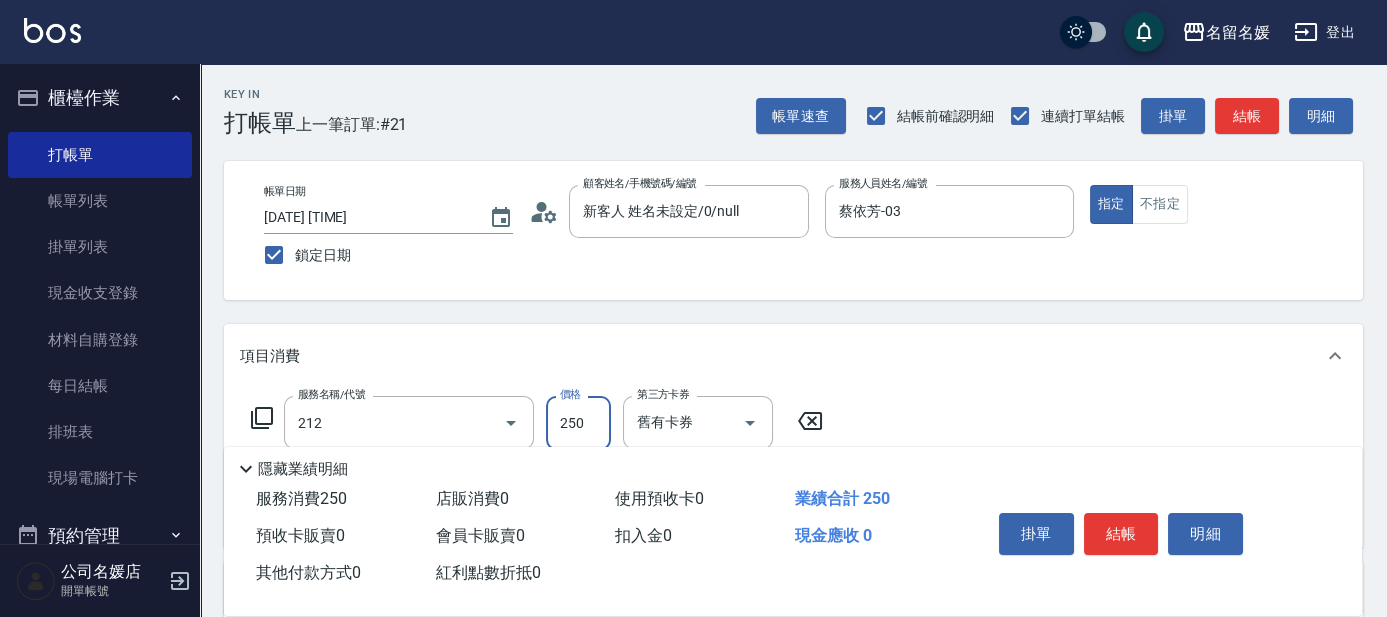 type on "洗髮券-(卡)250(212)" 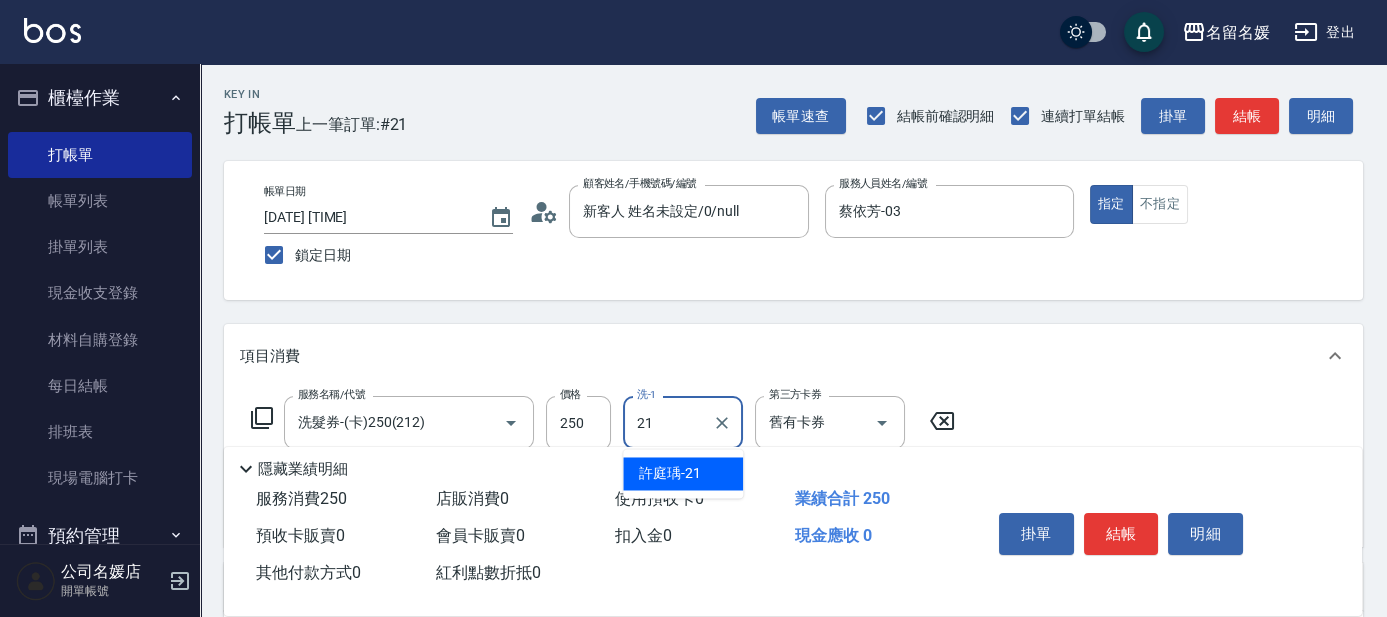 type on "許庭瑀-21" 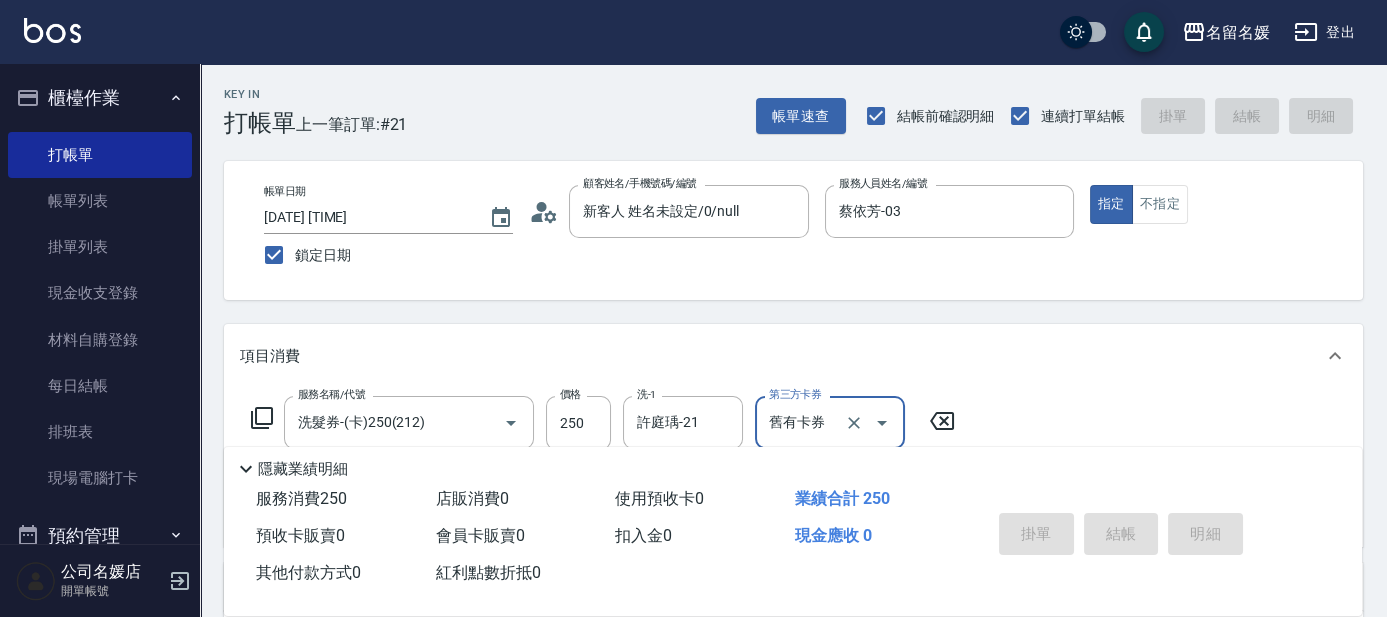 type 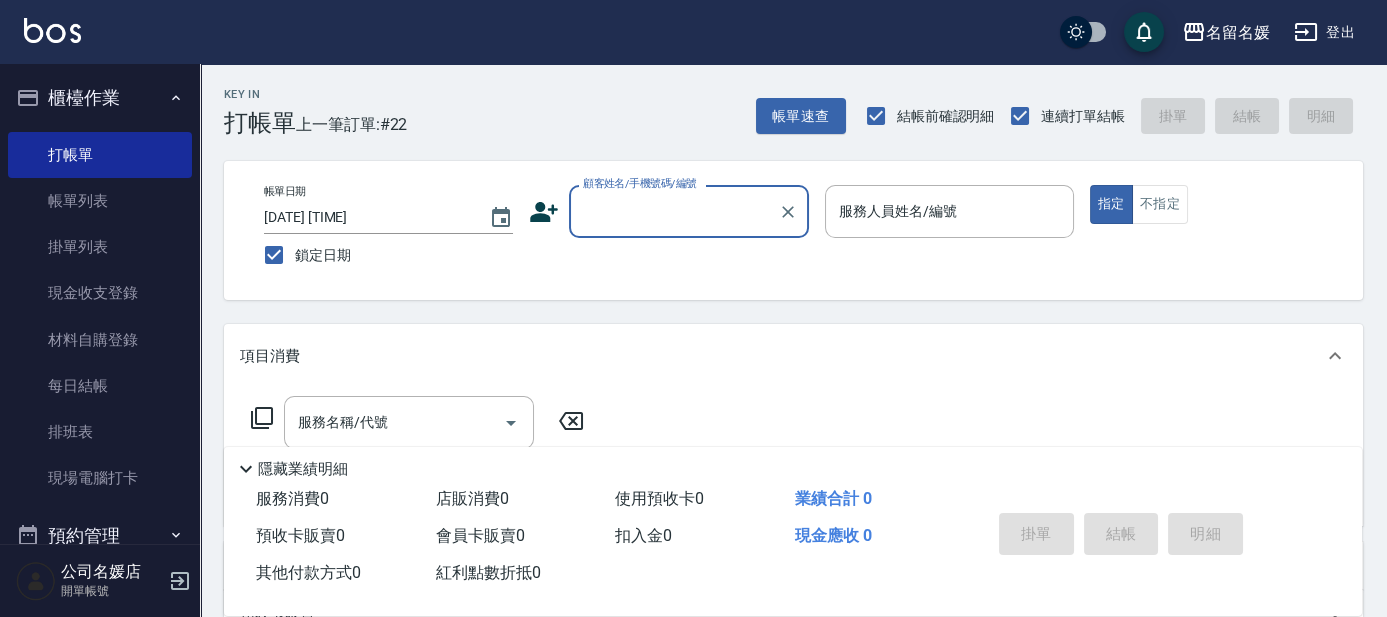click on "櫃檯作業 打帳單 帳單列表 掛單列表 現金收支登錄 材料自購登錄 每日結帳 排班表 現場電腦打卡 預約管理 預約管理 單日預約紀錄 單週預約紀錄 報表及分析 報表目錄 店家區間累計表 店家日報表 店家排行榜 互助日報表 互助月報表 互助排行榜 互助點數明細 互助業績報表 全店業績分析表 營業統計分析表 設計師業績表 設計師日報表 設計師業績分析表 設計師業績月報表 設計師排行榜 商品銷售排行榜 商品消耗明細 單一服務項目查詢 店販分類抽成明細 顧客入金餘額表 每日非現金明細 每日收支明細 收支分類明細表 非現金明細對帳單 客戶管理 客戶列表 客資篩選匯出 員工及薪資 員工列表 商品管理 商品分類設定 商品列表" at bounding box center (100, 304) 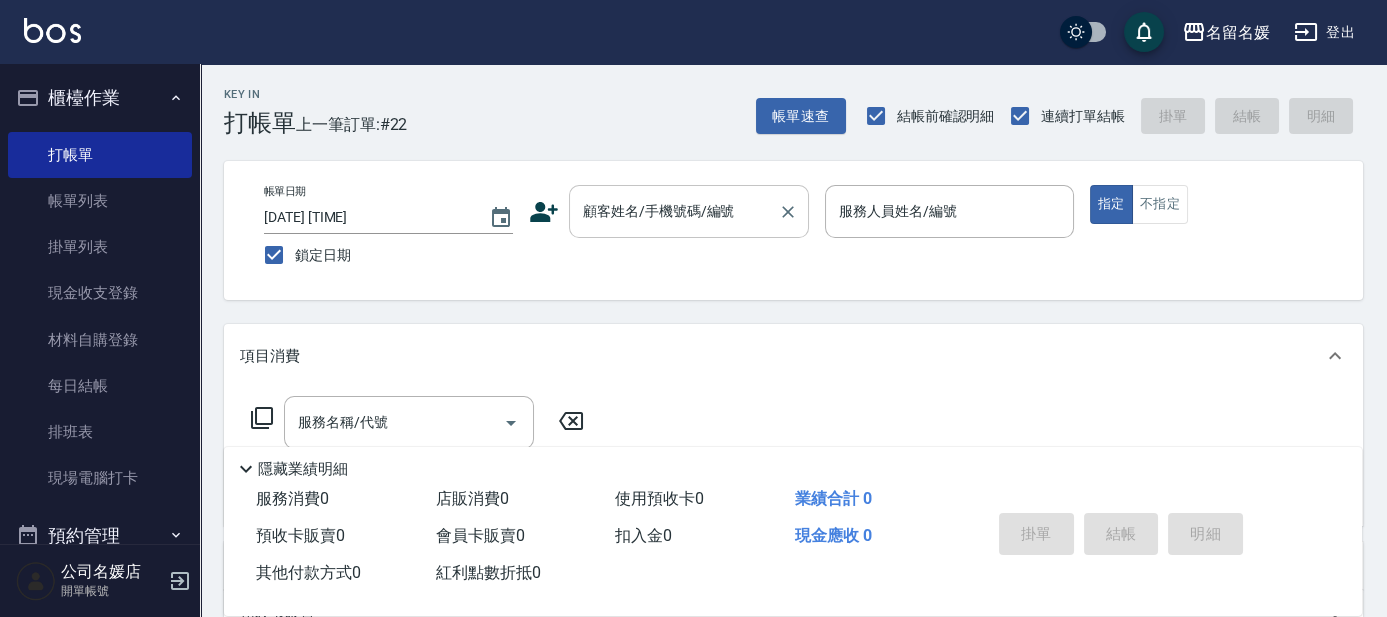 click on "顧客姓名/手機號碼/編號" at bounding box center [674, 211] 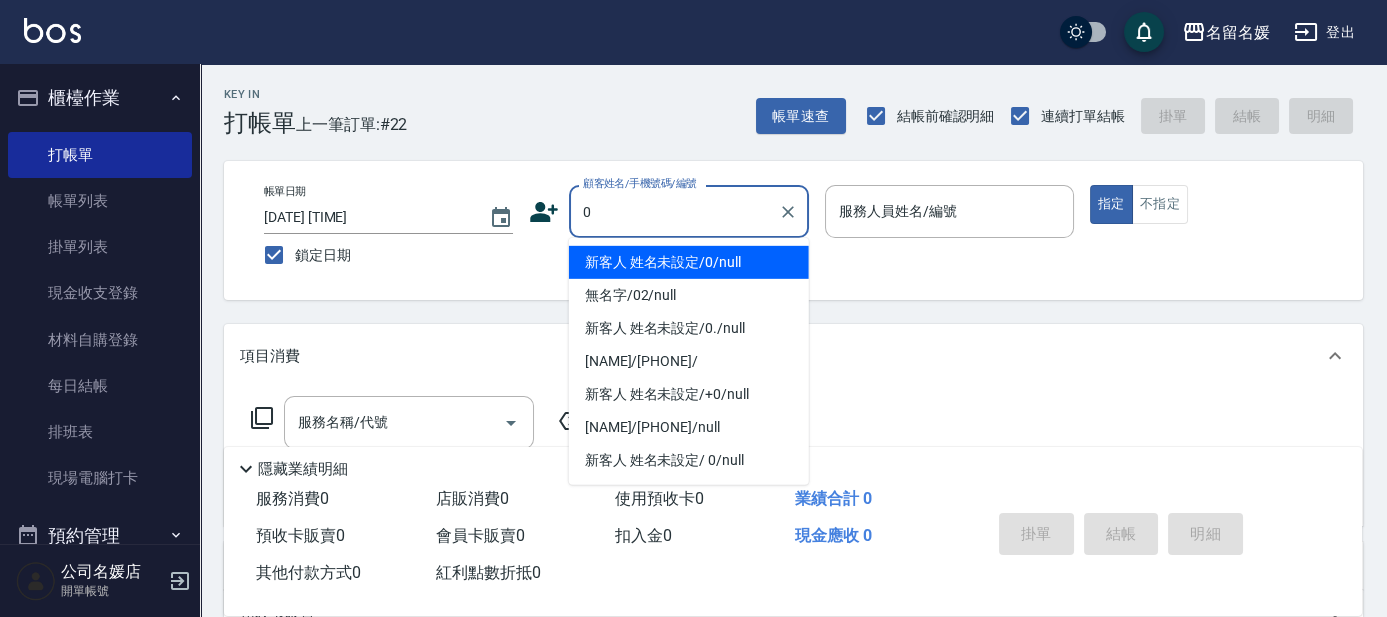 type on "0" 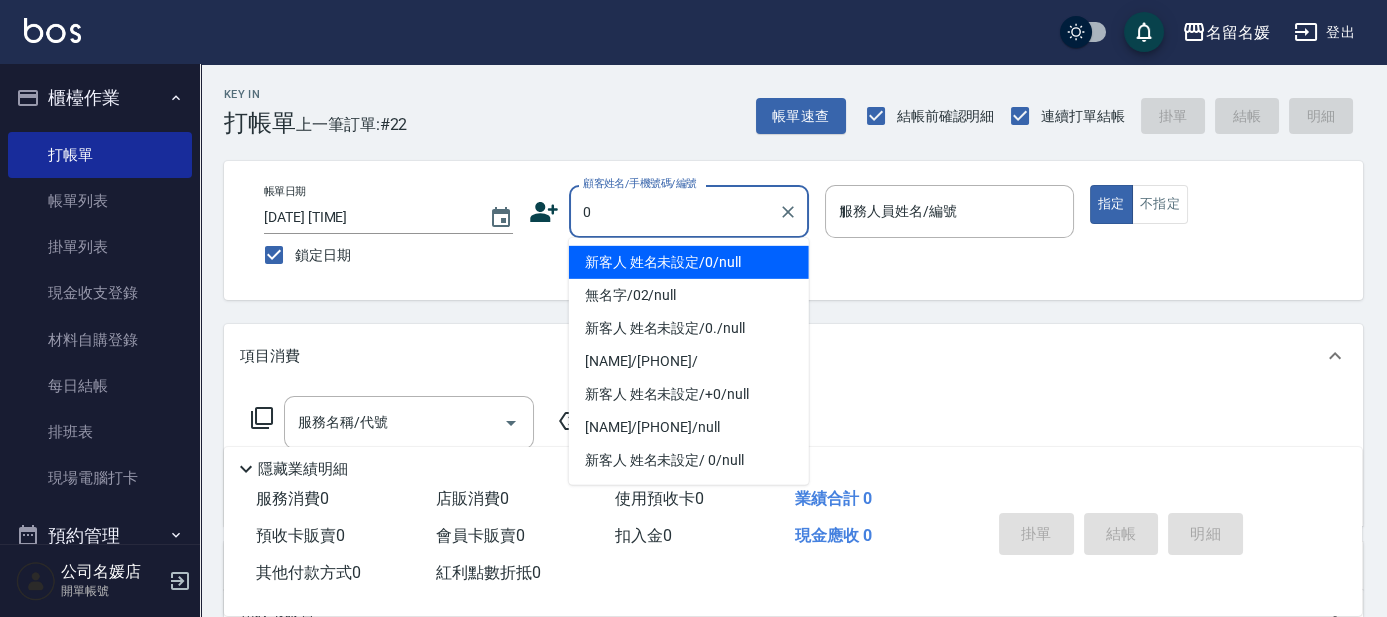 type on "新客人 姓名未設定/0/null" 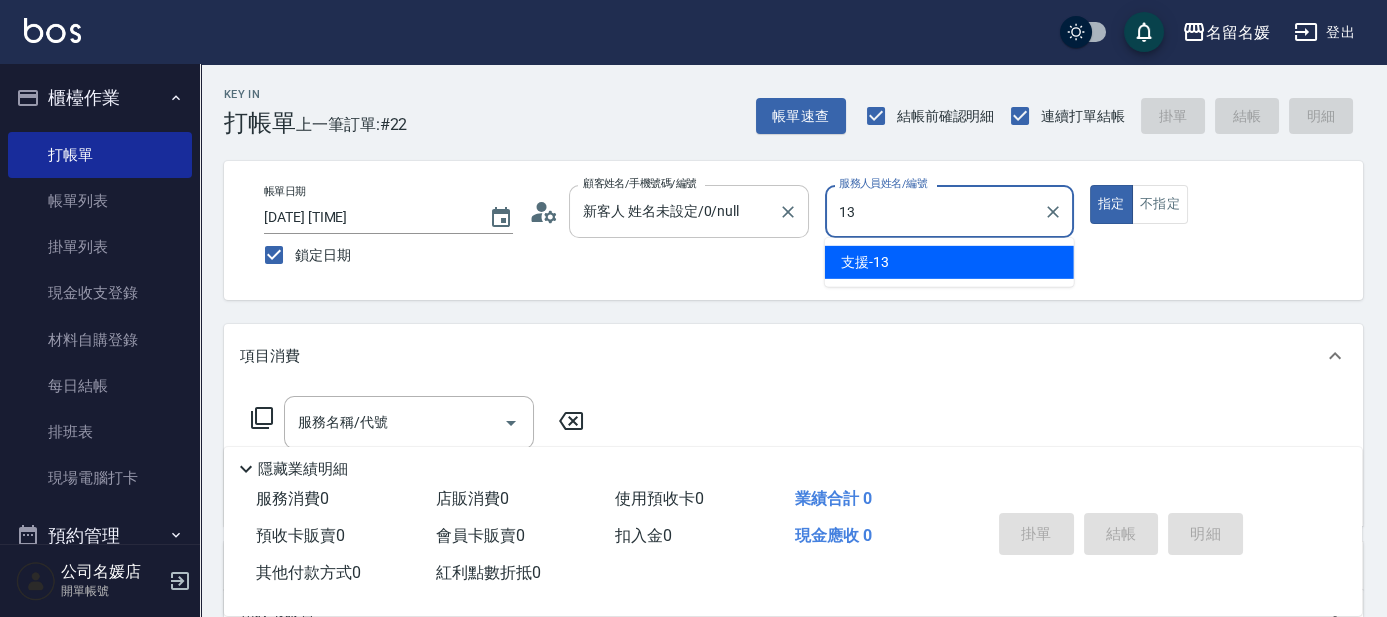 type on "支援-13" 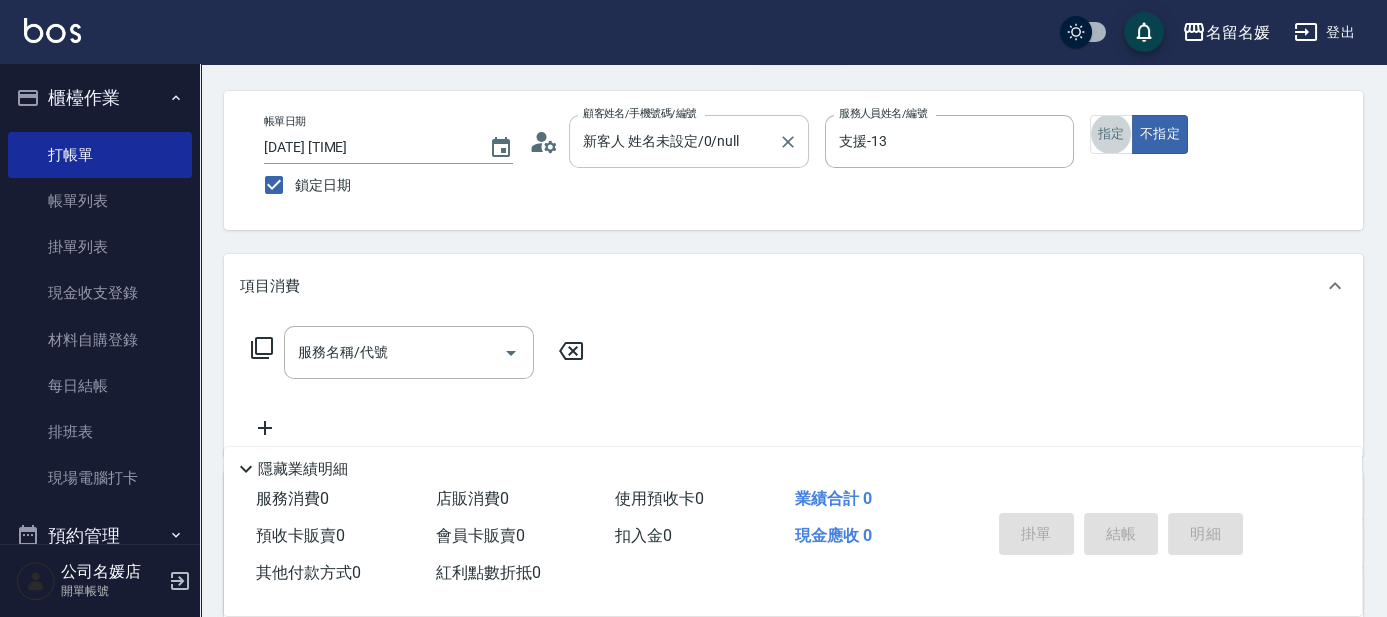 scroll, scrollTop: 90, scrollLeft: 0, axis: vertical 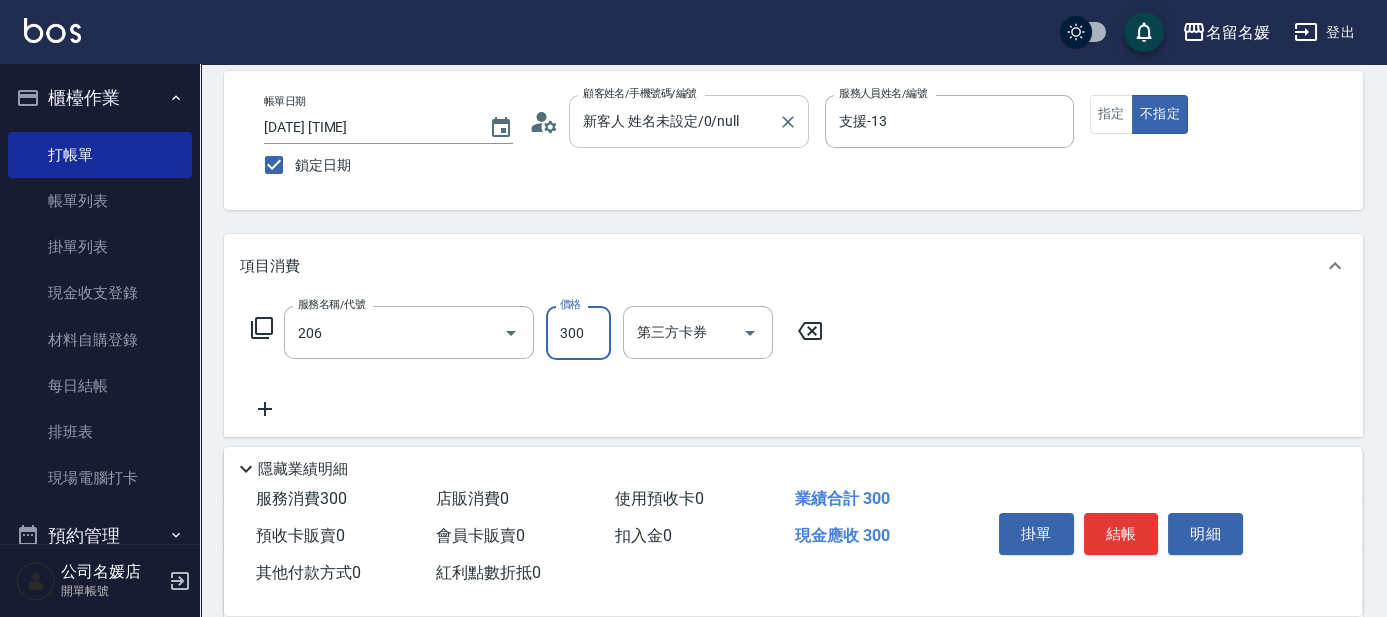 type on "洗髮[300](206)" 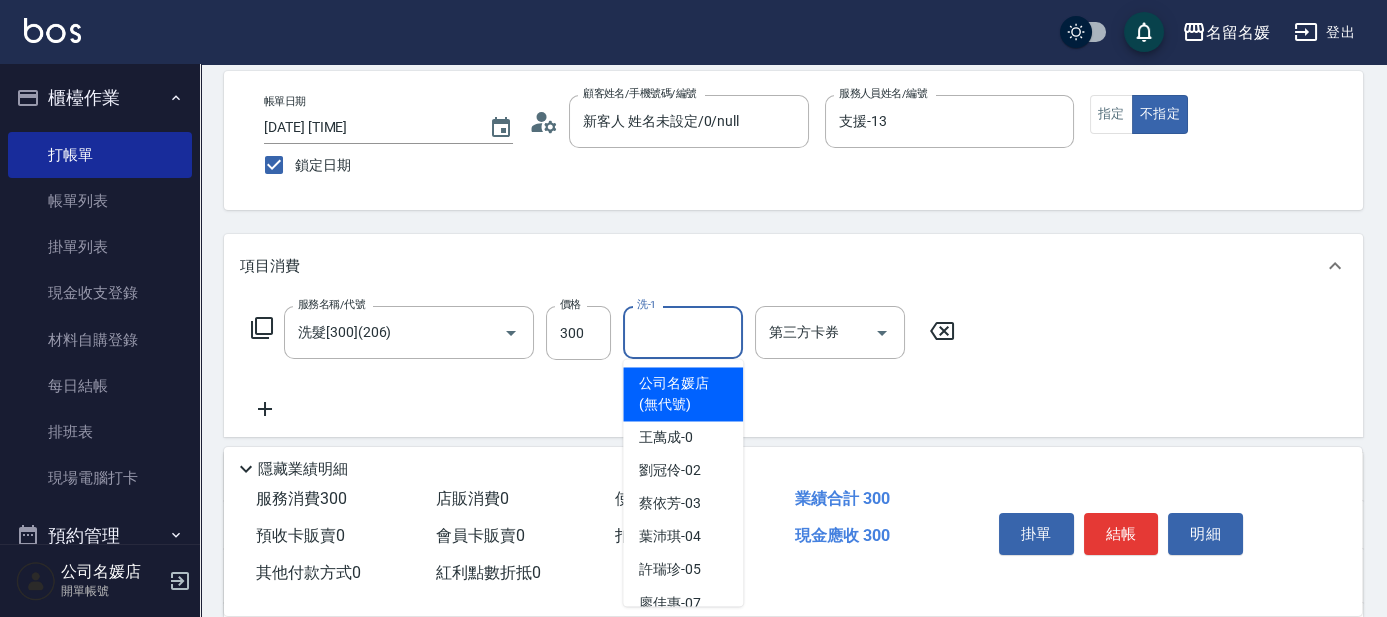 click on "洗-1 洗-1" at bounding box center (683, 332) 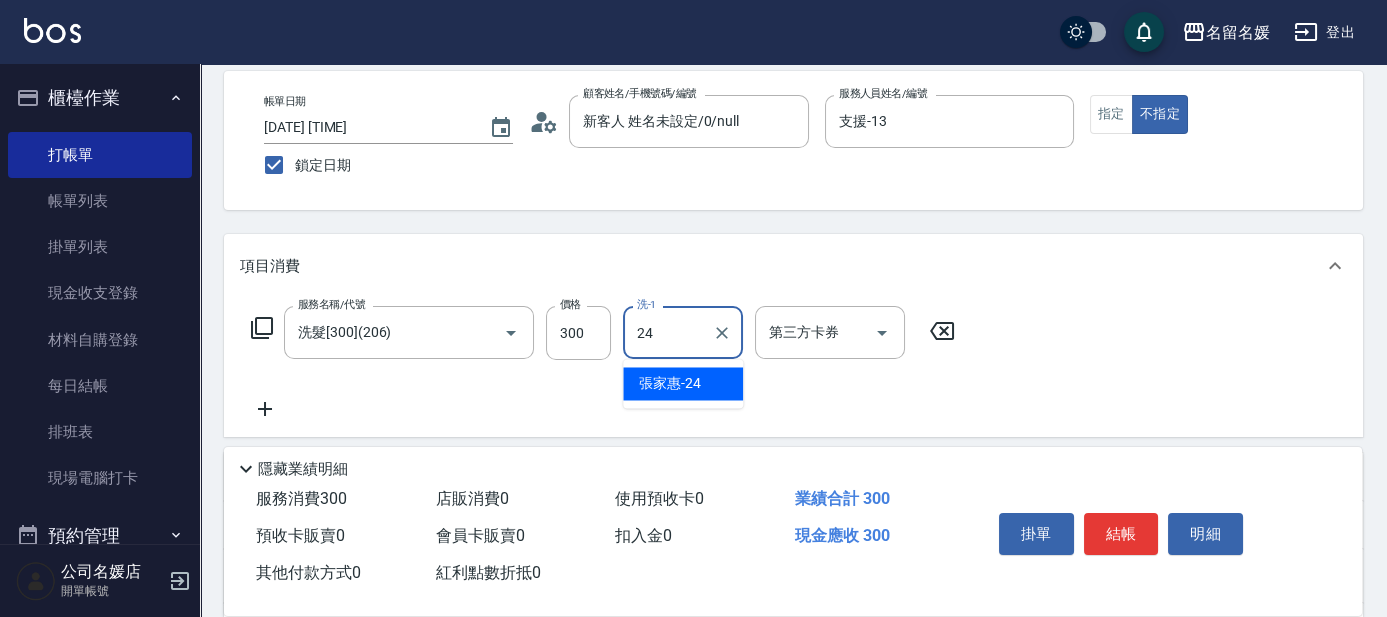 type on "張家惠-24" 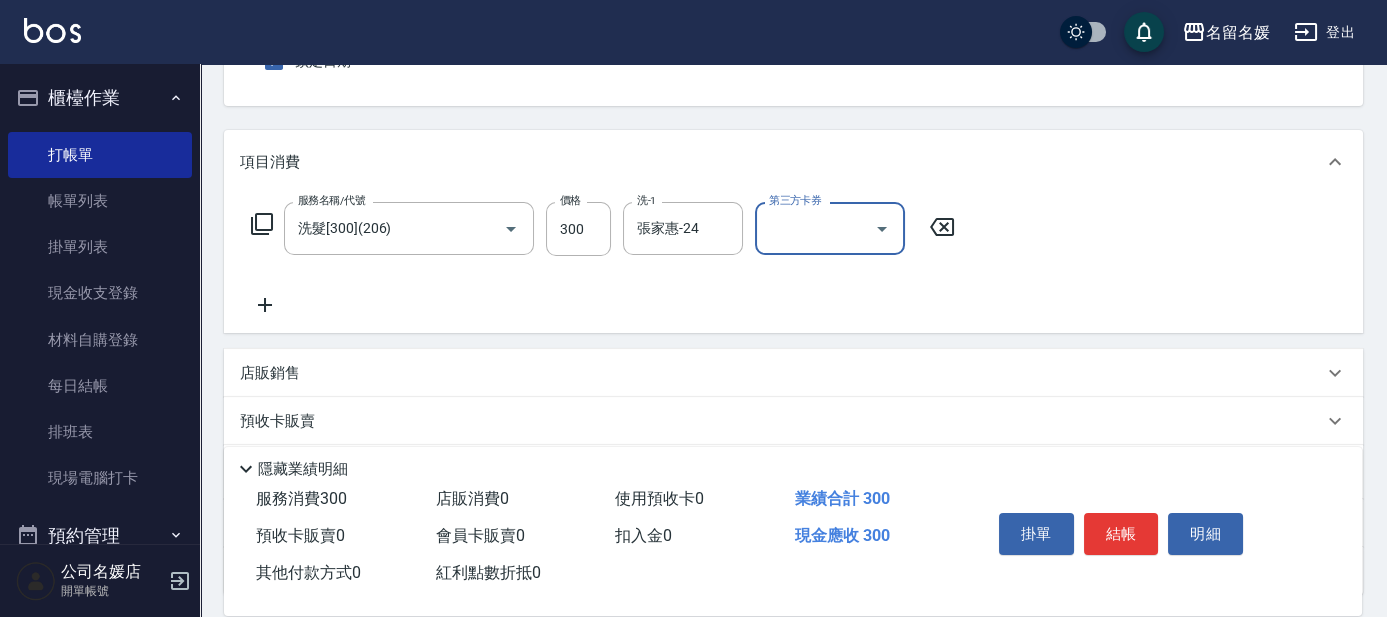 scroll, scrollTop: 272, scrollLeft: 0, axis: vertical 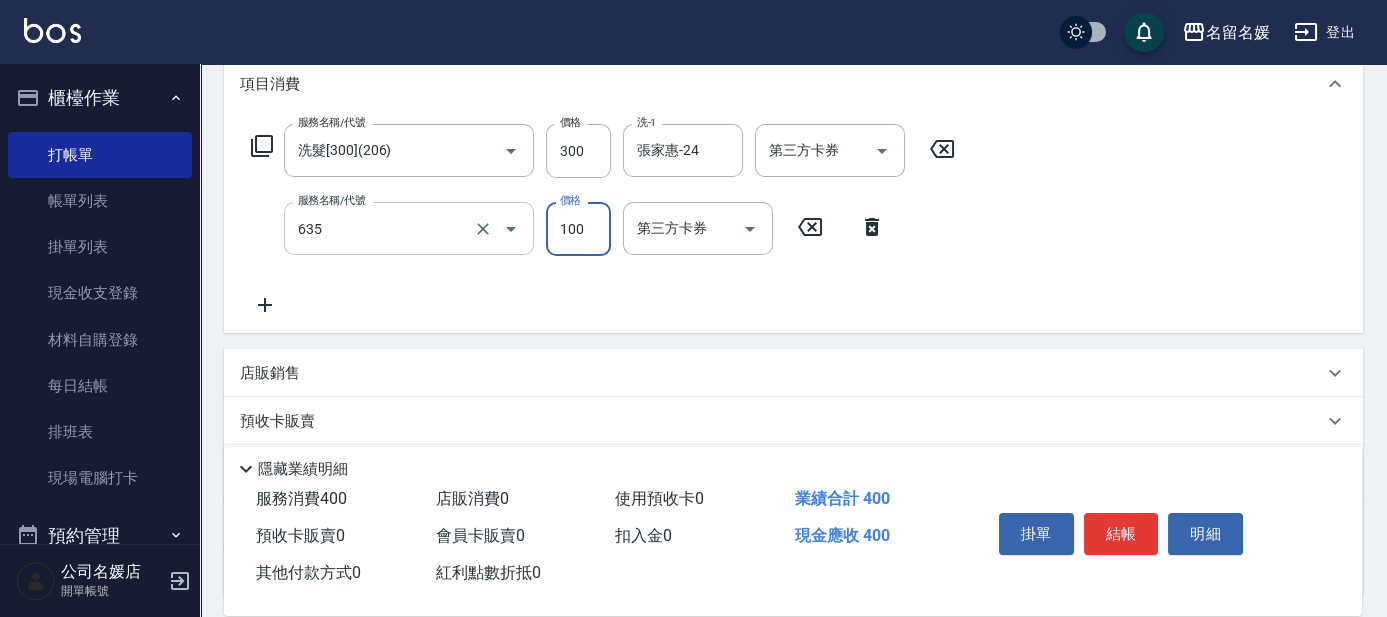type on "煥彩.玻酸.晶膜.水療(635)" 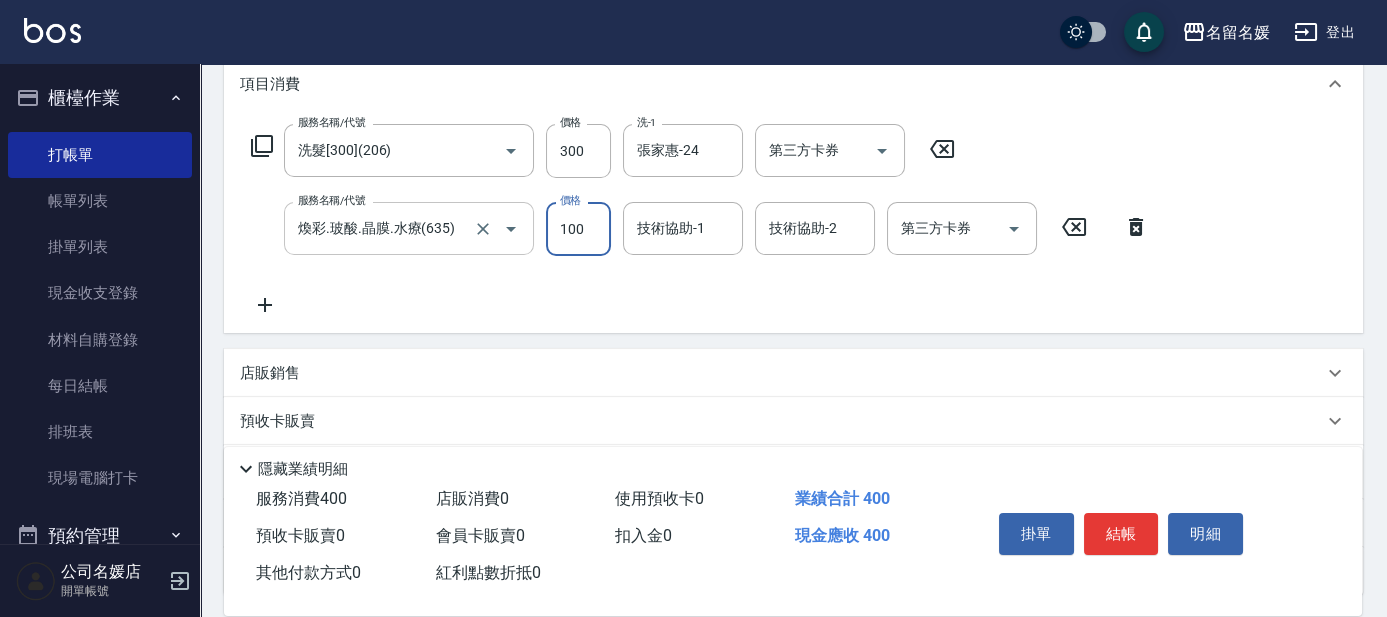 type on "." 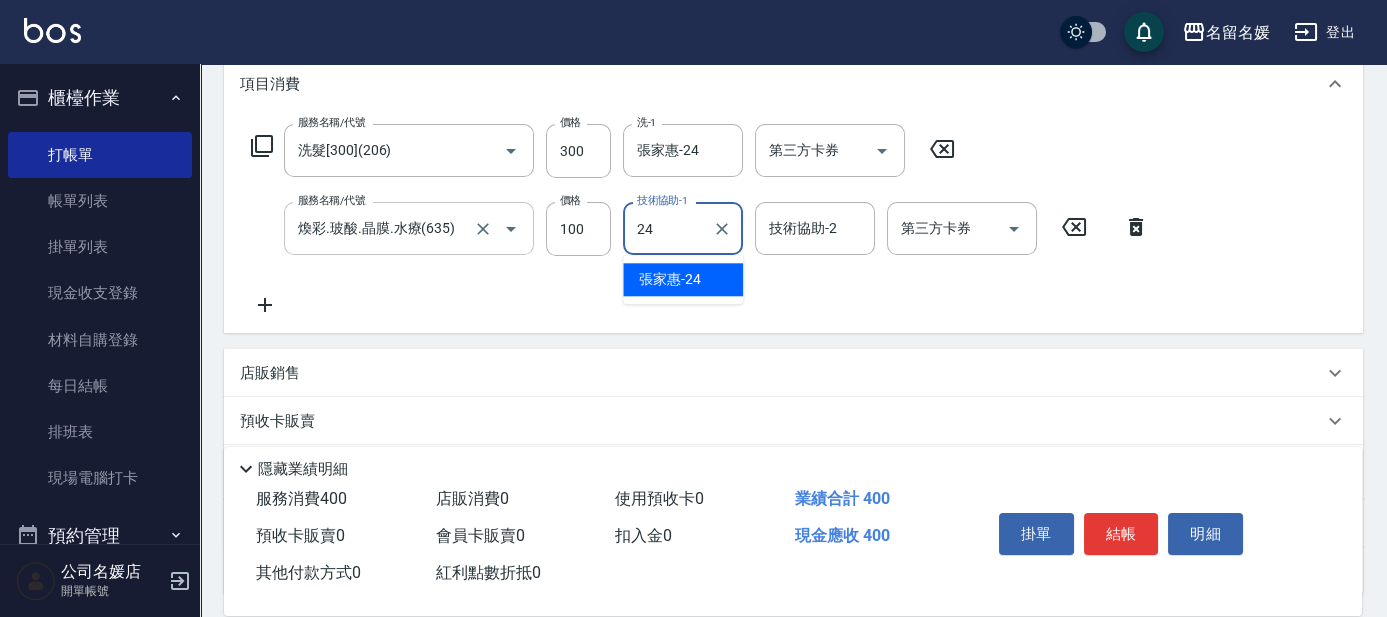 type on "張家惠-24" 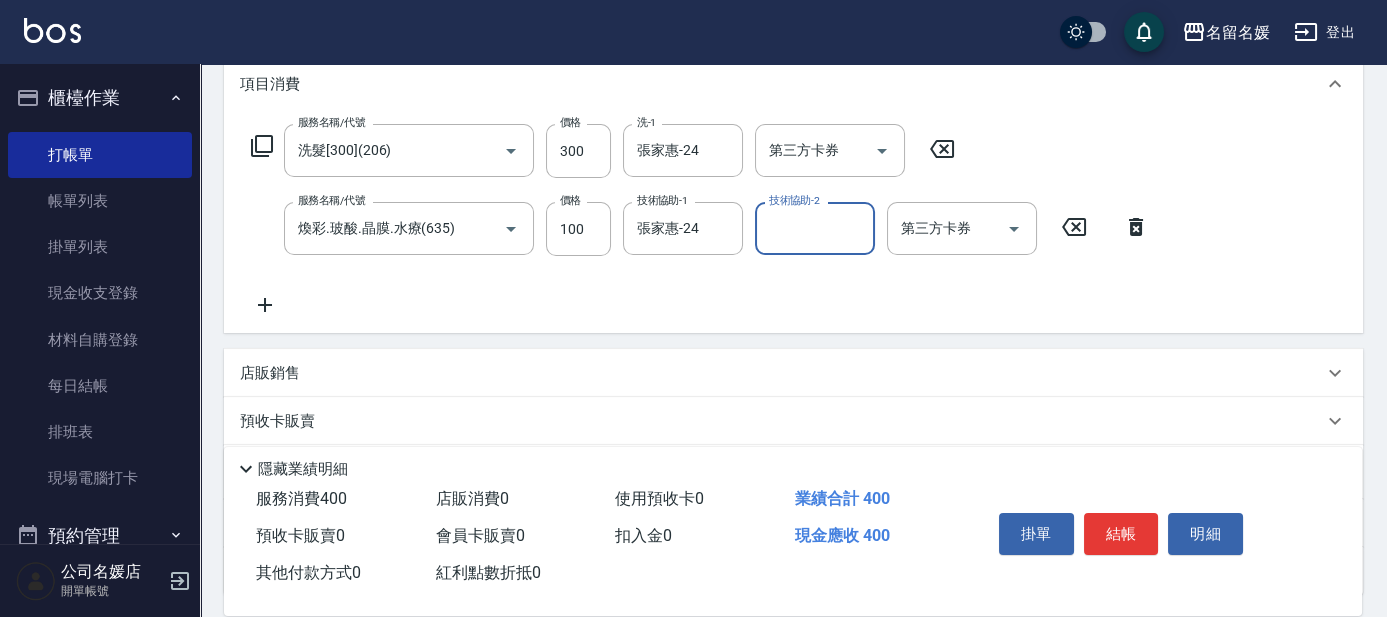 scroll, scrollTop: 181, scrollLeft: 0, axis: vertical 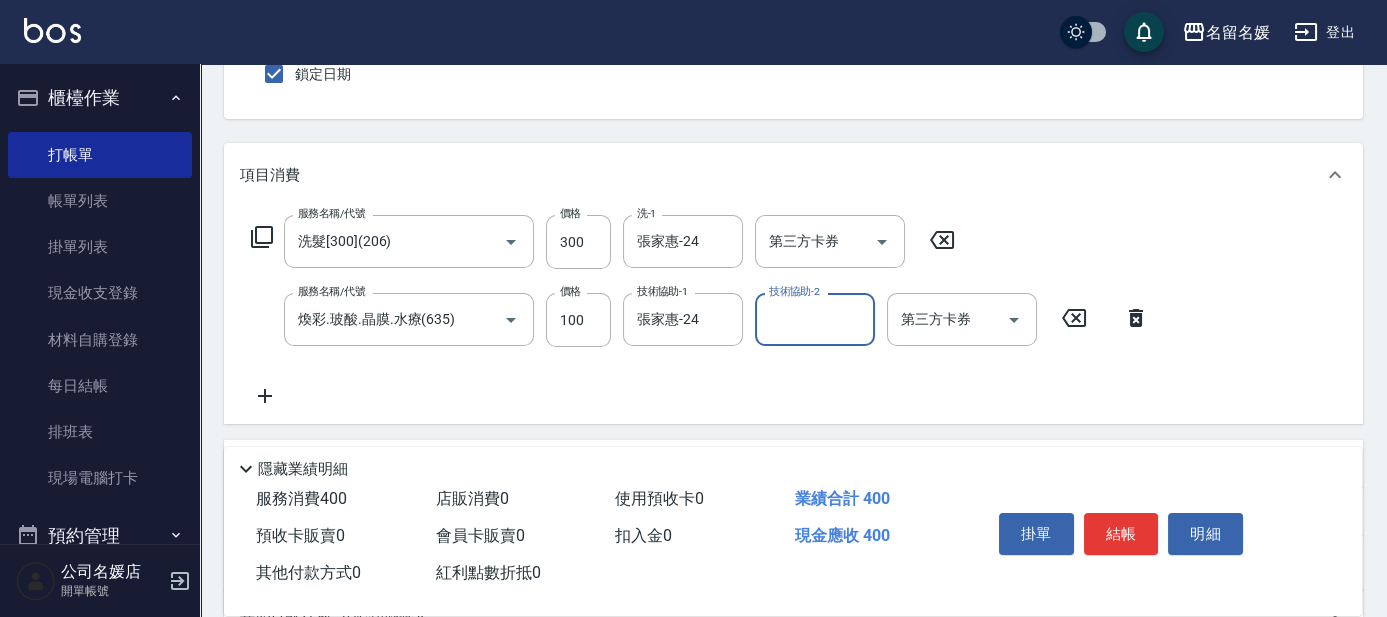 click on "Key In 打帳單 上一筆訂單:#22 帳單速查 結帳前確認明細 連續打單結帳 掛單 結帳 明細 帳單日期 [DATE] [TIME] 鎖定日期 顧客姓名/手機號碼/編號 新客人 姓名未設定/0/null 顧客姓名/手機號碼/編號 服務人員姓名/編號 支援-13 服務人員姓名/編號 指定 不指定 項目消費 服務名稱/代號 洗髮[300](206) 服務名稱/代號 價格 300 價格 洗-1 [NAME]-24 洗-1 第三方卡券 第三方卡券 服務名稱/代號 煥彩.玻酸.晶膜.水療(635) 服務名稱/代號 價格 100 價格 技術協助-1 [NAME]-24 技術協助-1 技術協助-2 技術協助-2 第三方卡券 第三方卡券 店販銷售 服務人員姓名/編號 服務人員姓名/編號 商品代號/名稱 商品代號/名稱 預收卡販賣 卡券名稱/代號 卡券名稱/代號 使用預收卡 x40 卡券代號/名稱 卡券代號/名稱 其他付款方式 入金可用餘額: 0 其他付款方式 其他付款方式 入金剩餘： 0元 0 ​ 整筆扣入金 0元 0" at bounding box center (793, 379) 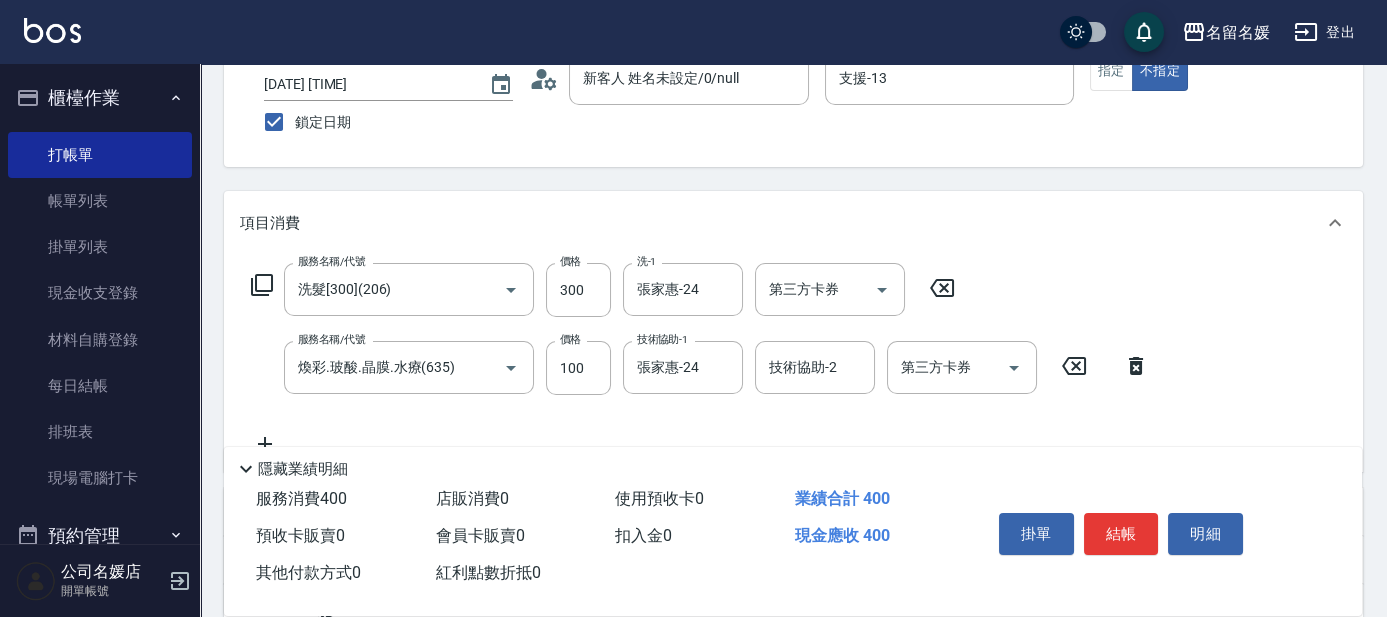 scroll, scrollTop: 181, scrollLeft: 0, axis: vertical 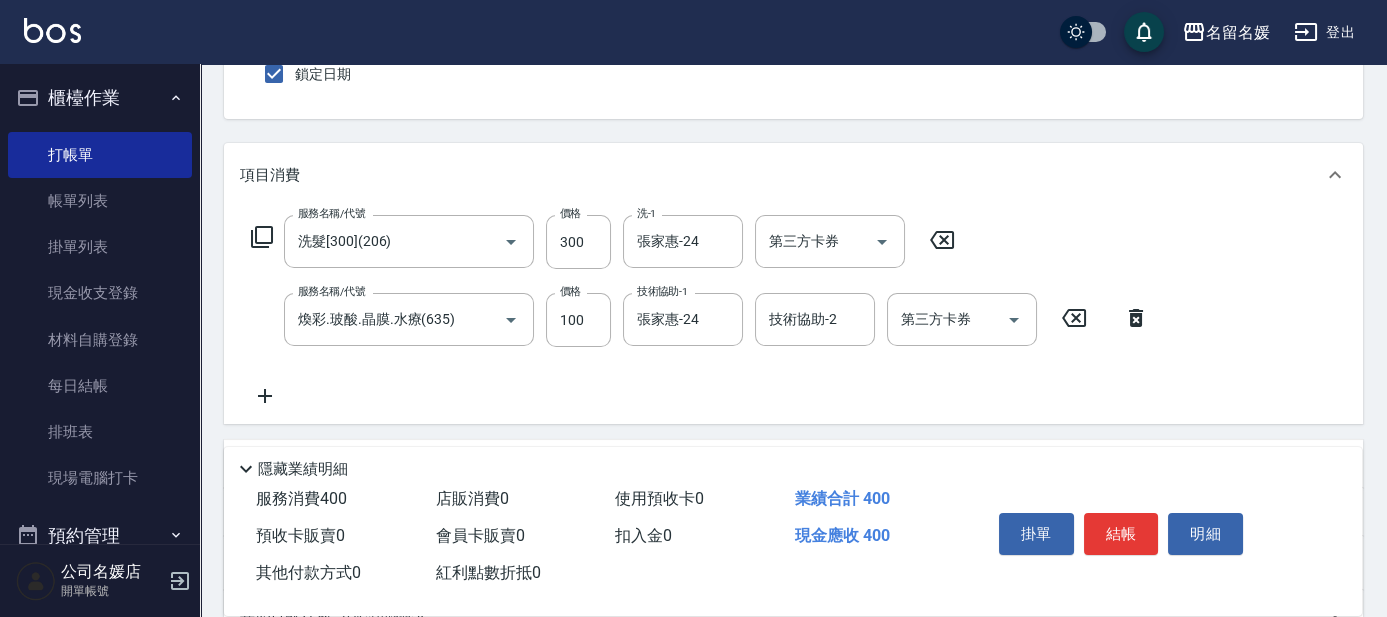 click on "Key In 打帳單 上一筆訂單:#22 帳單速查 結帳前確認明細 連續打單結帳 掛單 結帳 明細 帳單日期 [DATE] [TIME] 鎖定日期 顧客姓名/手機號碼/編號 新客人 姓名未設定/0/null 顧客姓名/手機號碼/編號 服務人員姓名/編號 支援-13 服務人員姓名/編號 指定 不指定 項目消費 服務名稱/代號 洗髮[300](206) 服務名稱/代號 價格 300 價格 洗-1 [NAME]-24 洗-1 第三方卡券 第三方卡券 服務名稱/代號 煥彩.玻酸.晶膜.水療(635) 服務名稱/代號 價格 100 價格 技術協助-1 [NAME]-24 技術協助-1 技術協助-2 技術協助-2 第三方卡券 第三方卡券 店販銷售 服務人員姓名/編號 服務人員姓名/編號 商品代號/名稱 商品代號/名稱 預收卡販賣 卡券名稱/代號 卡券名稱/代號 使用預收卡 x40 卡券代號/名稱 卡券代號/名稱 其他付款方式 入金可用餘額: 0 其他付款方式 其他付款方式 入金剩餘： 0元 0 ​ 整筆扣入金 0元 0" at bounding box center (793, 379) 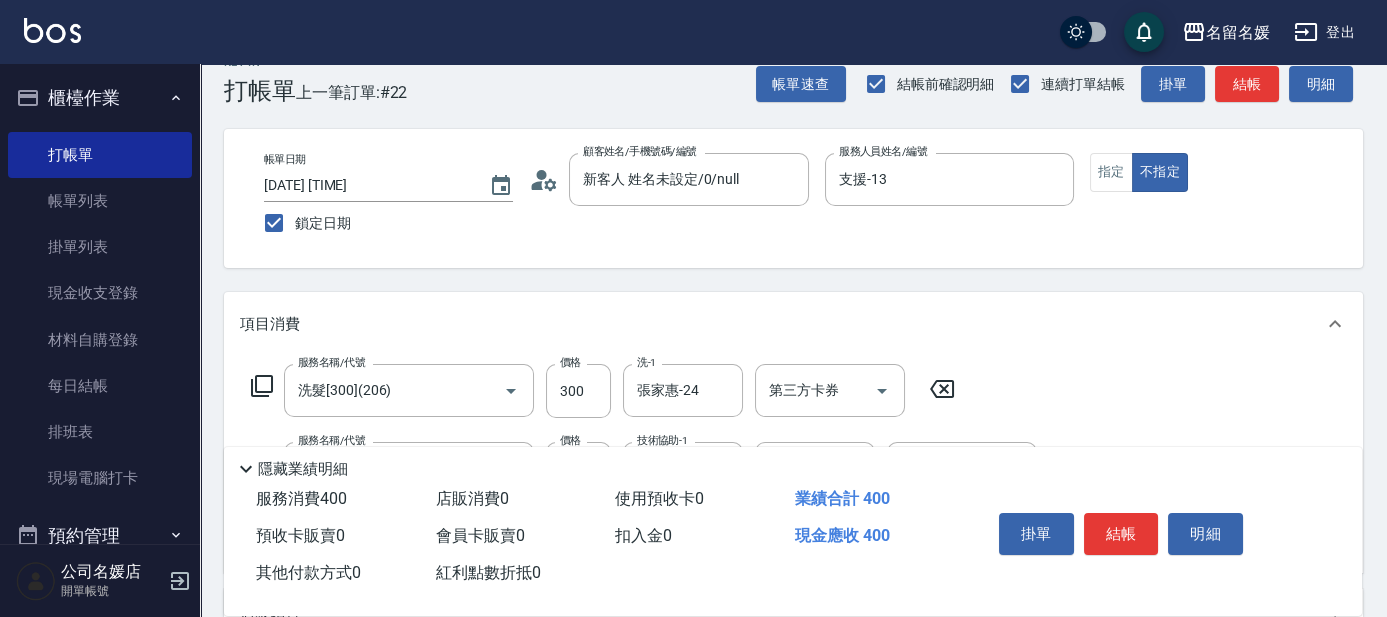 scroll, scrollTop: 0, scrollLeft: 0, axis: both 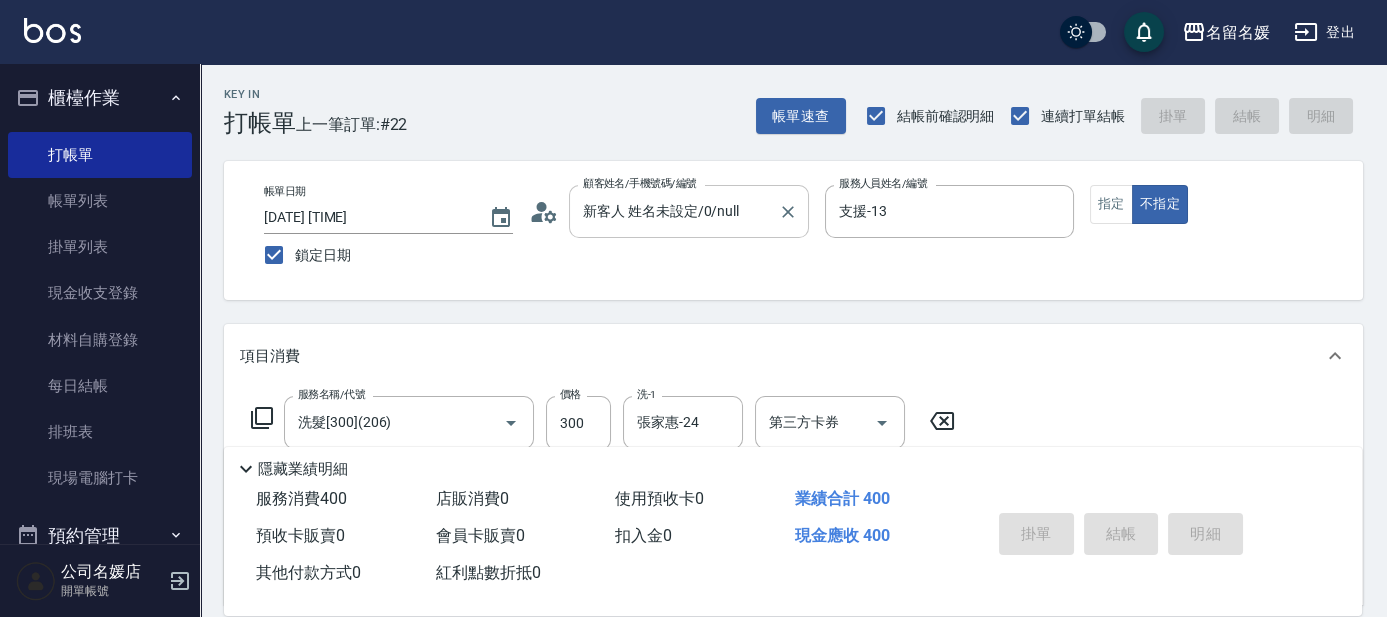 type 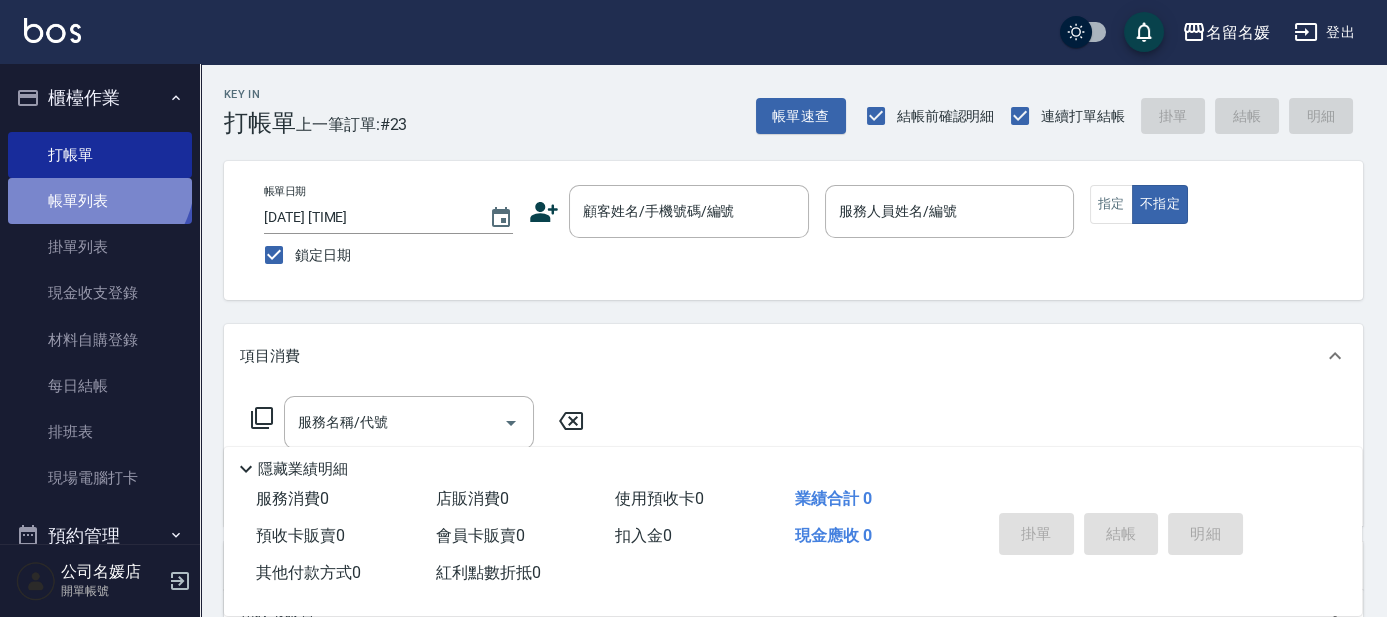 click on "帳單列表" at bounding box center (100, 201) 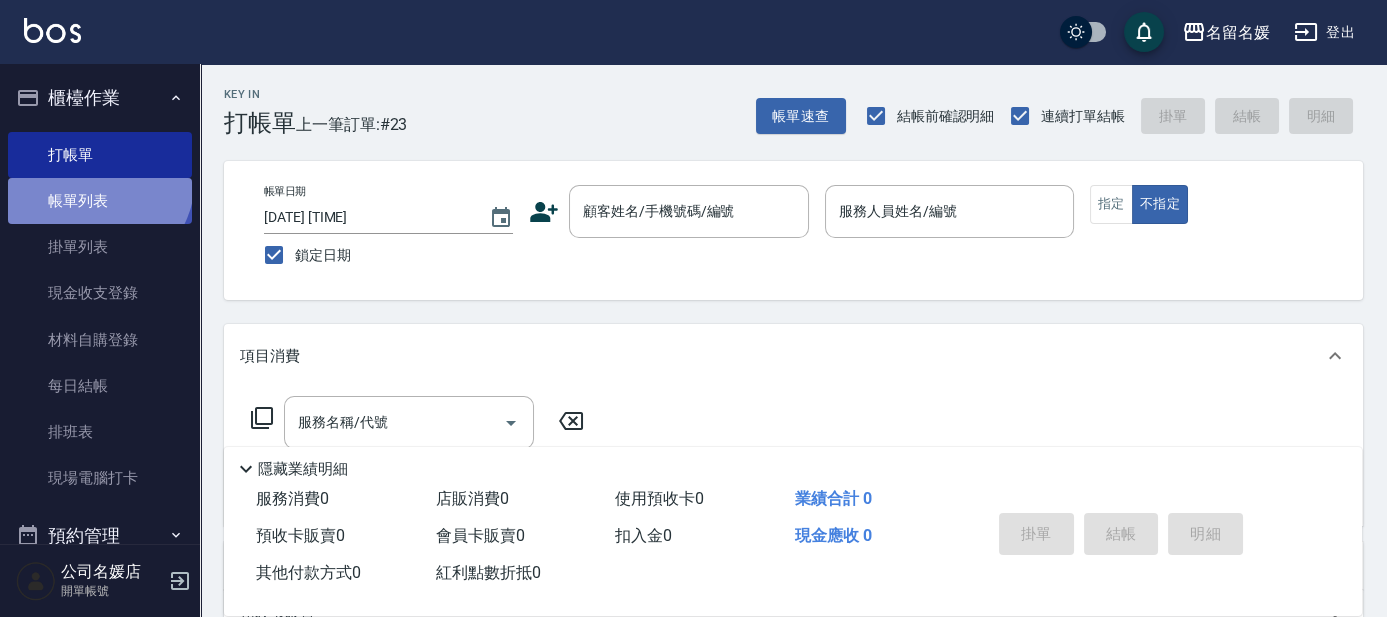 click on "帳單列表" at bounding box center [100, 201] 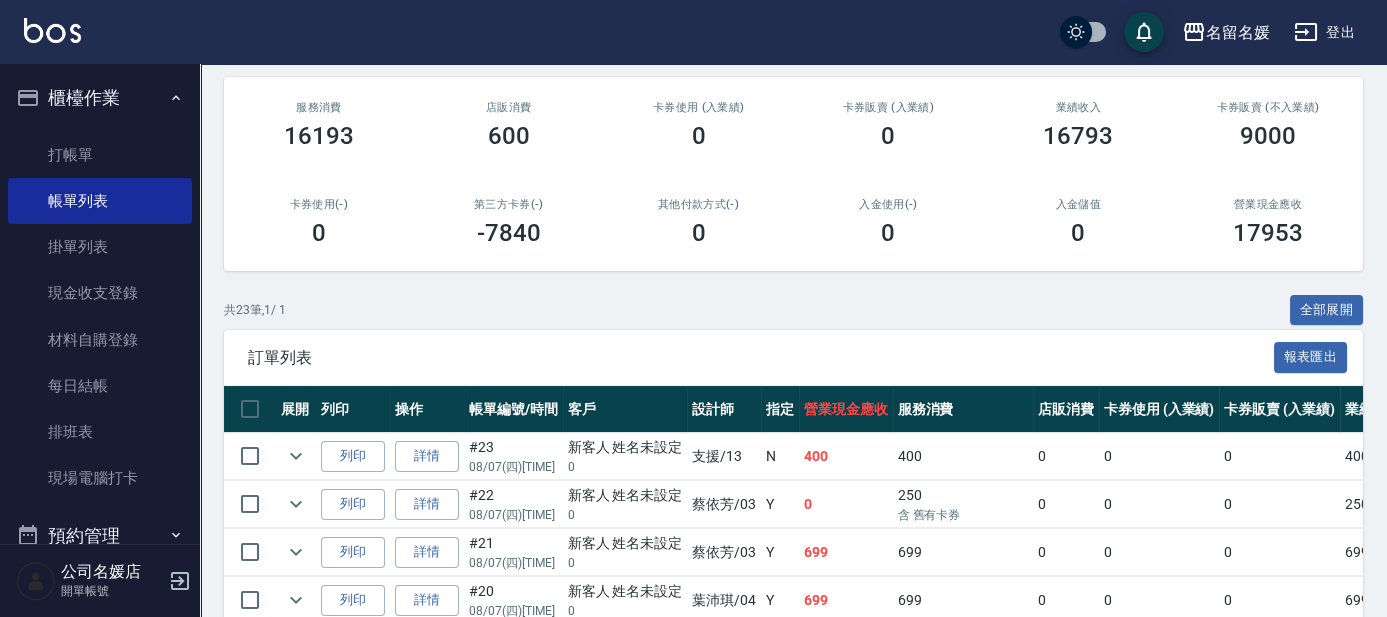 scroll, scrollTop: 272, scrollLeft: 0, axis: vertical 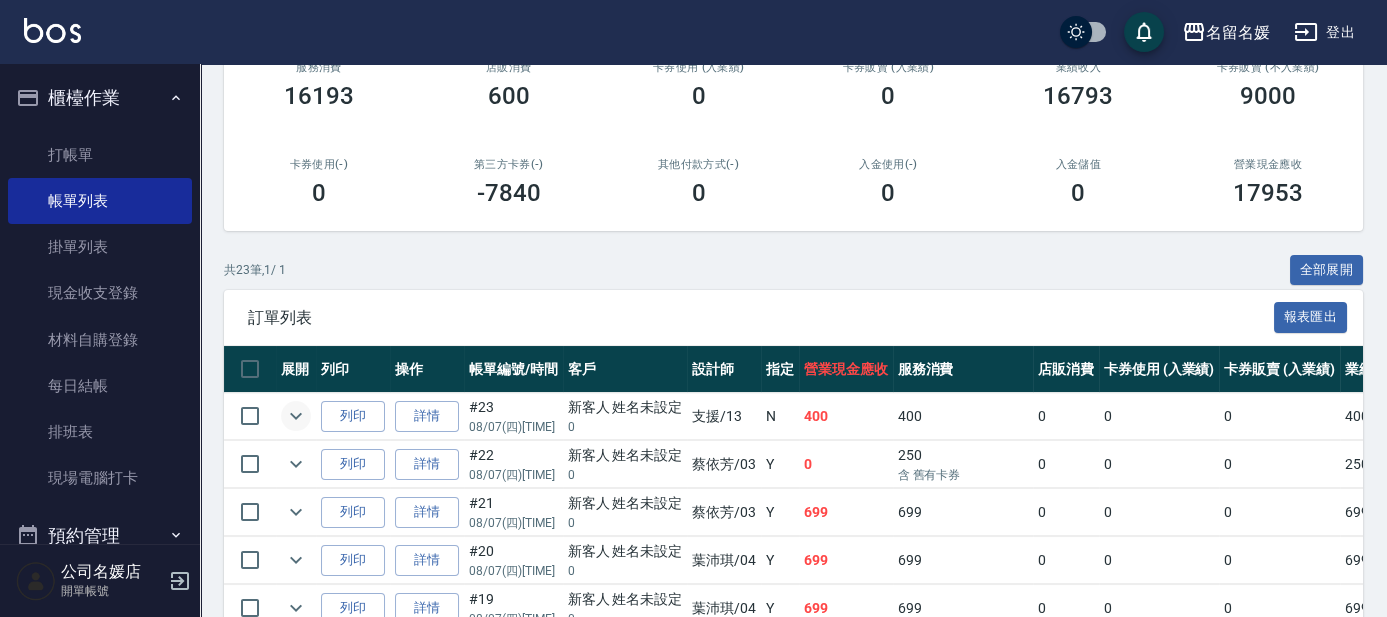 click 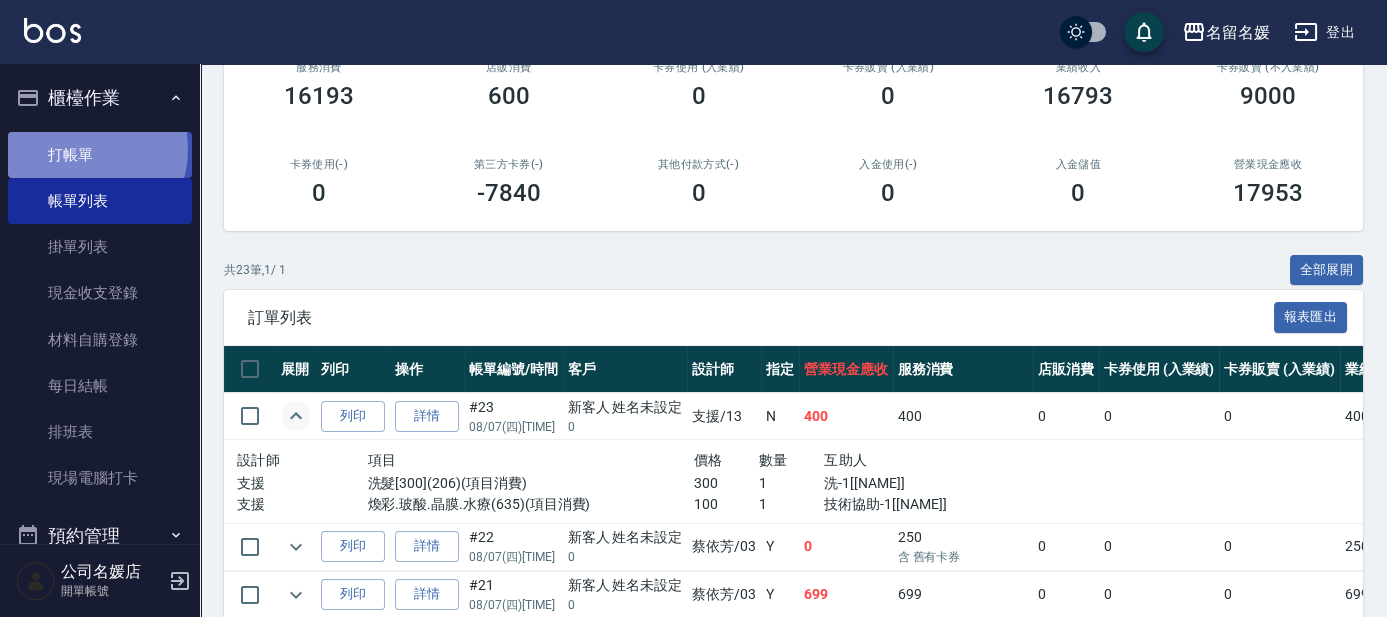 click on "打帳單" at bounding box center [100, 155] 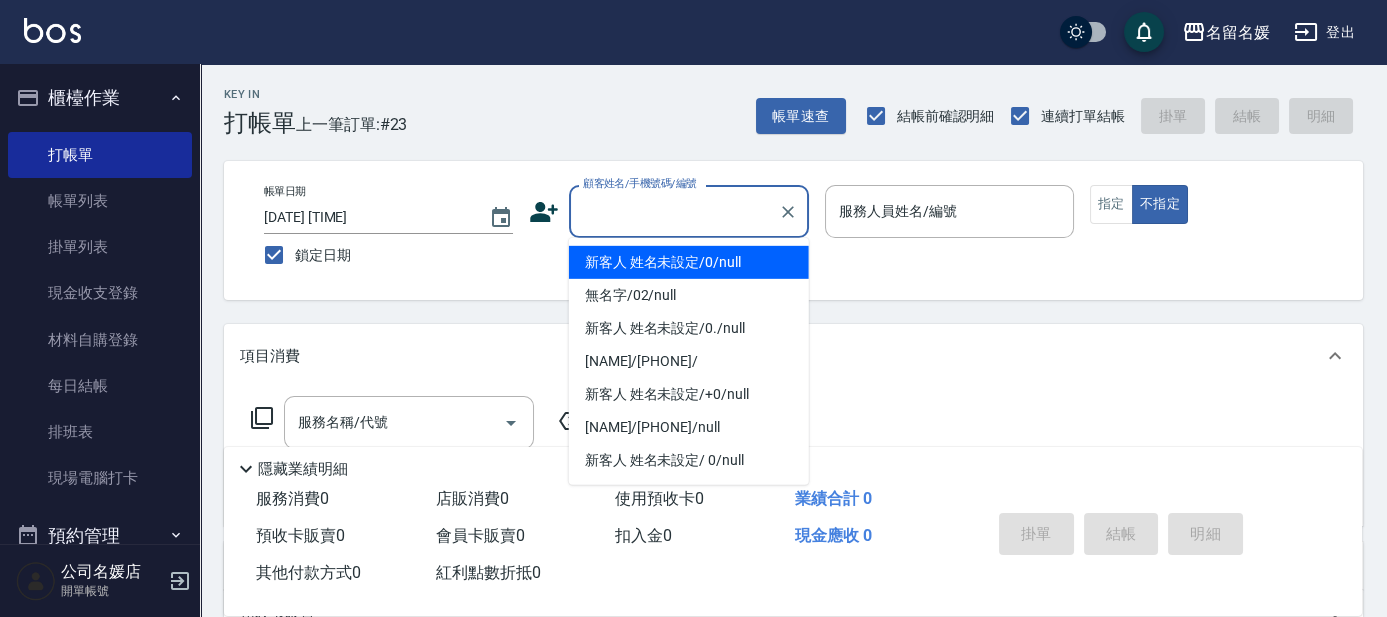 type on "0" 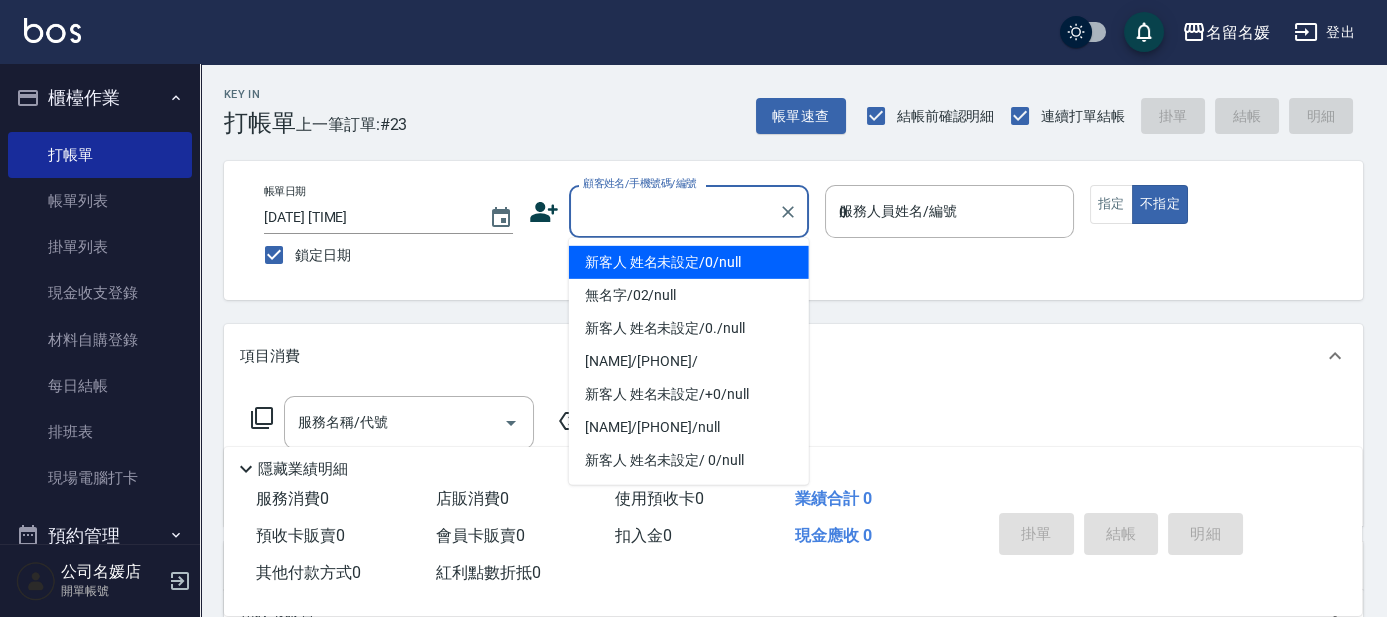 type on "新客人 姓名未設定/0/null" 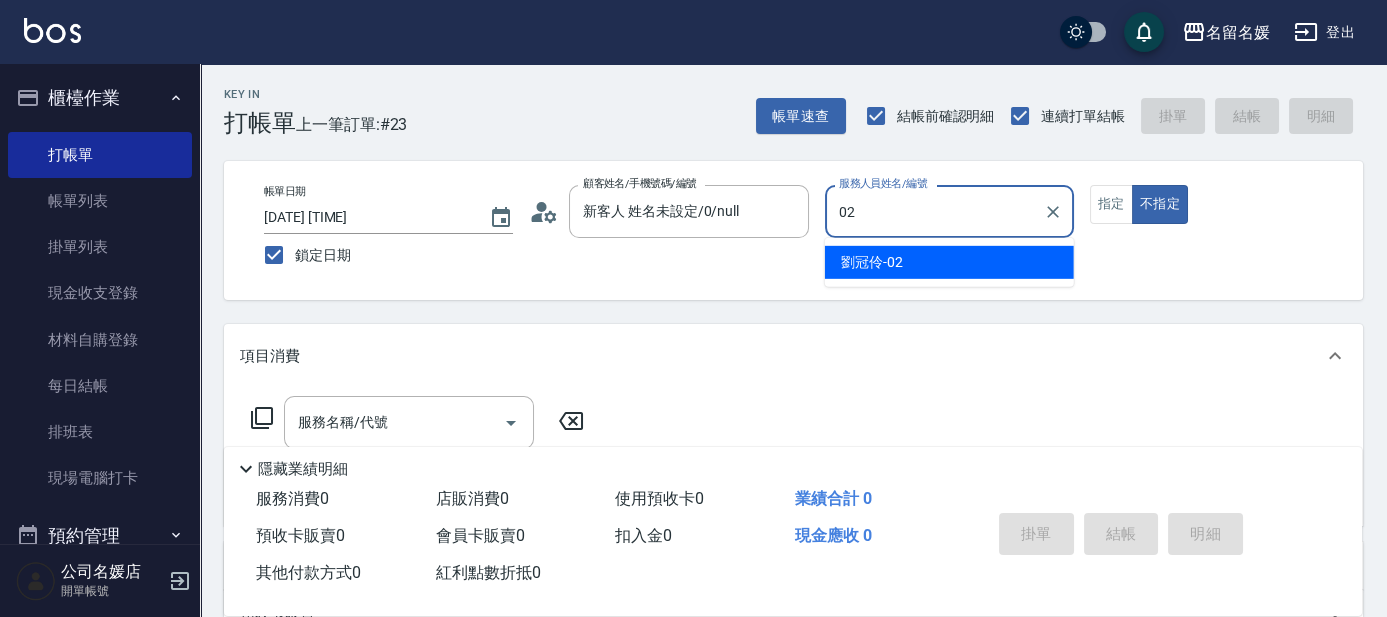 type on "02" 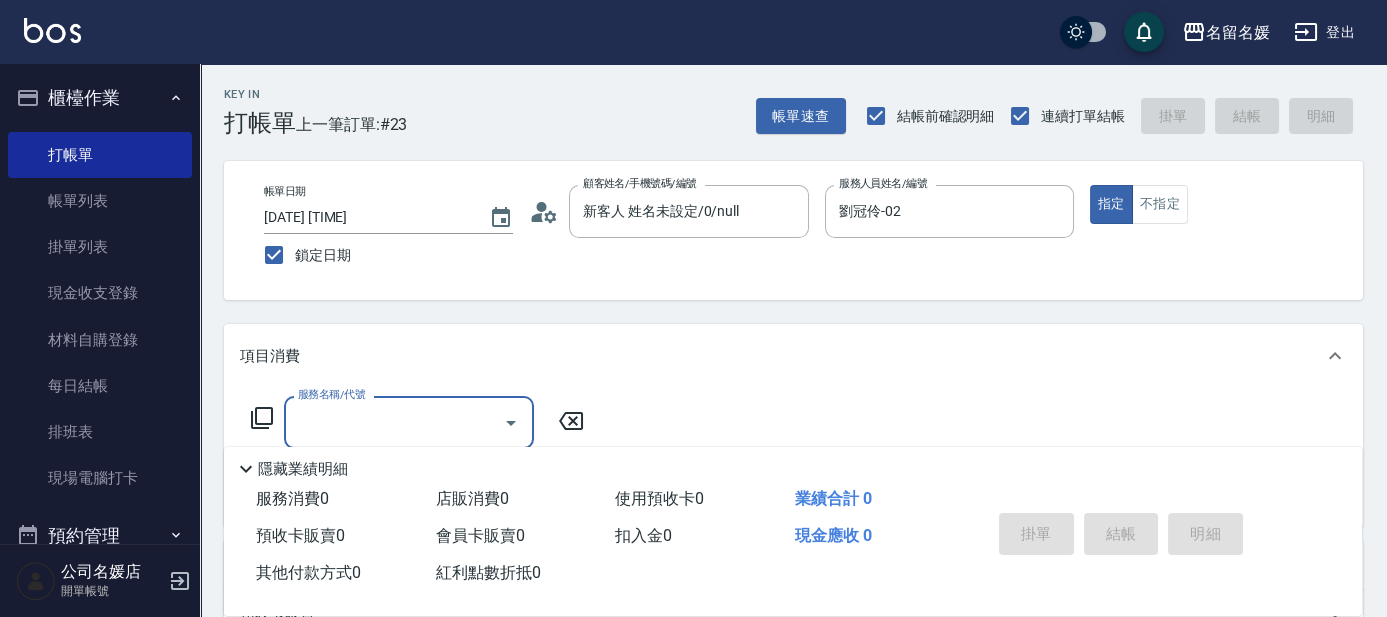 type on "2" 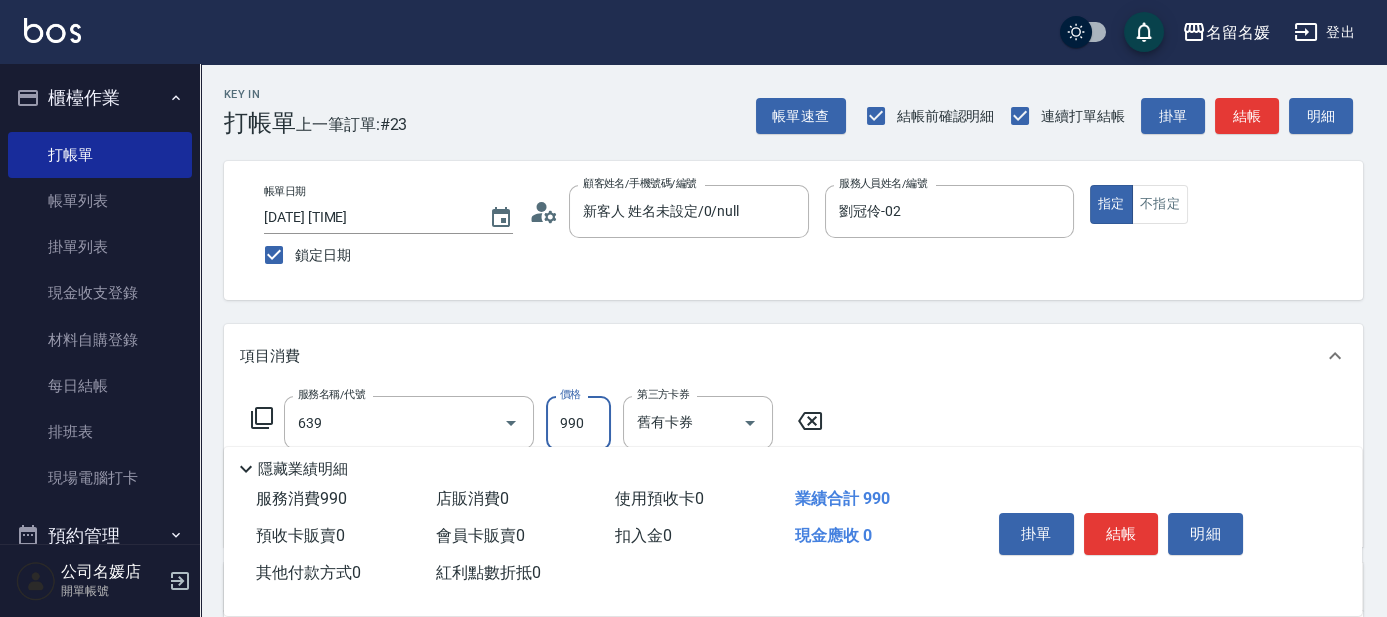type on "(芙)蘆薈髮膜套卡(自材)(639)" 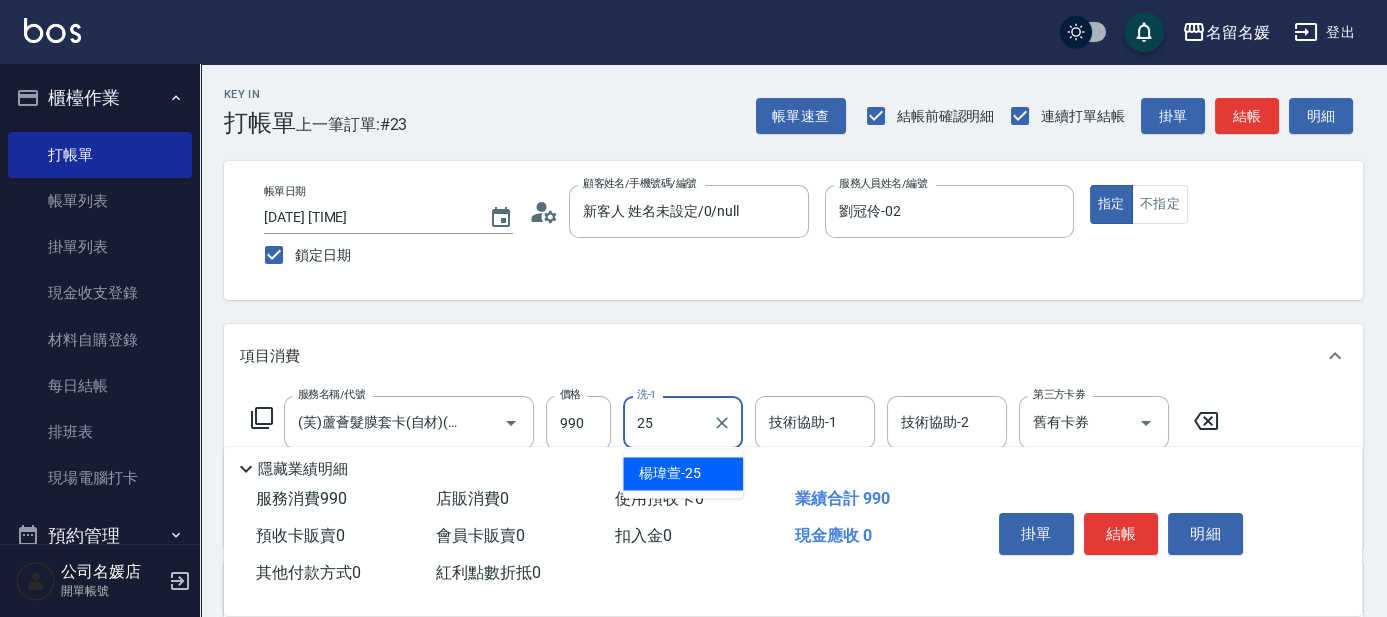 type on "楊瑋萱-25" 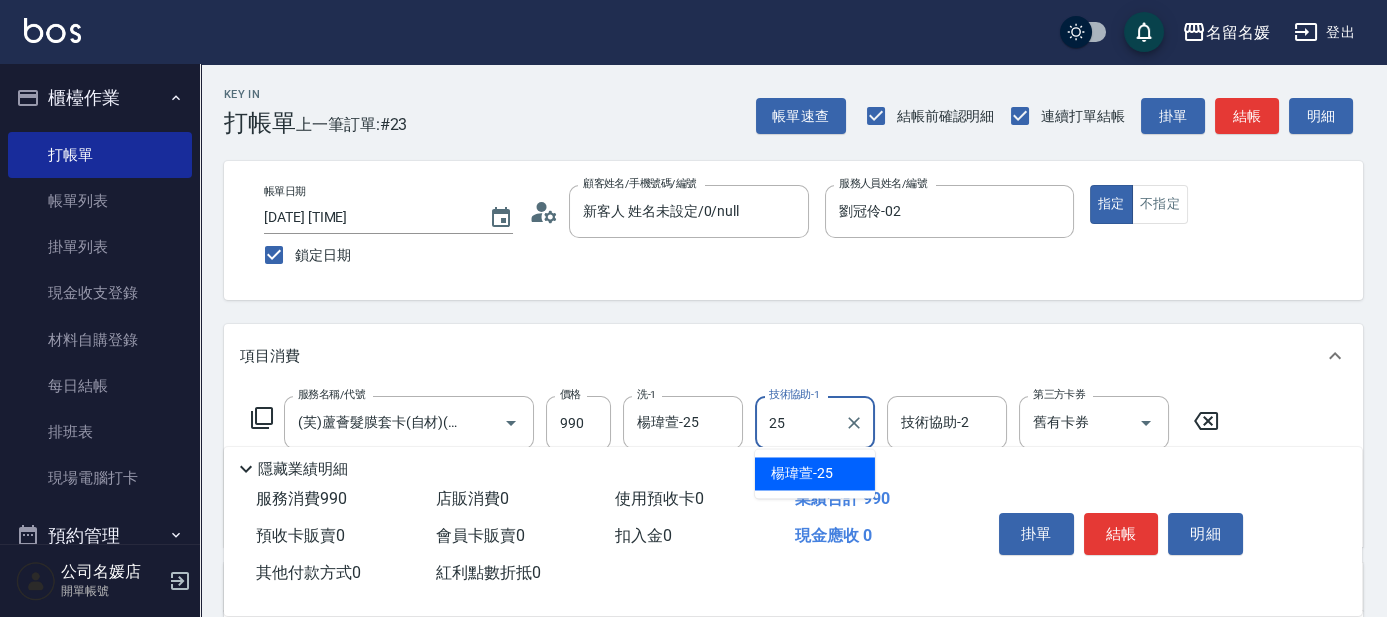 type on "楊瑋萱-25" 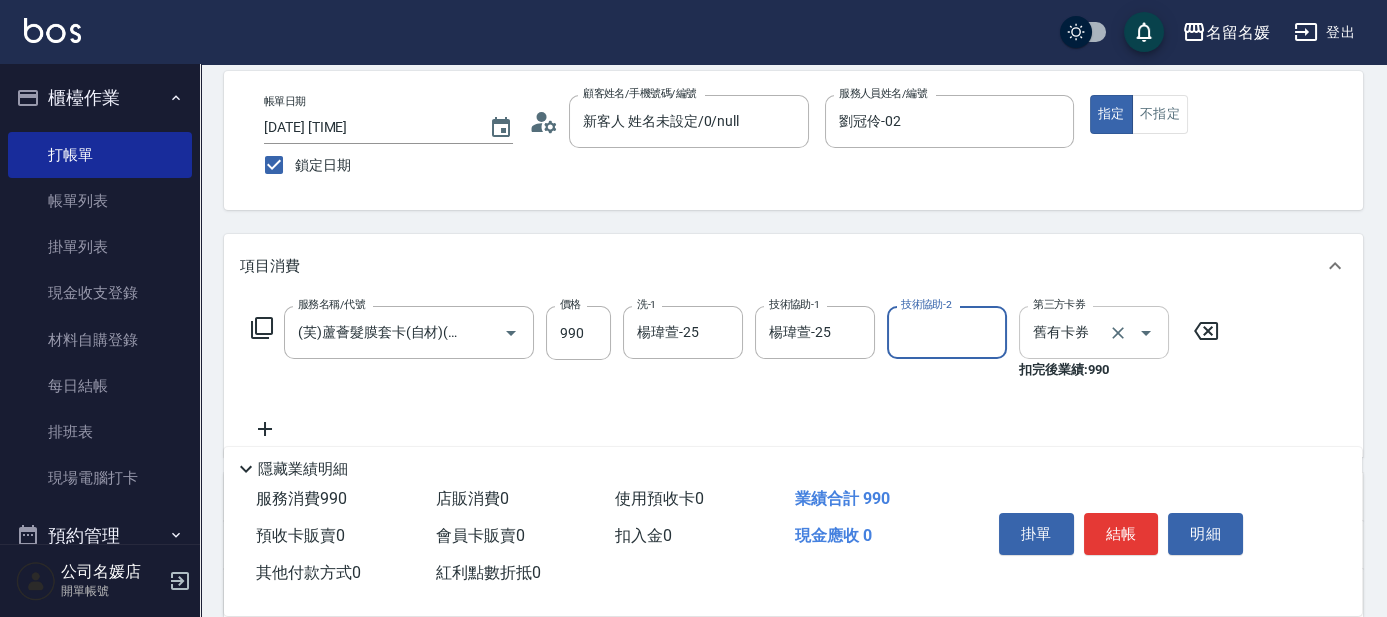 scroll, scrollTop: 90, scrollLeft: 0, axis: vertical 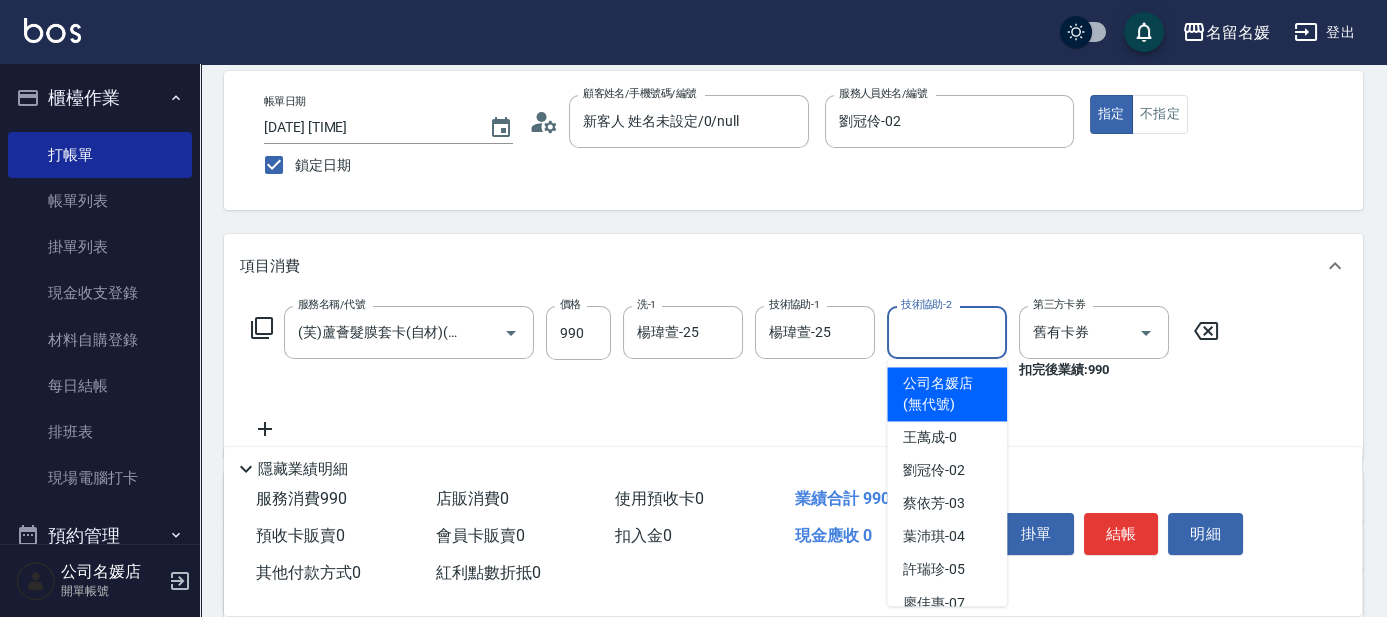 click on "Key In 打帳單 上一筆訂單:#23 帳單速查 結帳前確認明細 連續打單結帳 掛單 結帳 明細 帳單日期 [DATE] [TIME] 鎖定日期 顧客姓名/手機號碼/編號 新客人 姓名未設定/0/null 顧客姓名/手機號碼/編號 服務人員姓名/編號 [NAME]-02 服務人員姓名/編號 指定 不指定 項目消費 服務名稱/代號 (芙)蘆薈髮膜套卡(自材)(639) 服務名稱/代號 價格 990 價格 洗-1 [NAME]-25 洗-1 技術協助-1 [NAME]-25 技術協助-1 技術協助-2 技術協助-2 第三方卡券 舊有卡券 第三方卡券 扣完後業績: 990 店販銷售 服務人員姓名/編號 服務人員姓名/編號 商品代號/名稱 商品代號/名稱 預收卡販賣 卡券名稱/代號 卡券名稱/代號 使用預收卡 x40 卡券代號/名稱 卡券代號/名稱 其他付款方式 入金可用餘額: 0 其他付款方式 其他付款方式 入金剩餘： 0元 0 ​ 整筆扣入金 0元 異動入金 備註及來源 備註 備註 訂單來源 ​ 990 0 0" at bounding box center [793, 441] 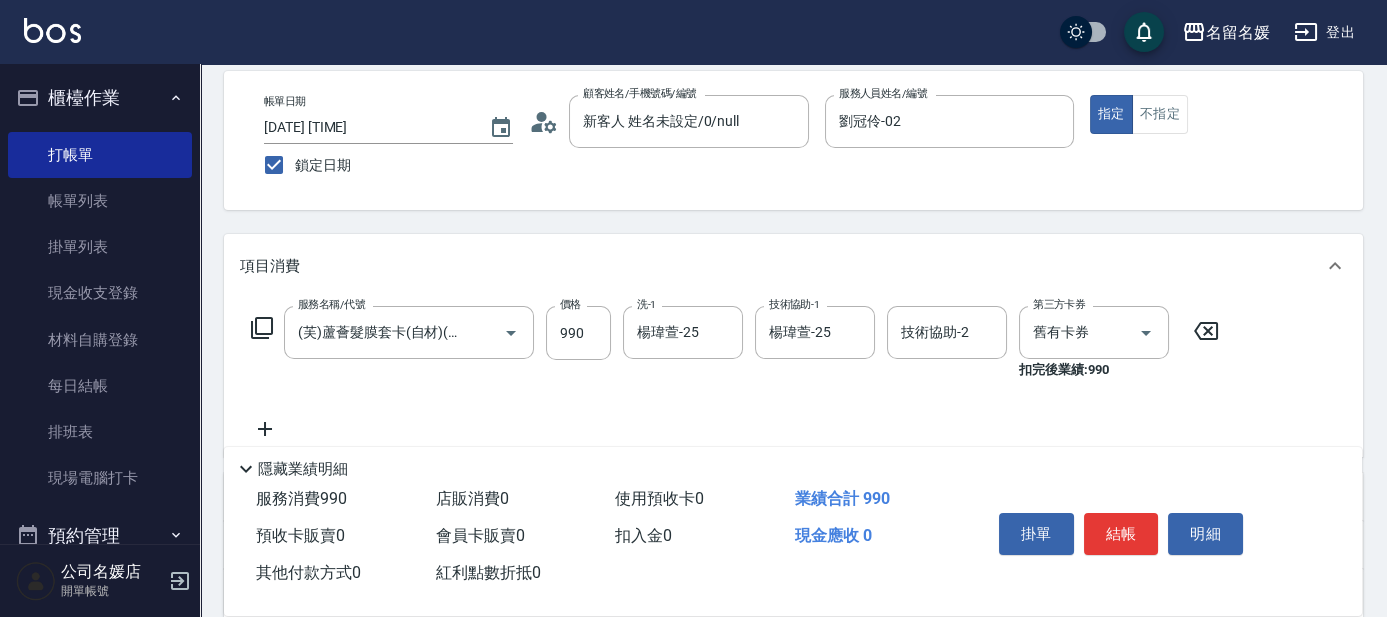 click 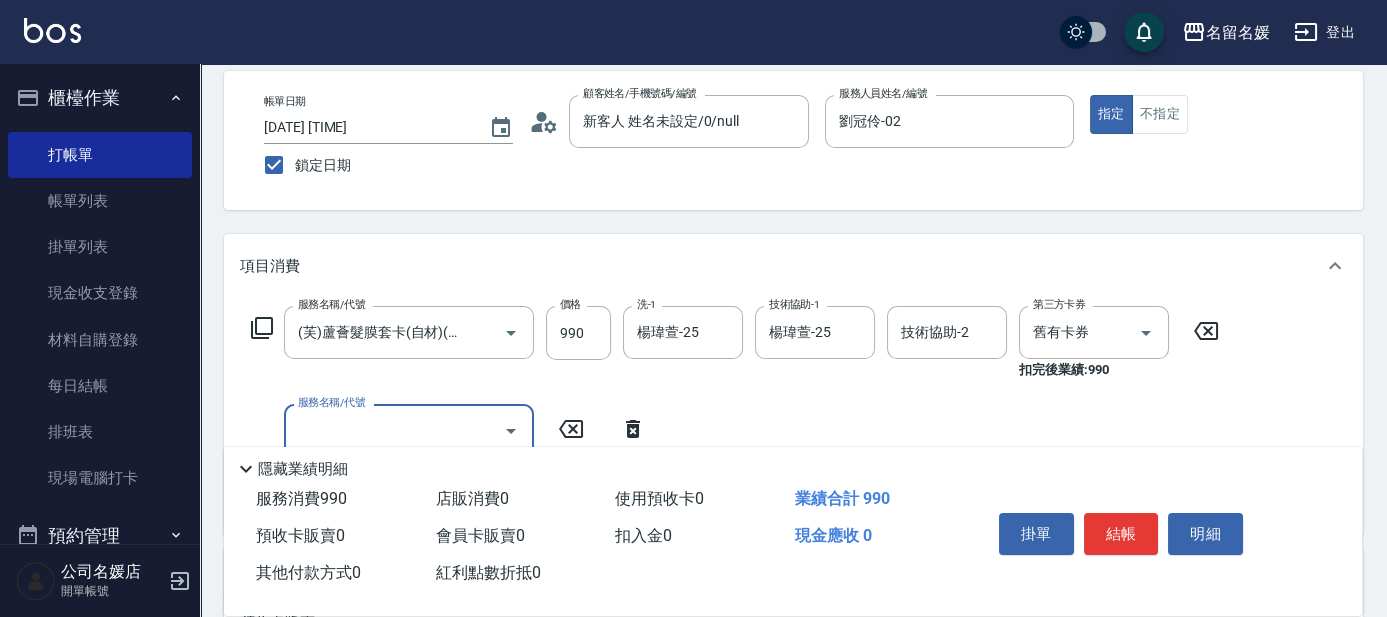 scroll, scrollTop: 0, scrollLeft: 0, axis: both 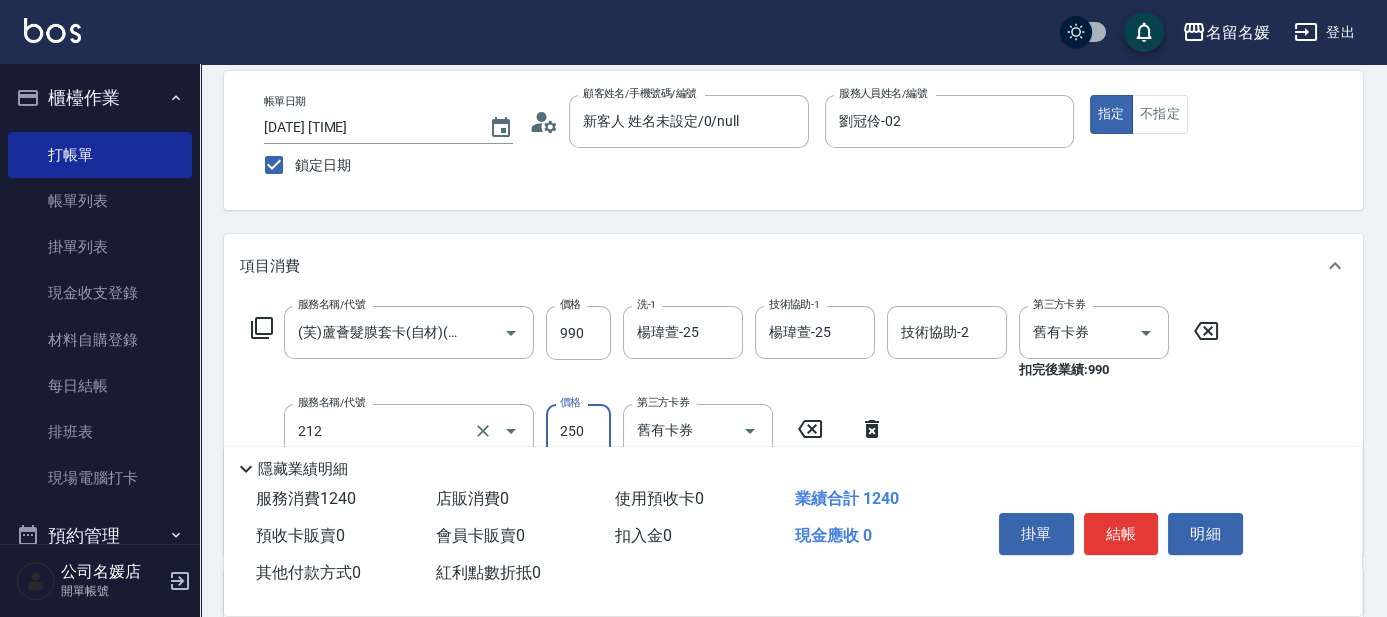 type on "洗髮券-(卡)250(212)" 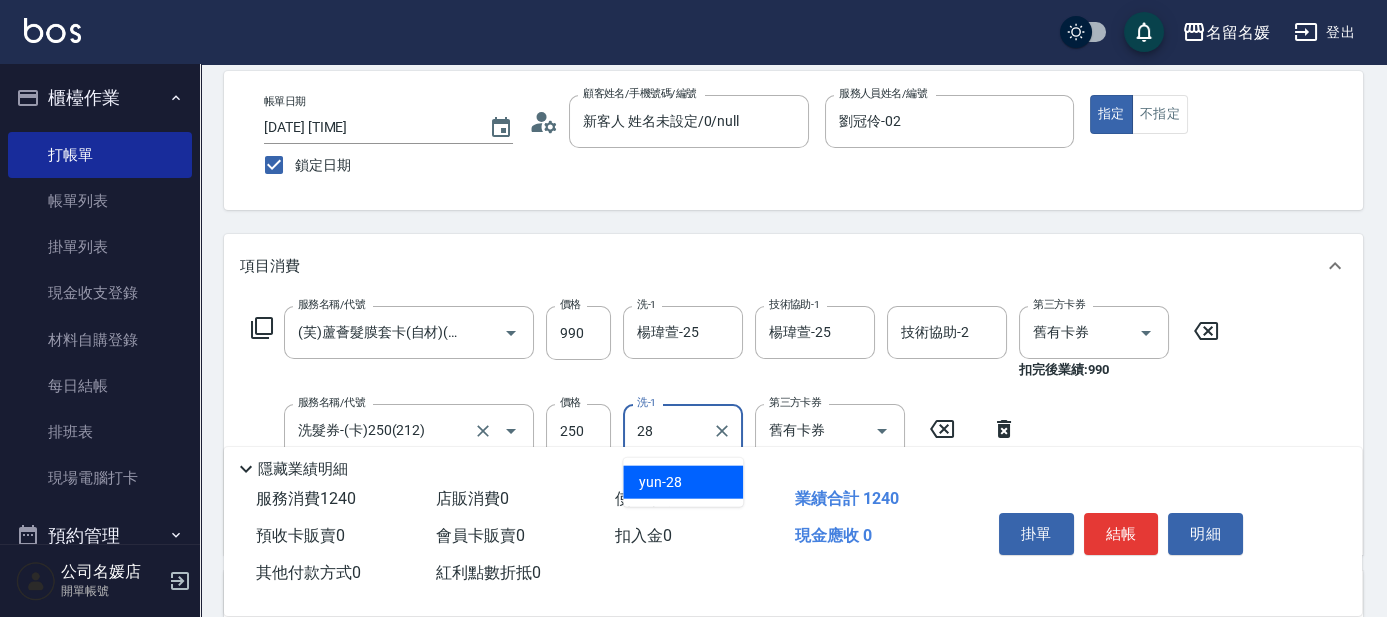type on "yun-28" 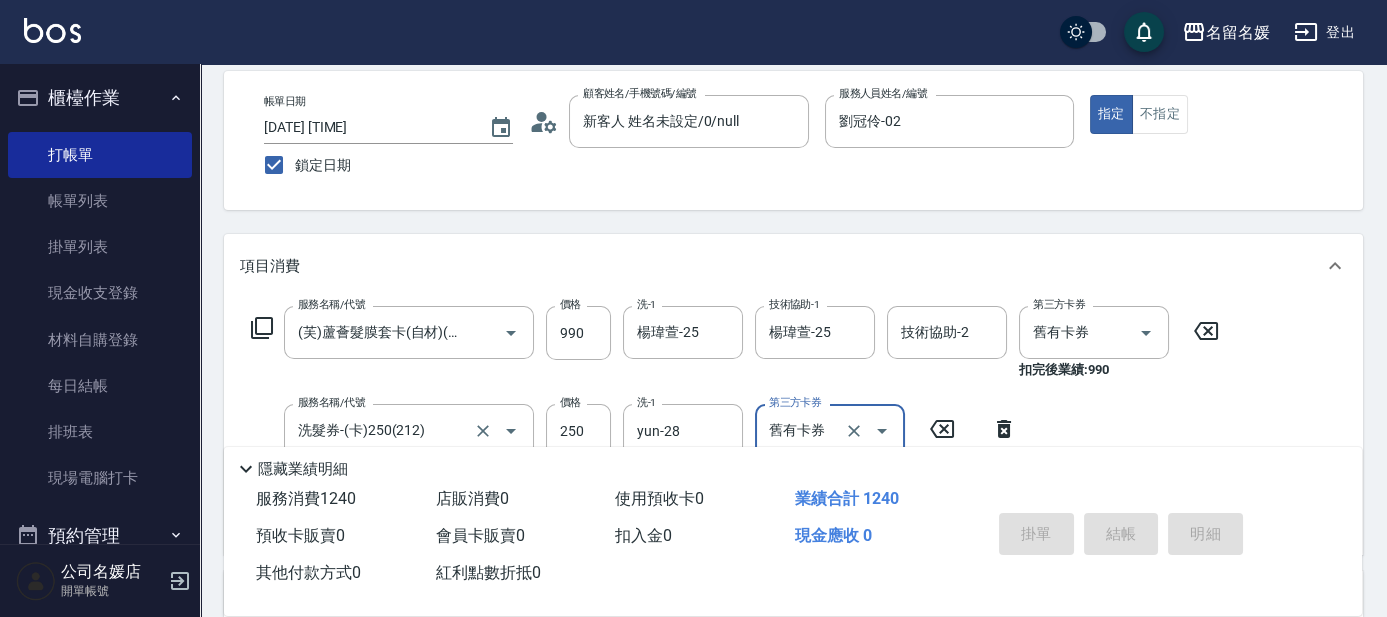 type 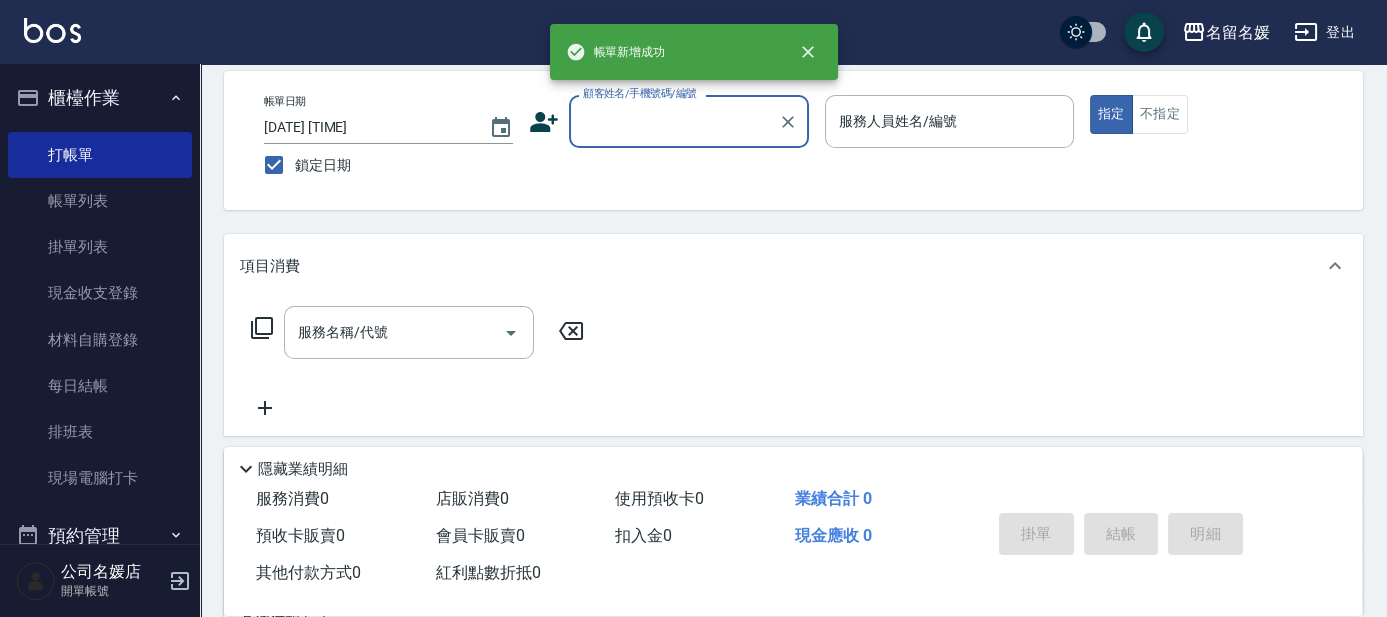 scroll, scrollTop: 0, scrollLeft: 0, axis: both 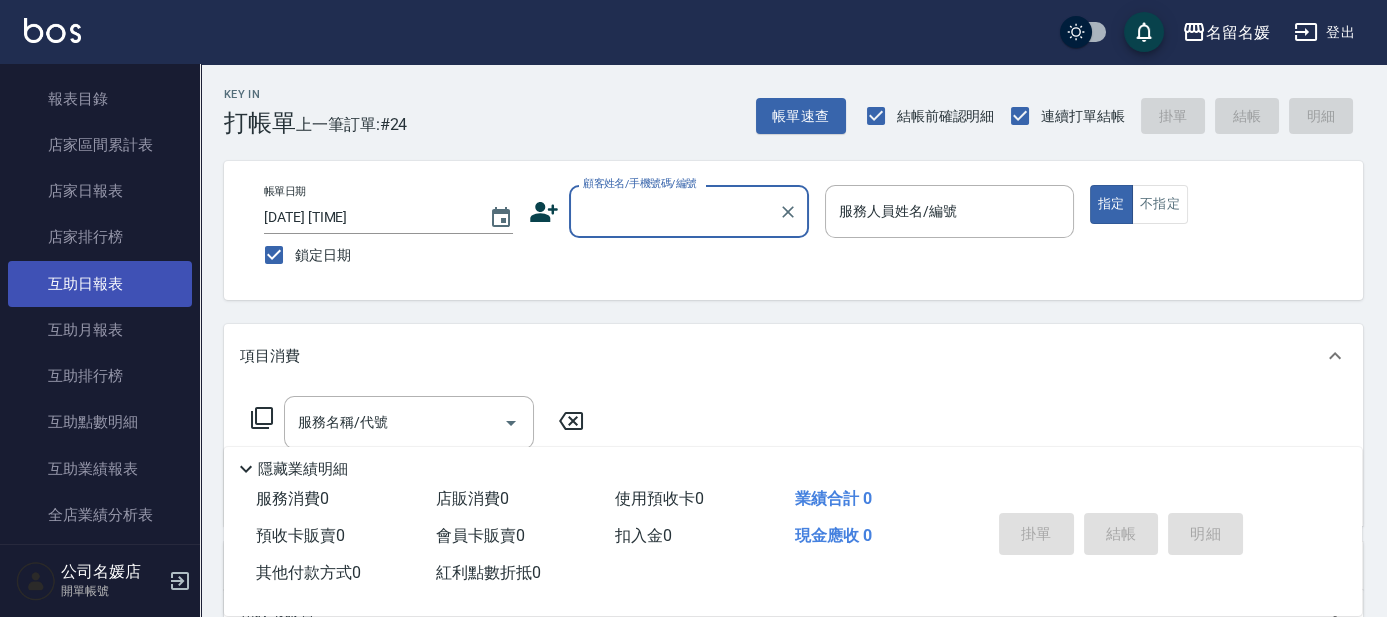 click on "互助日報表" at bounding box center (100, 284) 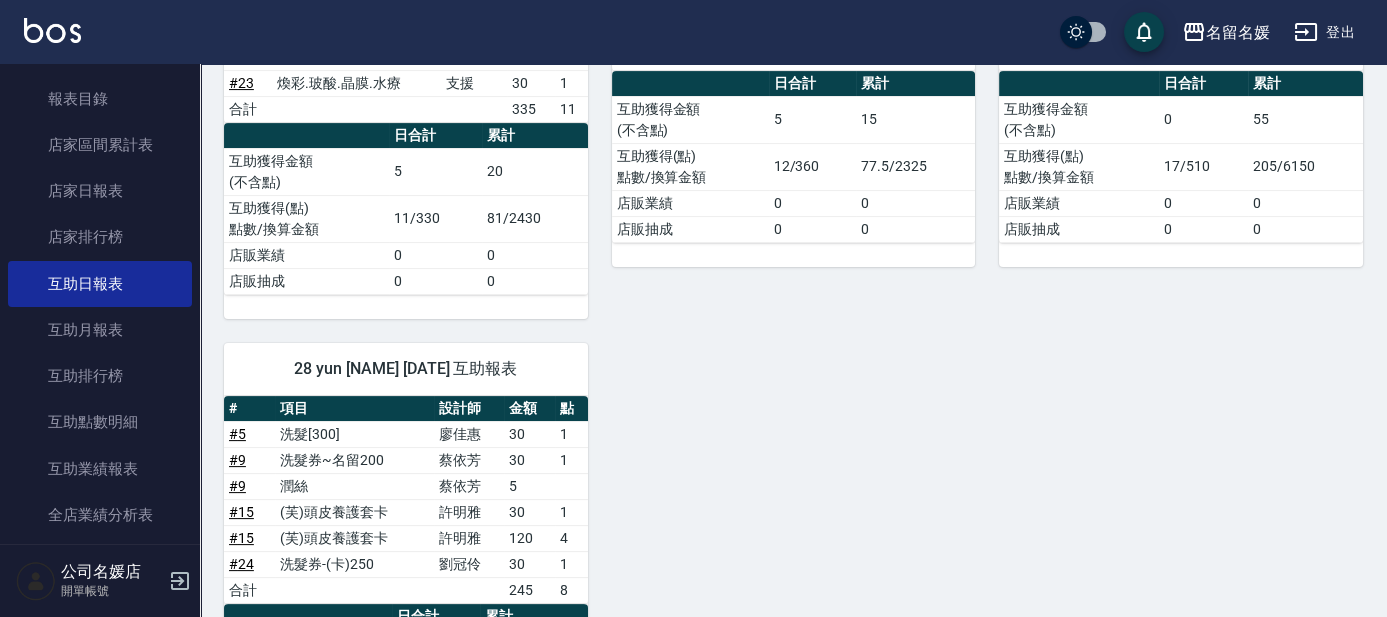 scroll, scrollTop: 1272, scrollLeft: 0, axis: vertical 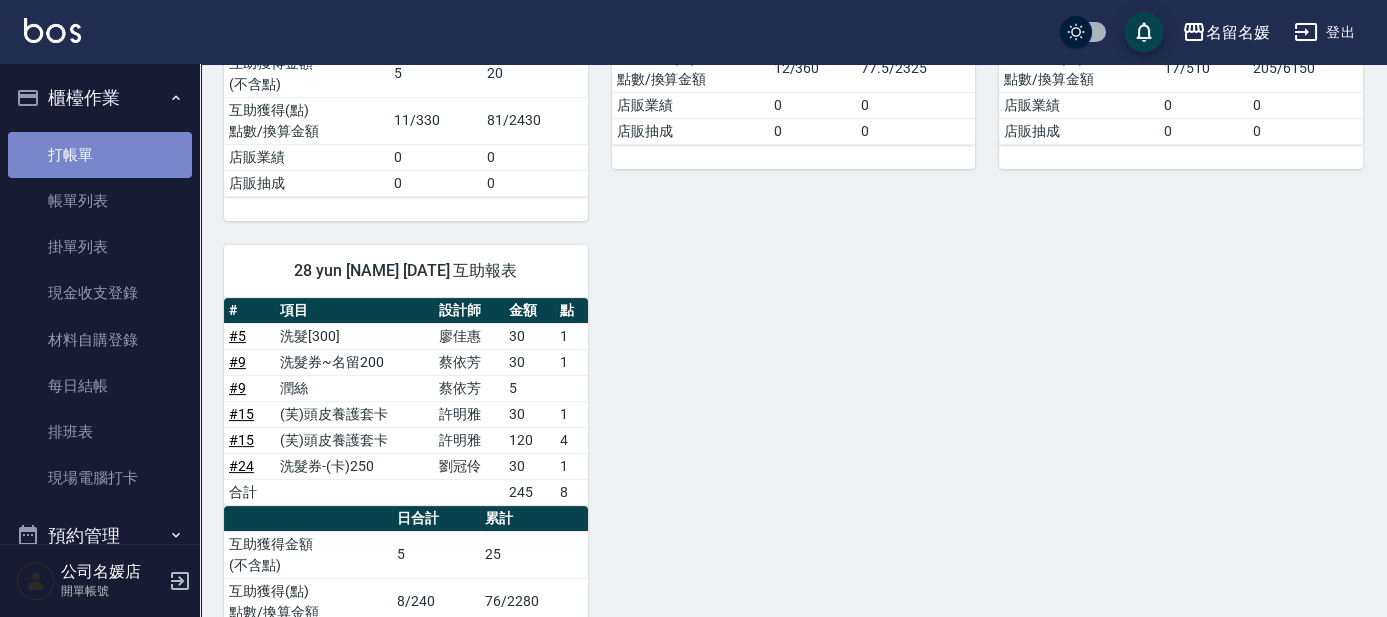 click on "打帳單" at bounding box center (100, 155) 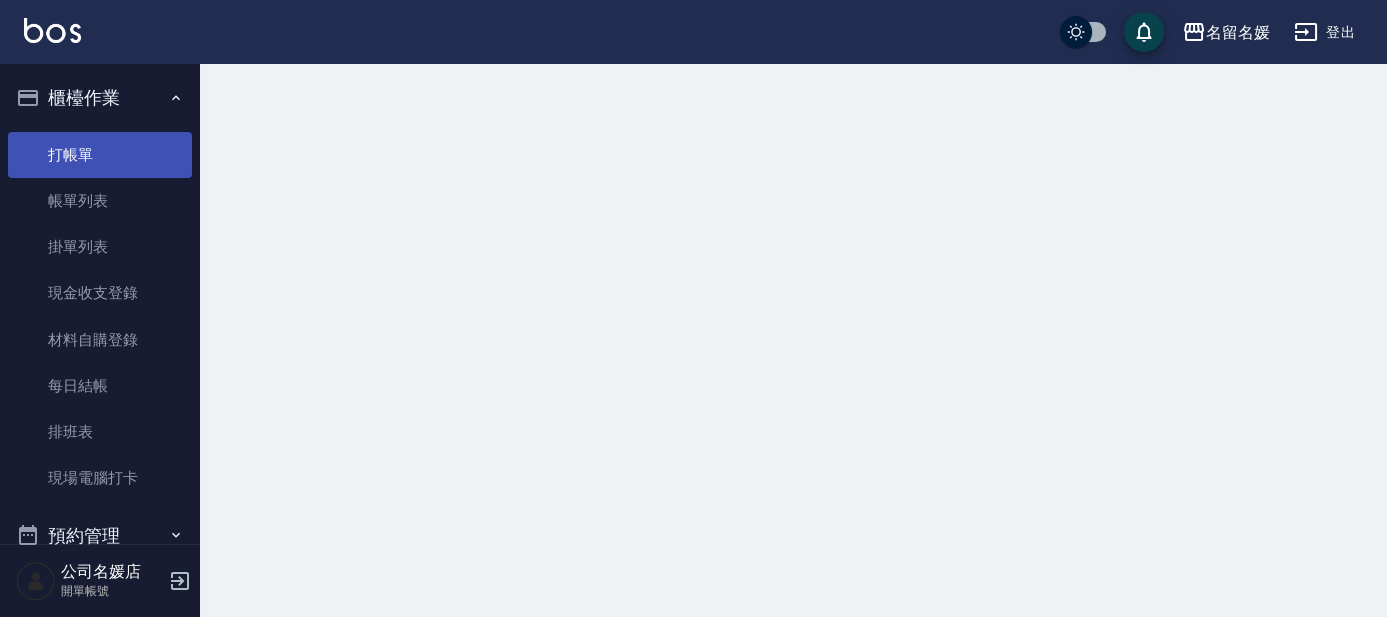 scroll, scrollTop: 0, scrollLeft: 0, axis: both 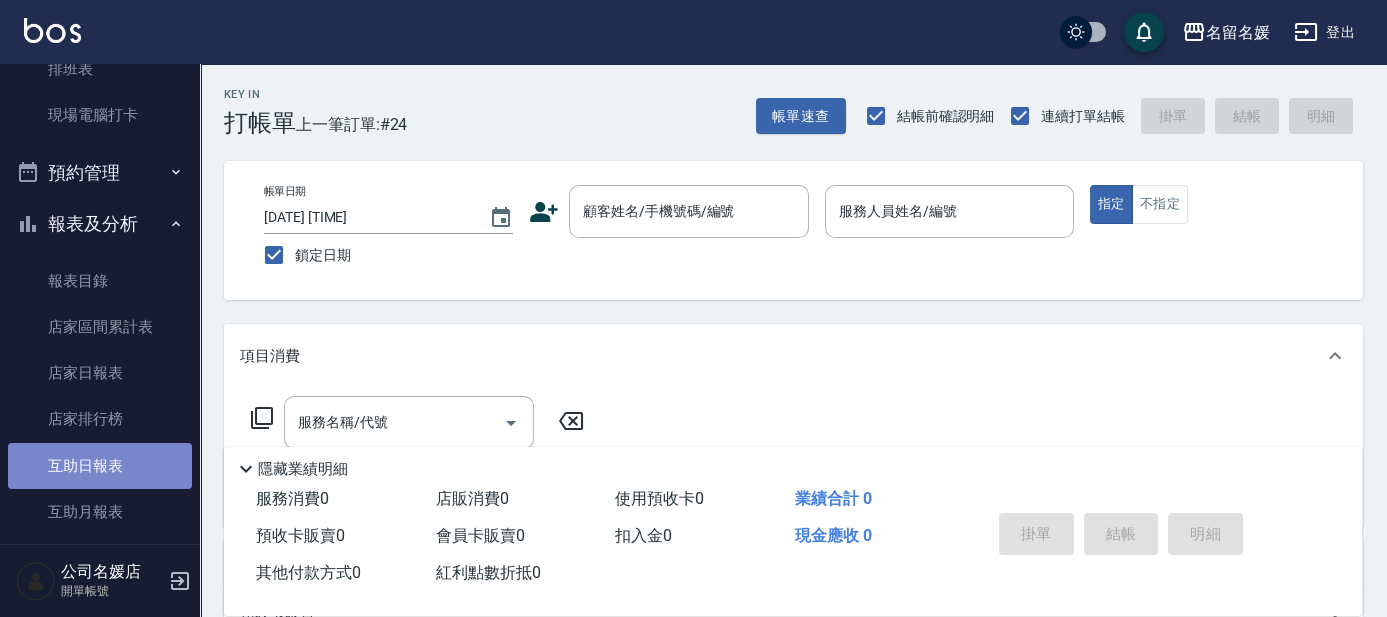 click on "互助日報表" at bounding box center [100, 466] 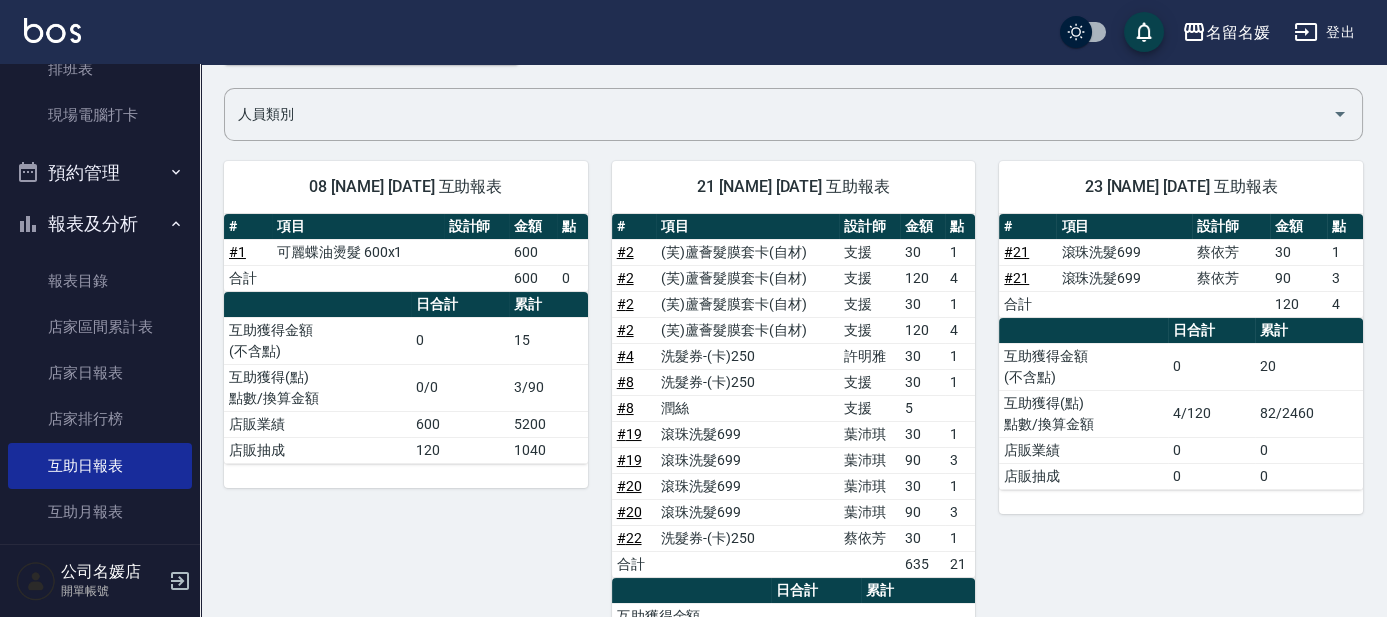 scroll, scrollTop: 181, scrollLeft: 0, axis: vertical 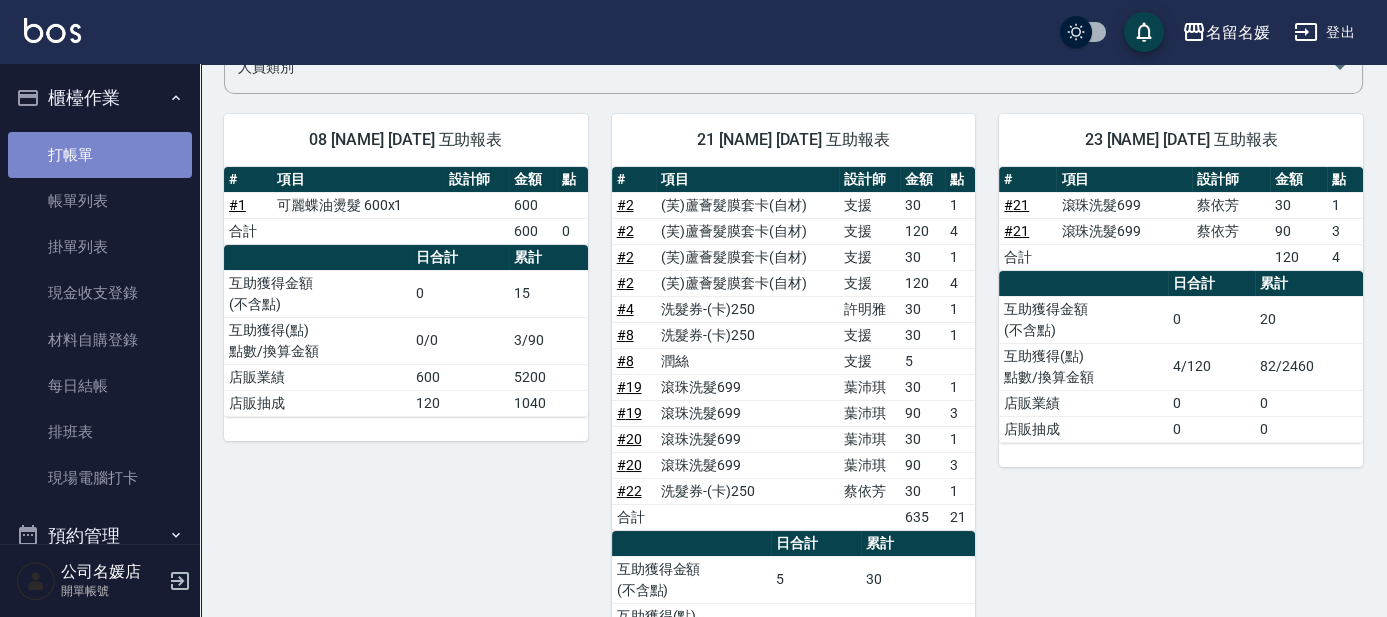 click on "打帳單" at bounding box center [100, 155] 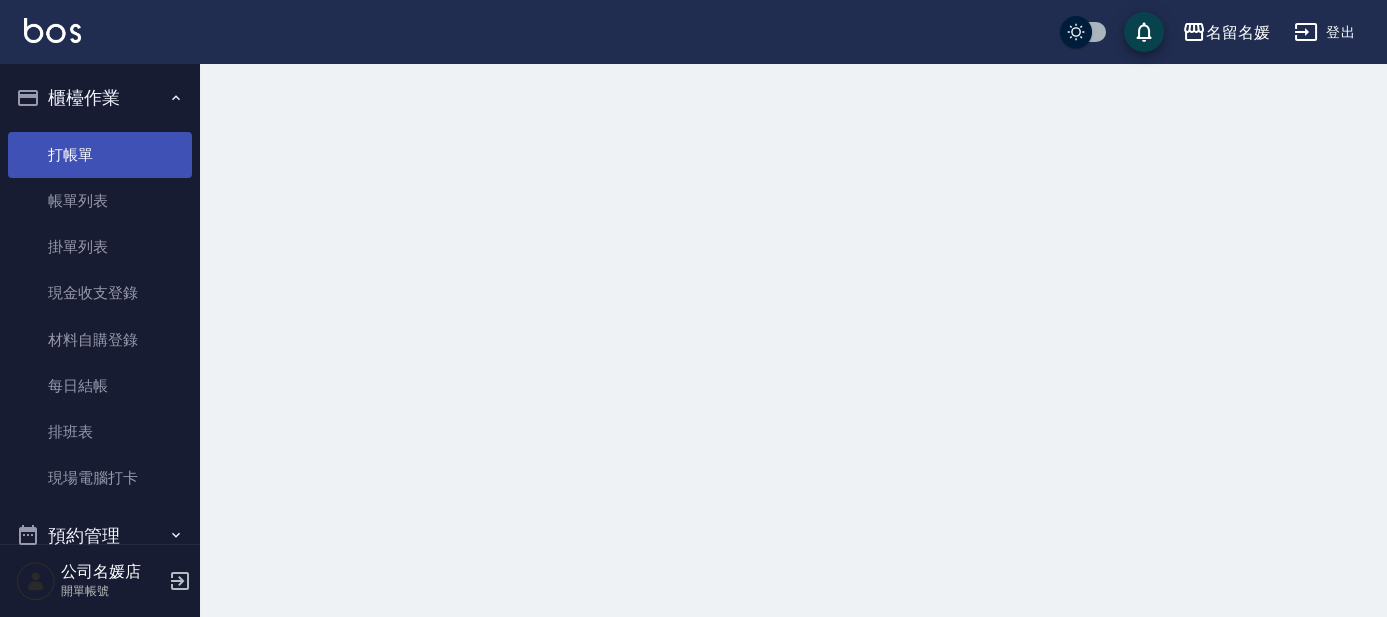 scroll, scrollTop: 0, scrollLeft: 0, axis: both 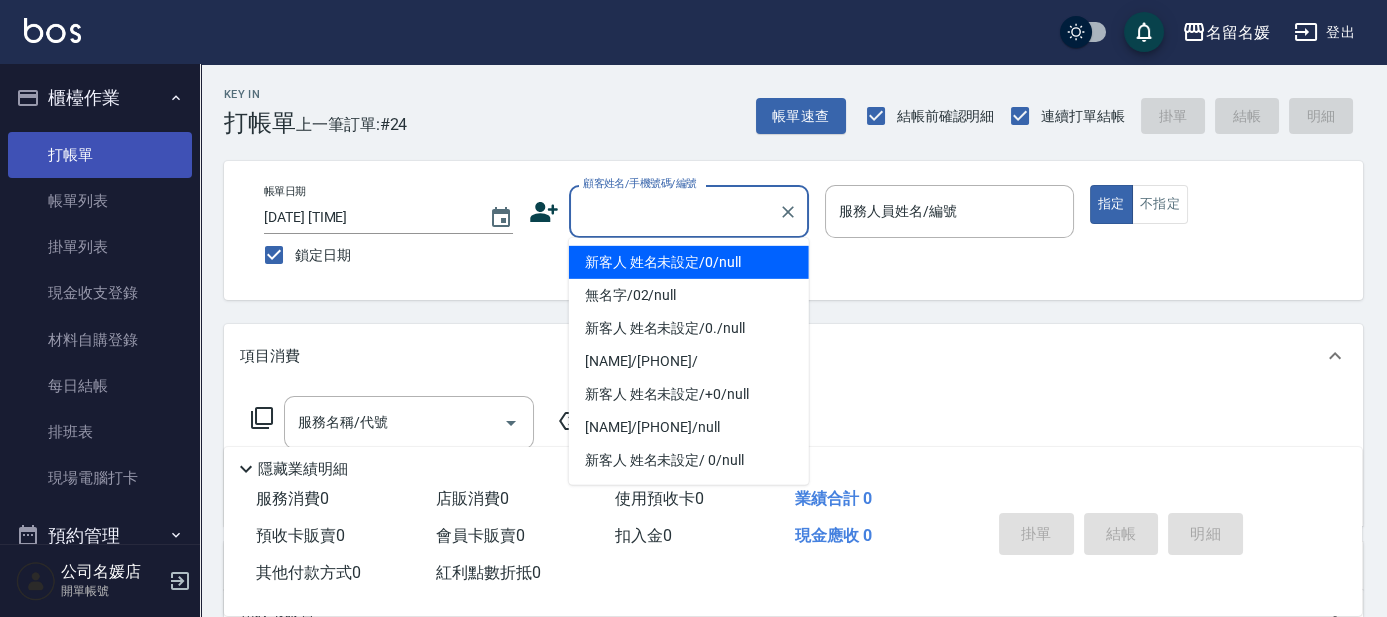 type on "新客人 姓名未設定/0/null" 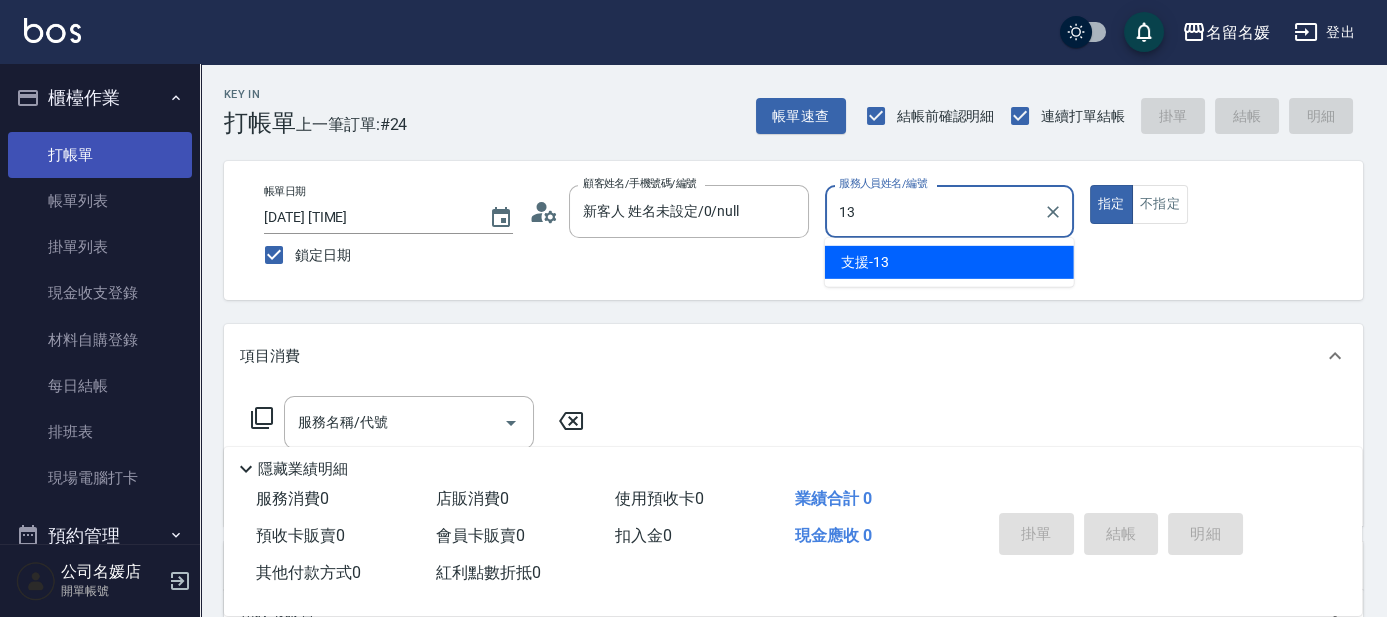 type on "支援-13" 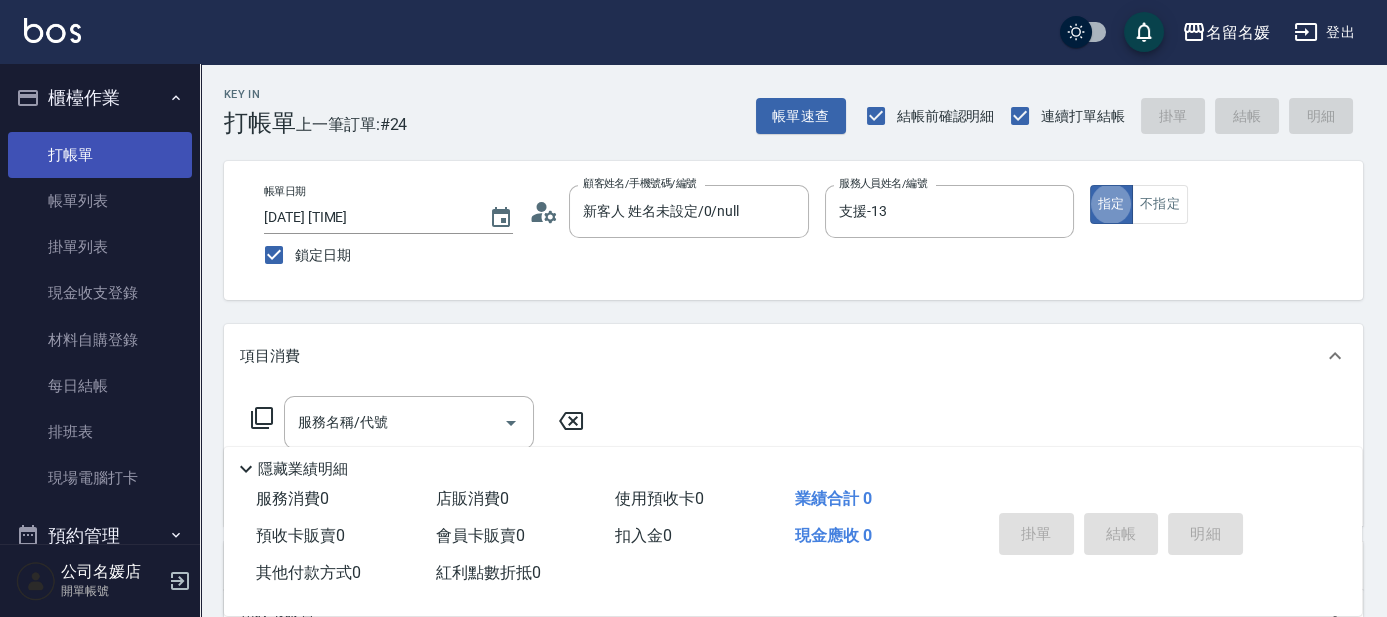 type on "true" 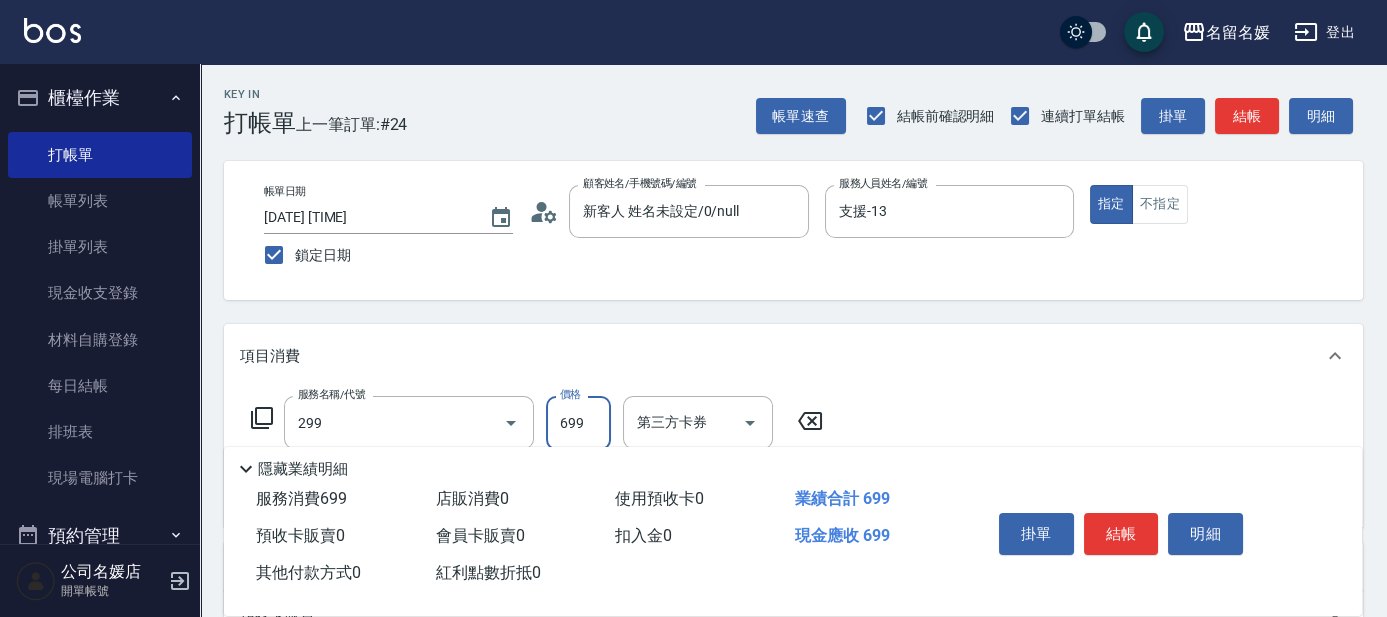 type on "滾珠洗髮699(299)" 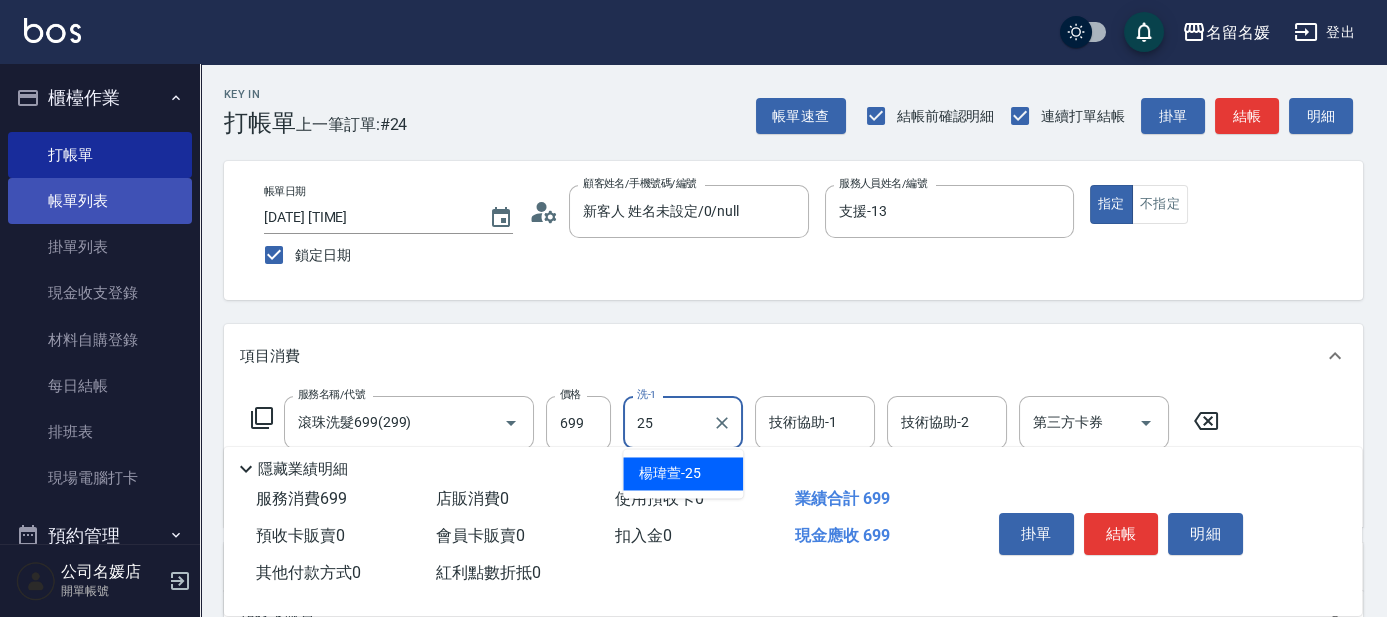 type on "楊瑋萱-25" 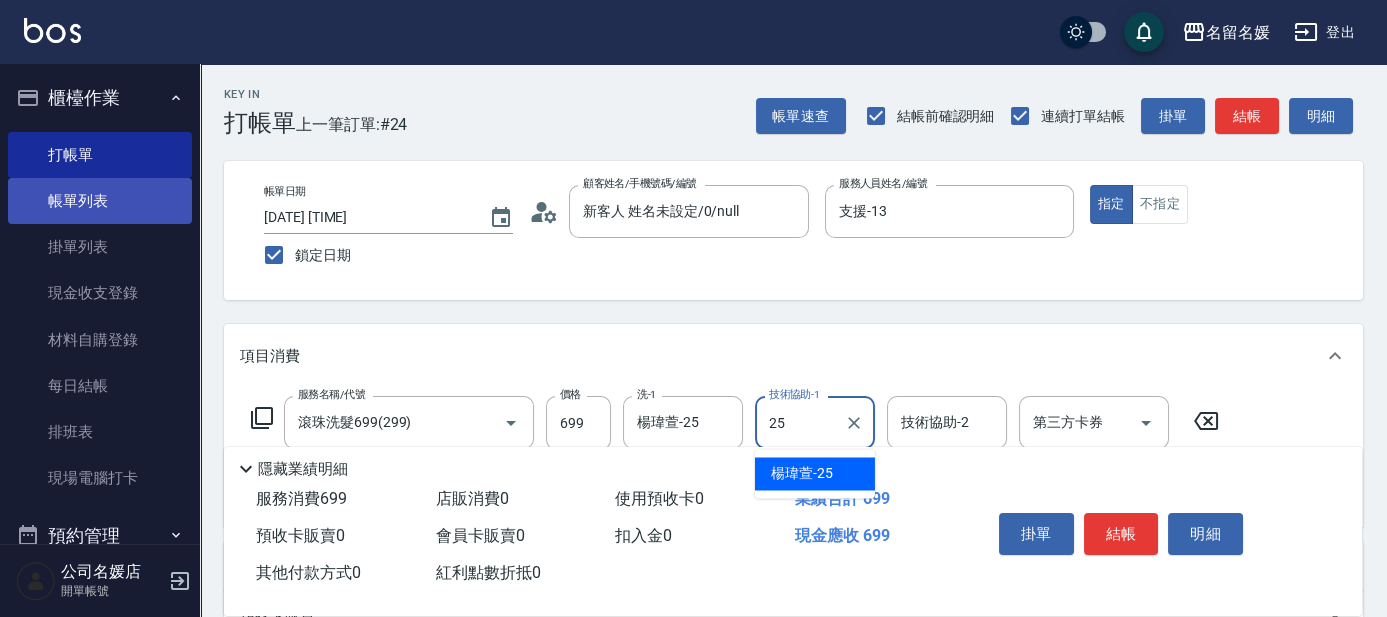 type on "楊瑋萱-25" 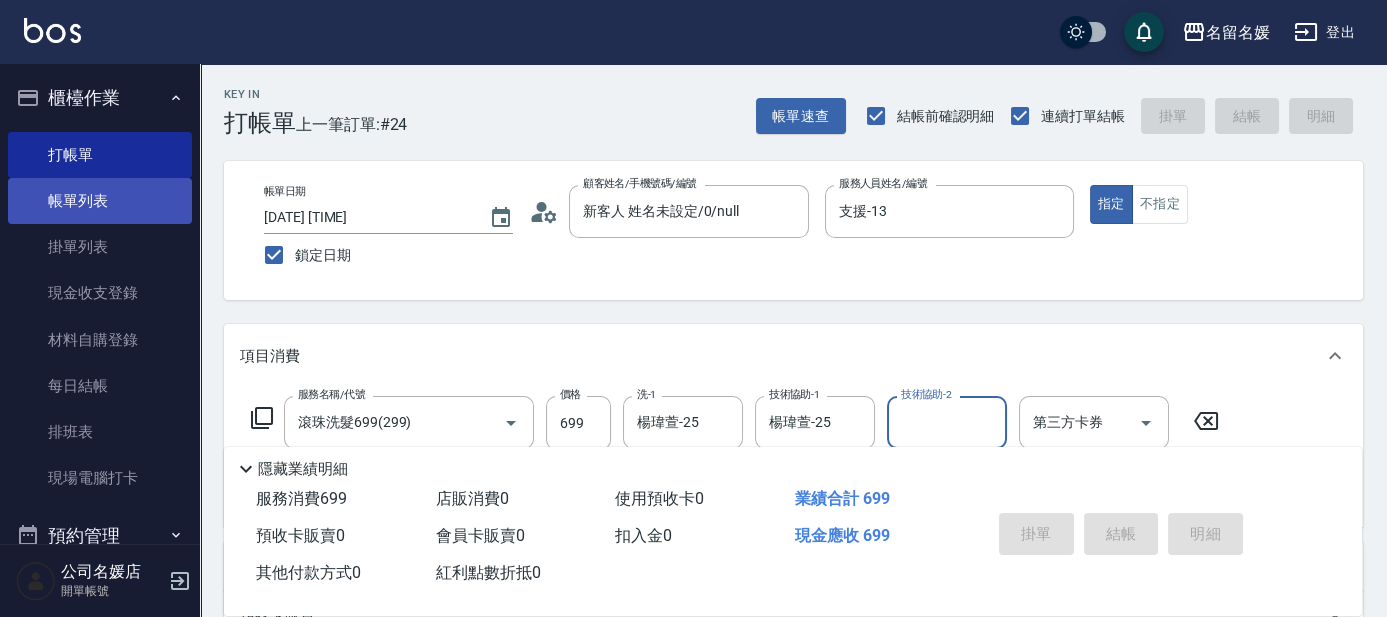 type 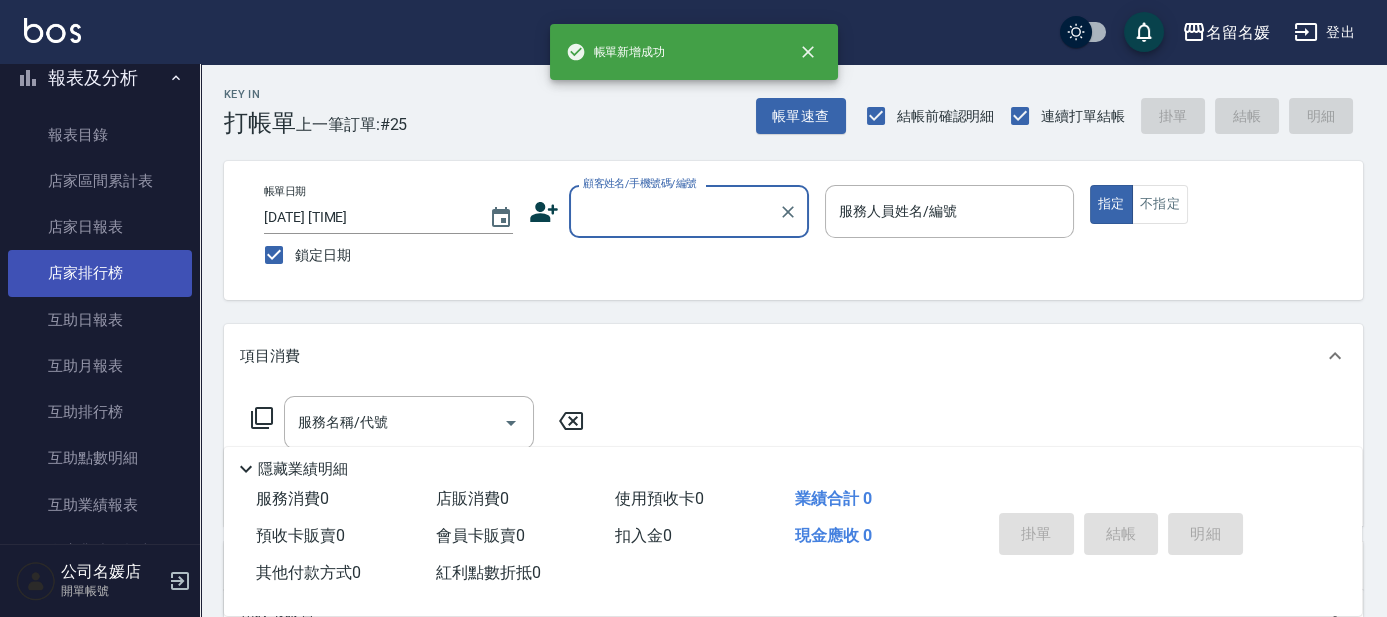 scroll, scrollTop: 545, scrollLeft: 0, axis: vertical 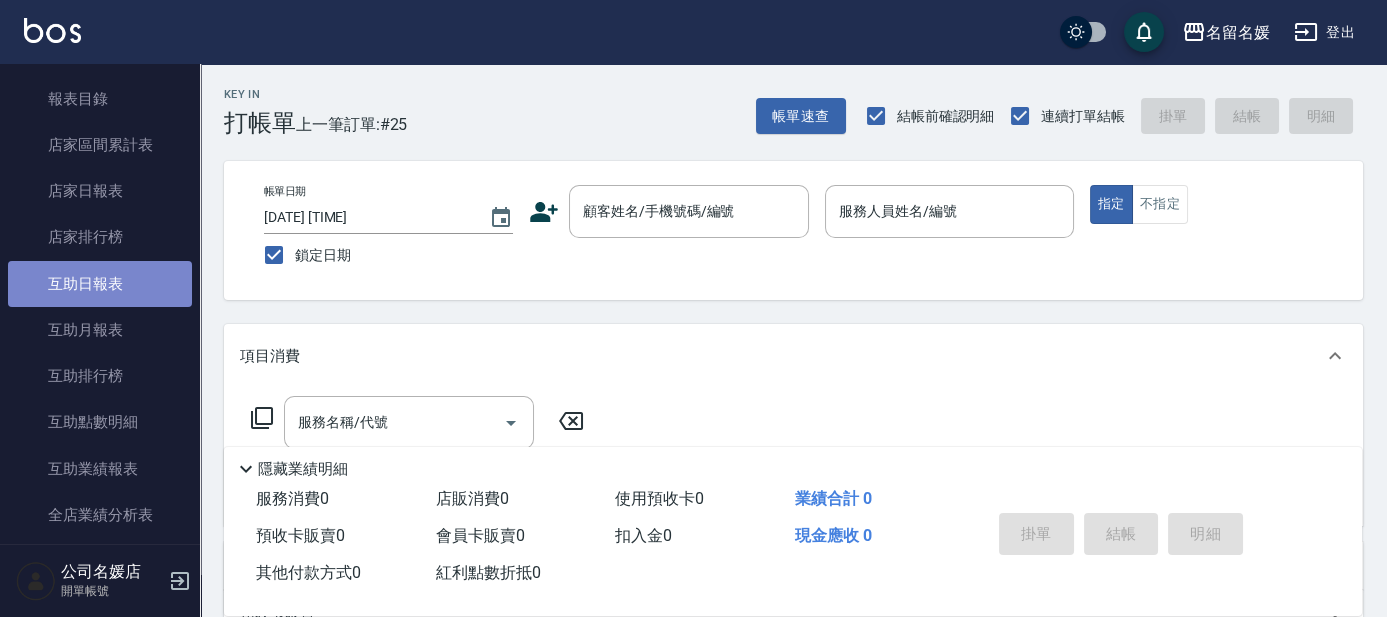 click on "互助日報表" at bounding box center [100, 284] 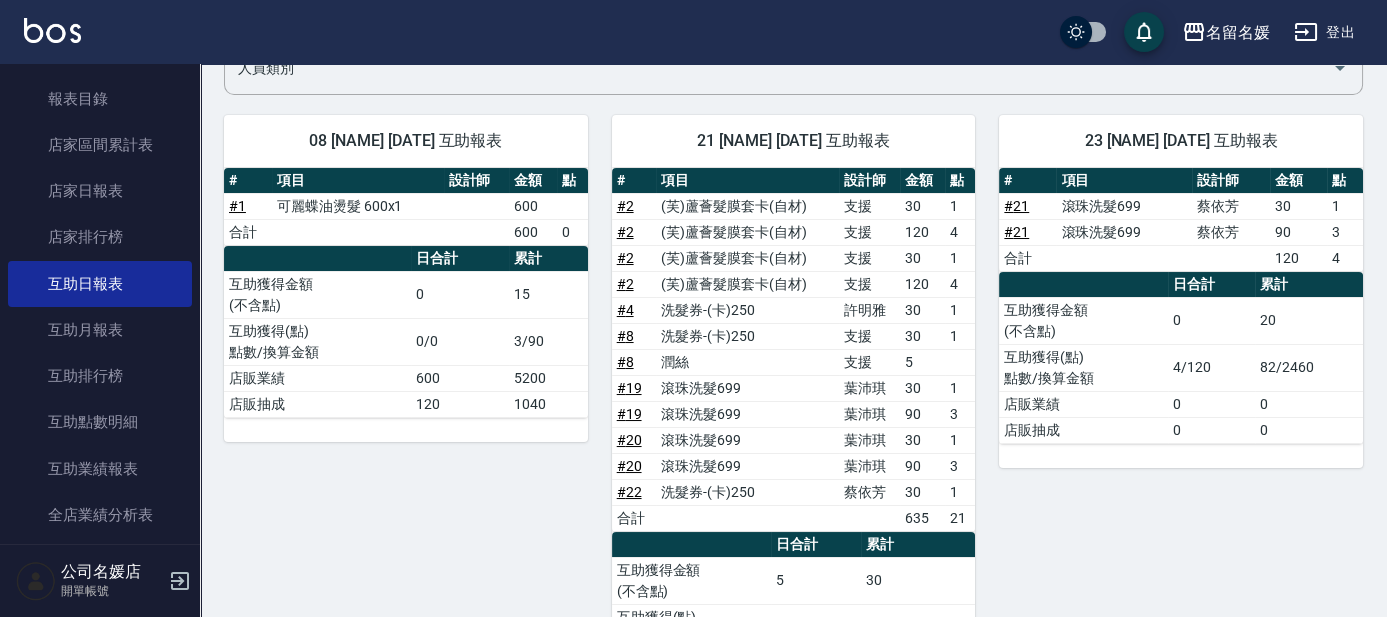 scroll, scrollTop: 272, scrollLeft: 0, axis: vertical 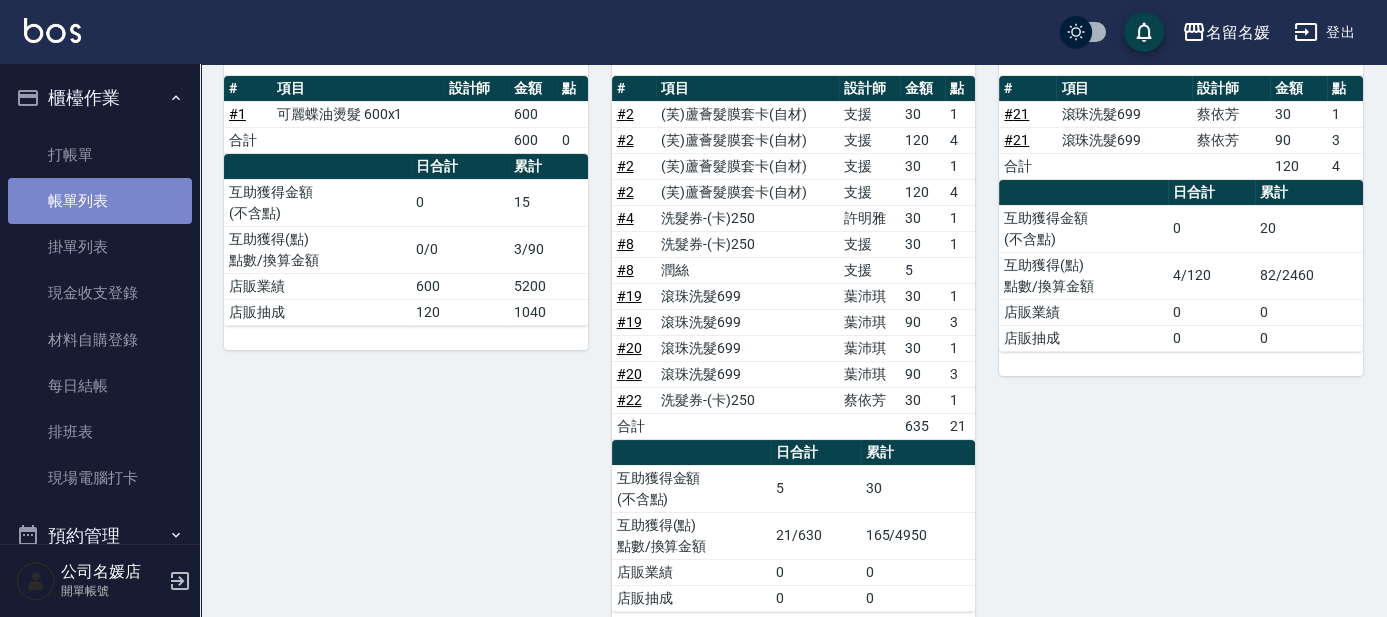 click on "帳單列表" at bounding box center [100, 201] 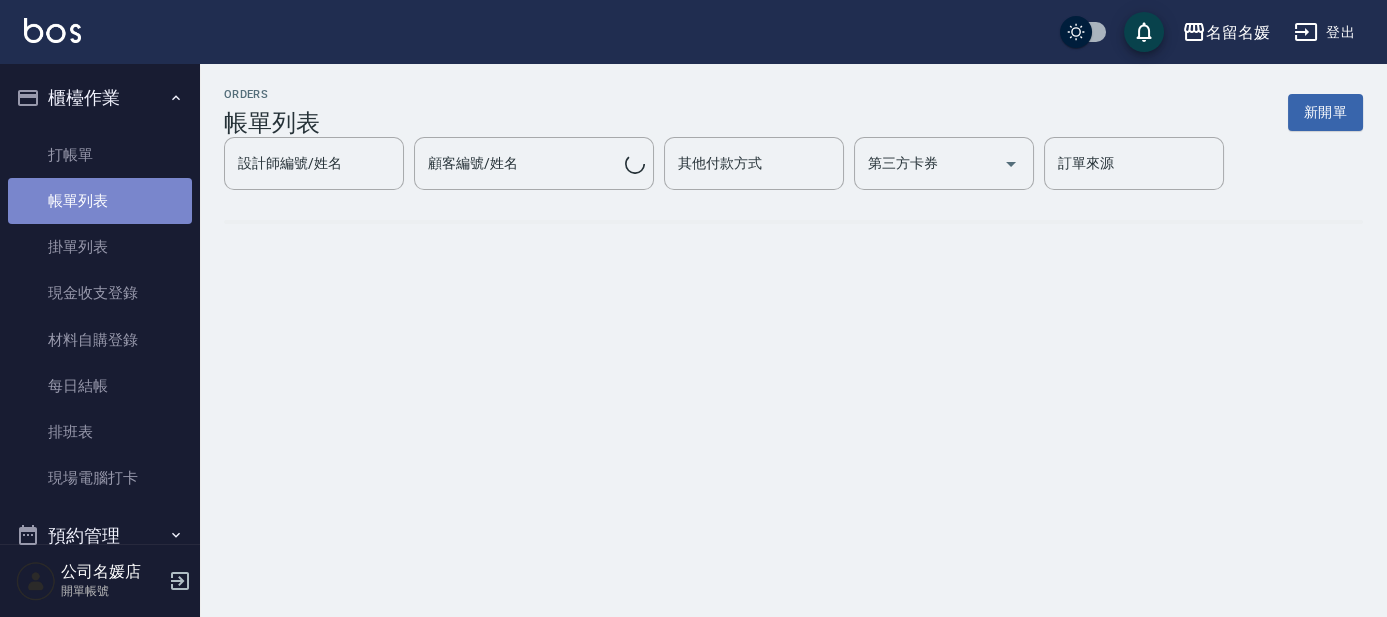 click on "帳單列表" at bounding box center (100, 201) 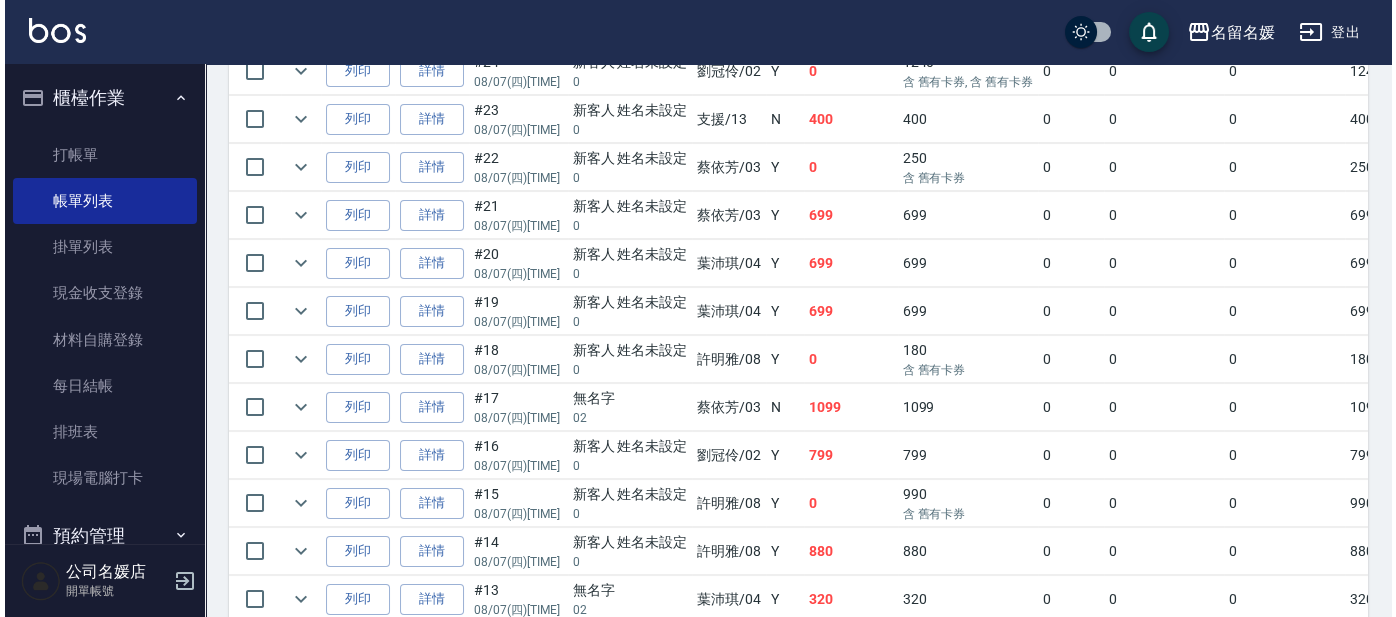 scroll, scrollTop: 727, scrollLeft: 0, axis: vertical 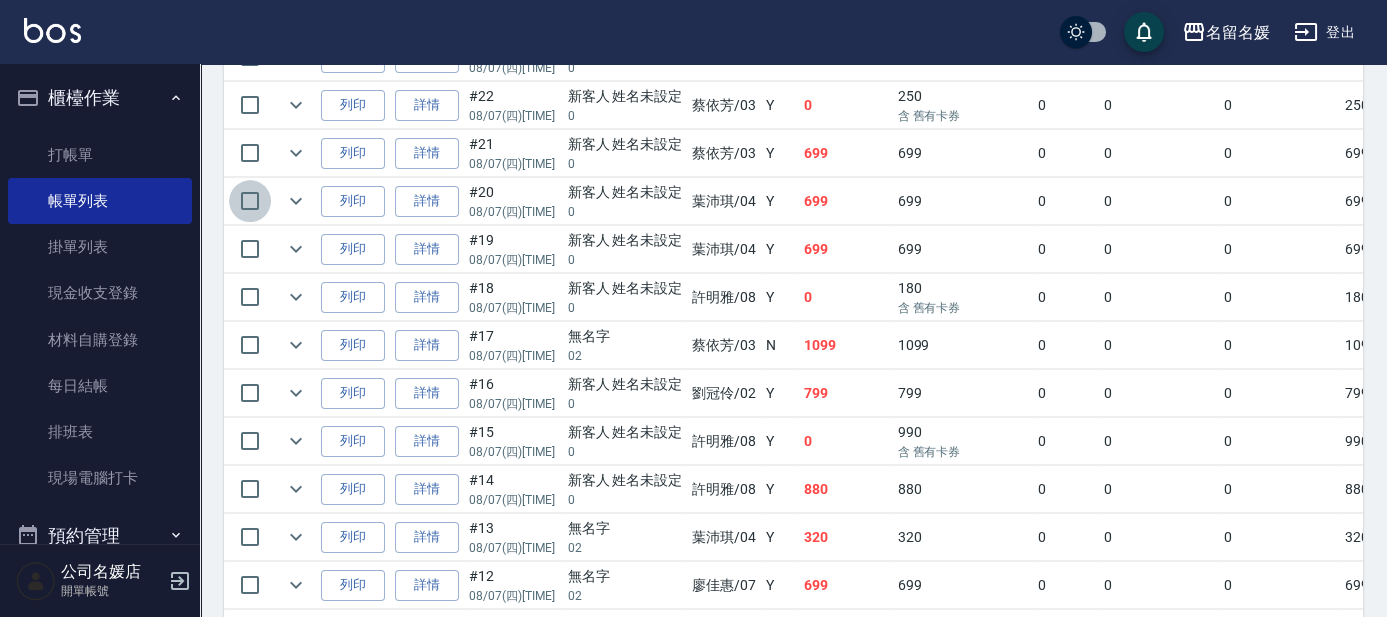 click at bounding box center (250, 201) 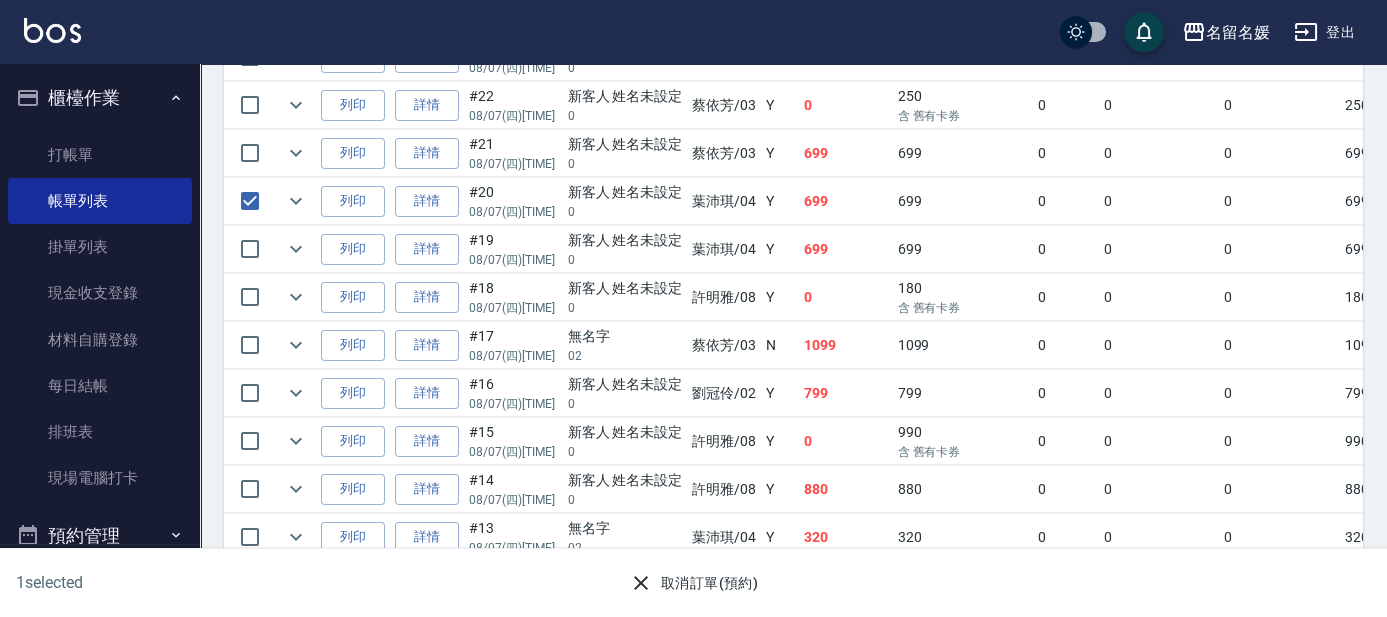 click on "取消訂單(預約)" at bounding box center (693, 583) 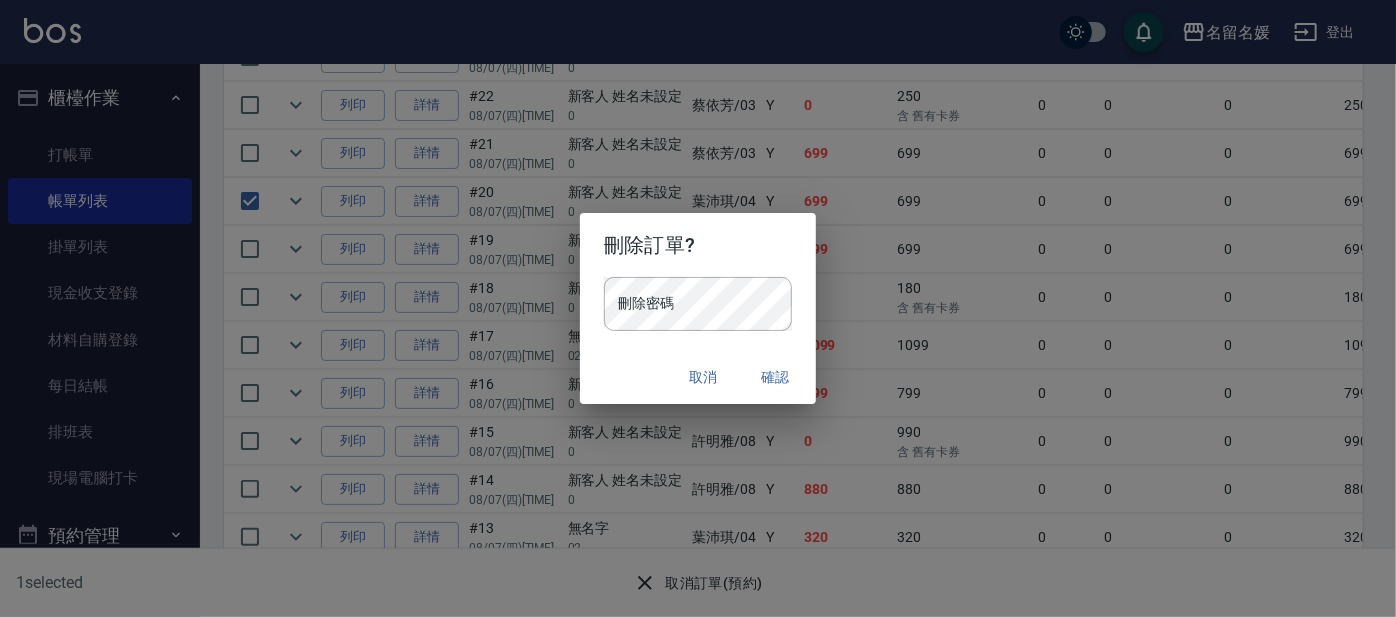 type 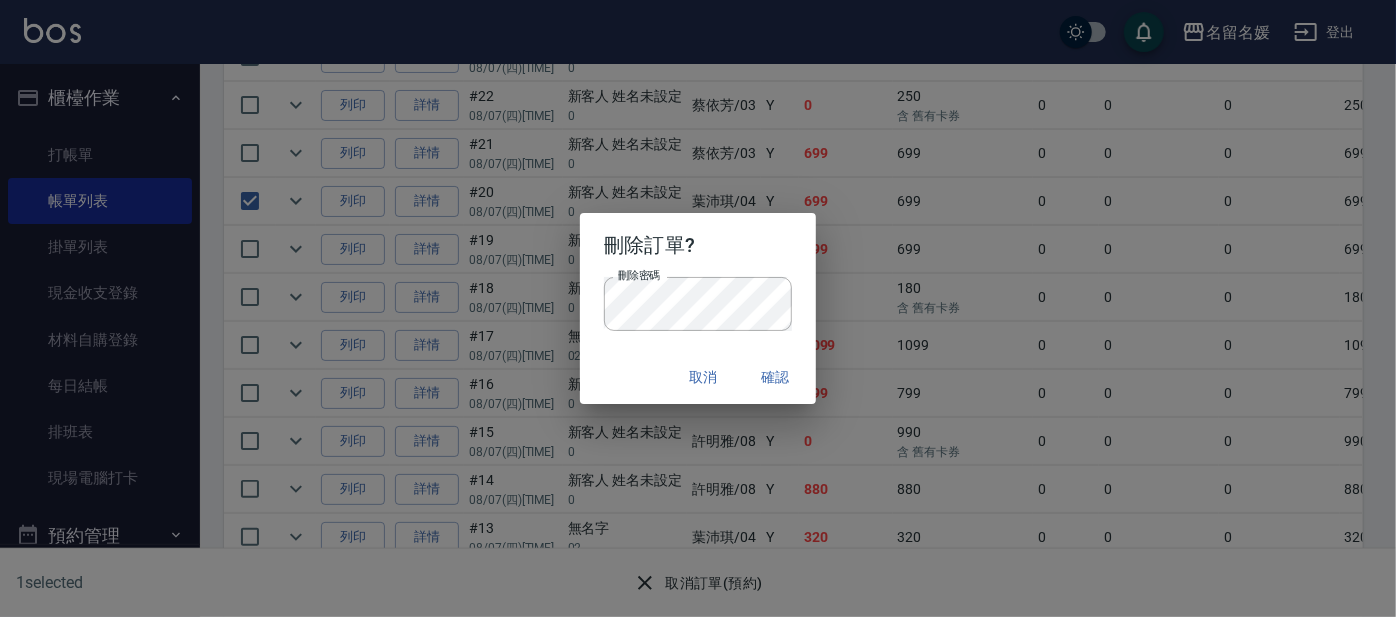 click on "確認" at bounding box center (776, 377) 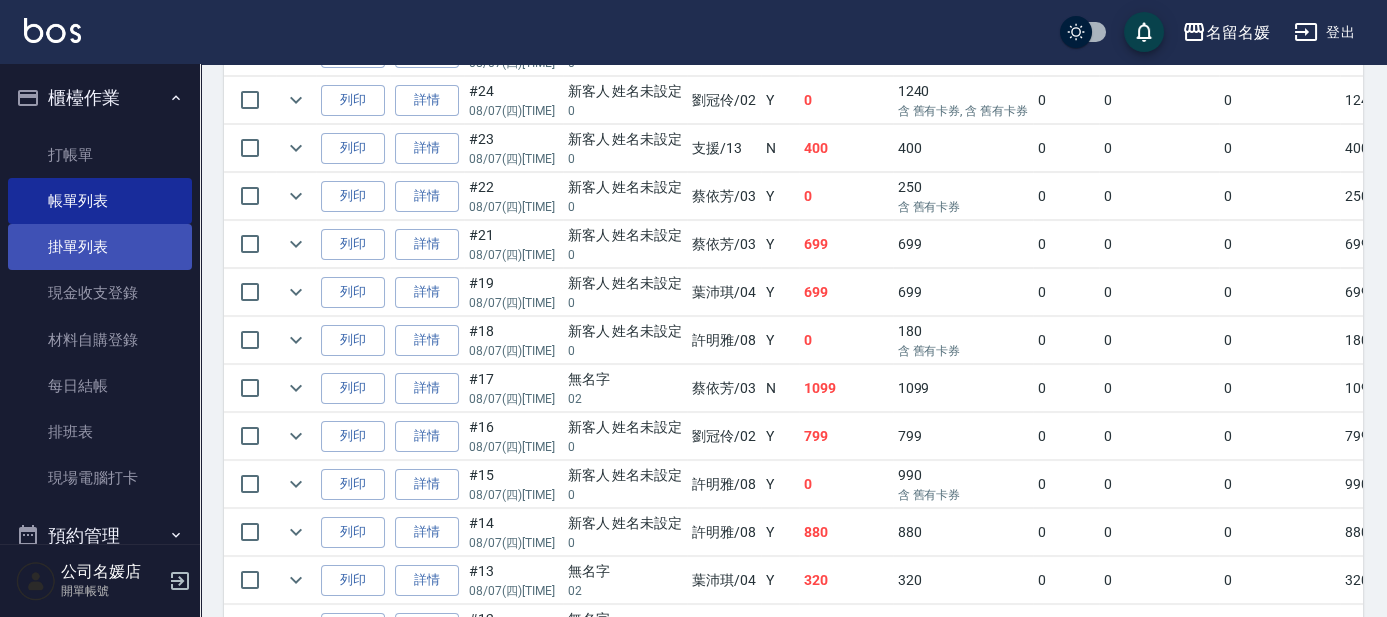 scroll, scrollTop: 90, scrollLeft: 0, axis: vertical 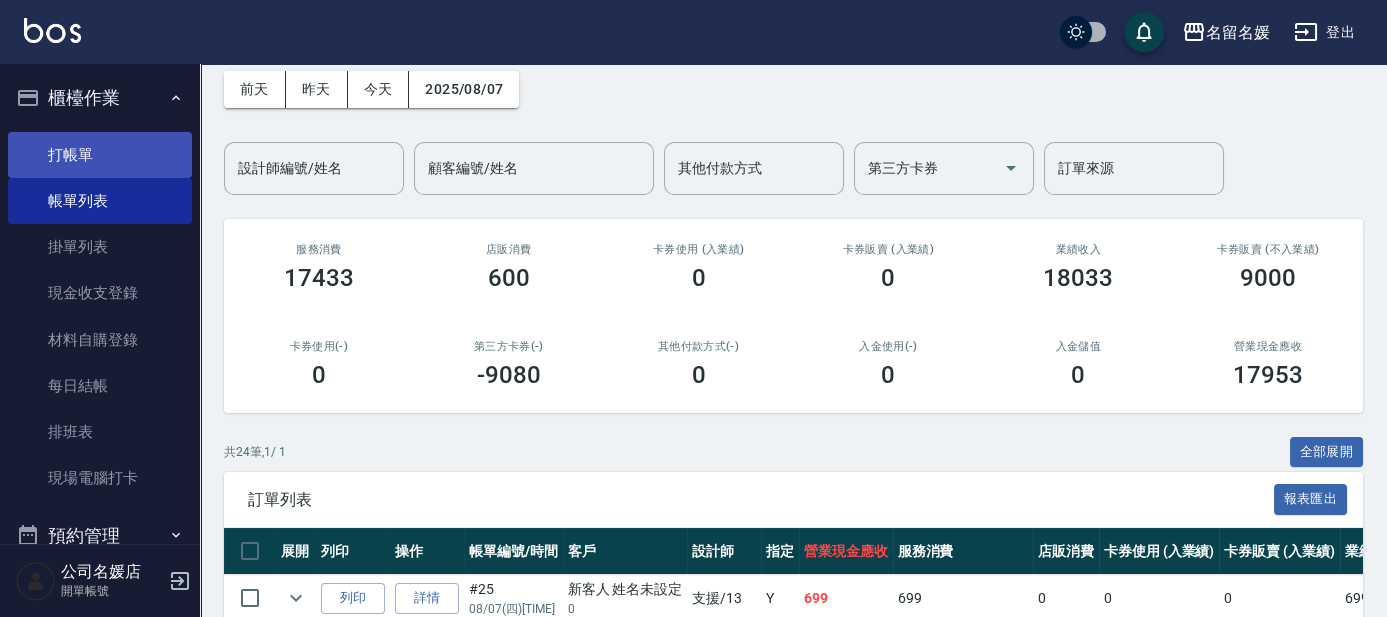 click on "打帳單" at bounding box center (100, 155) 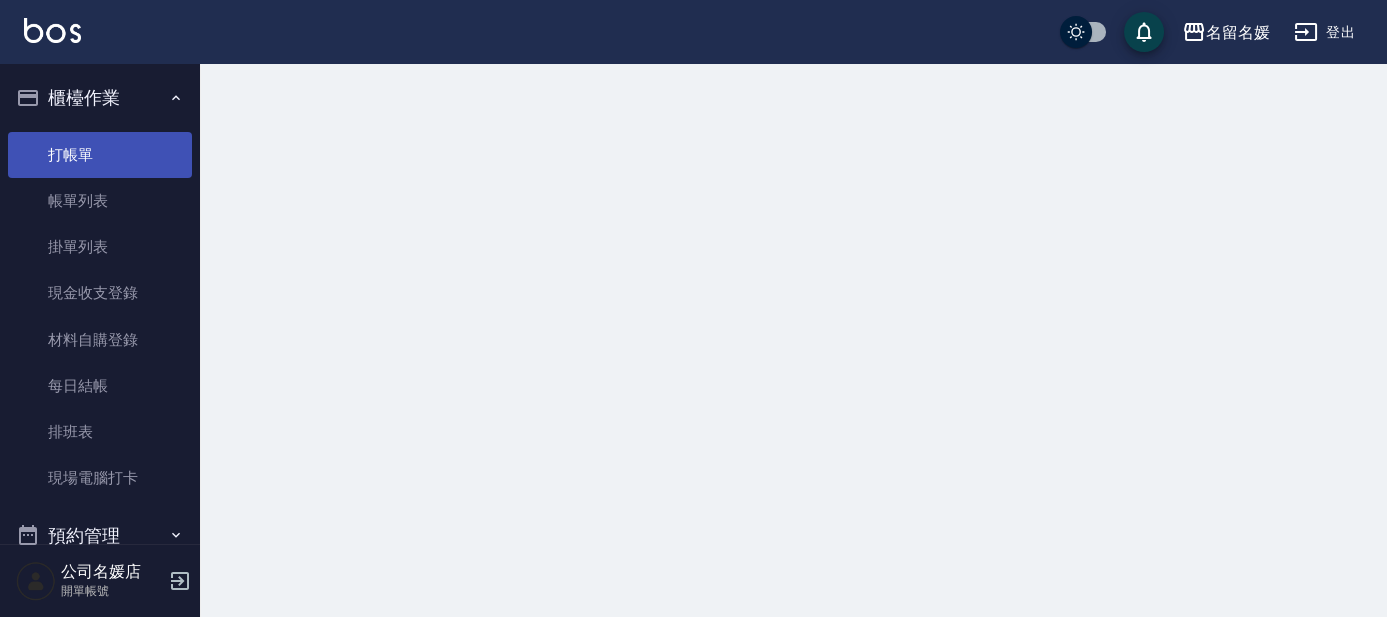 scroll, scrollTop: 0, scrollLeft: 0, axis: both 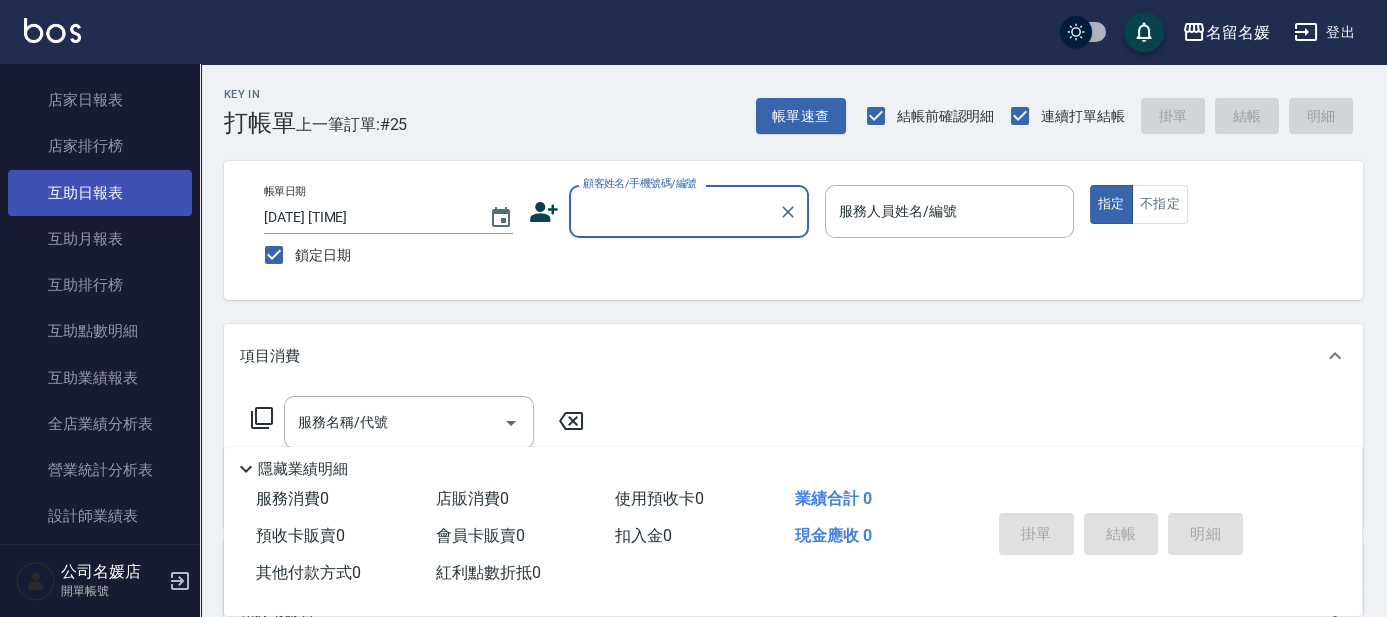 click on "互助日報表" at bounding box center (100, 193) 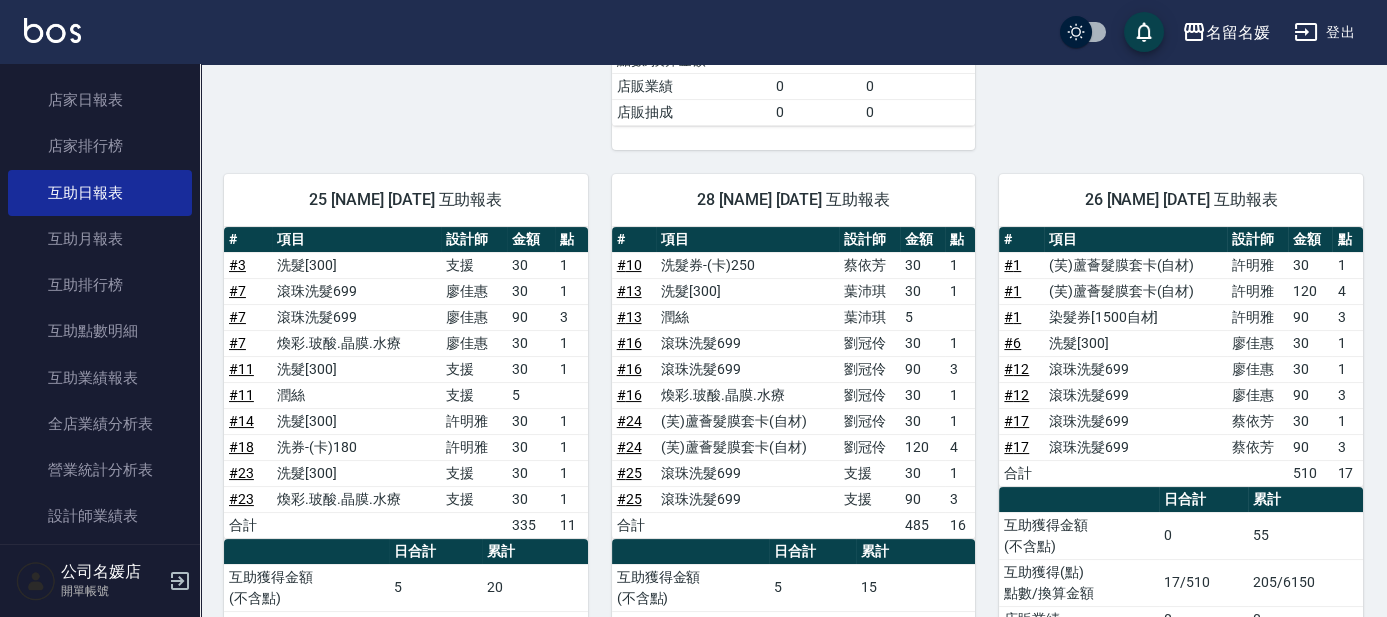 scroll, scrollTop: 727, scrollLeft: 0, axis: vertical 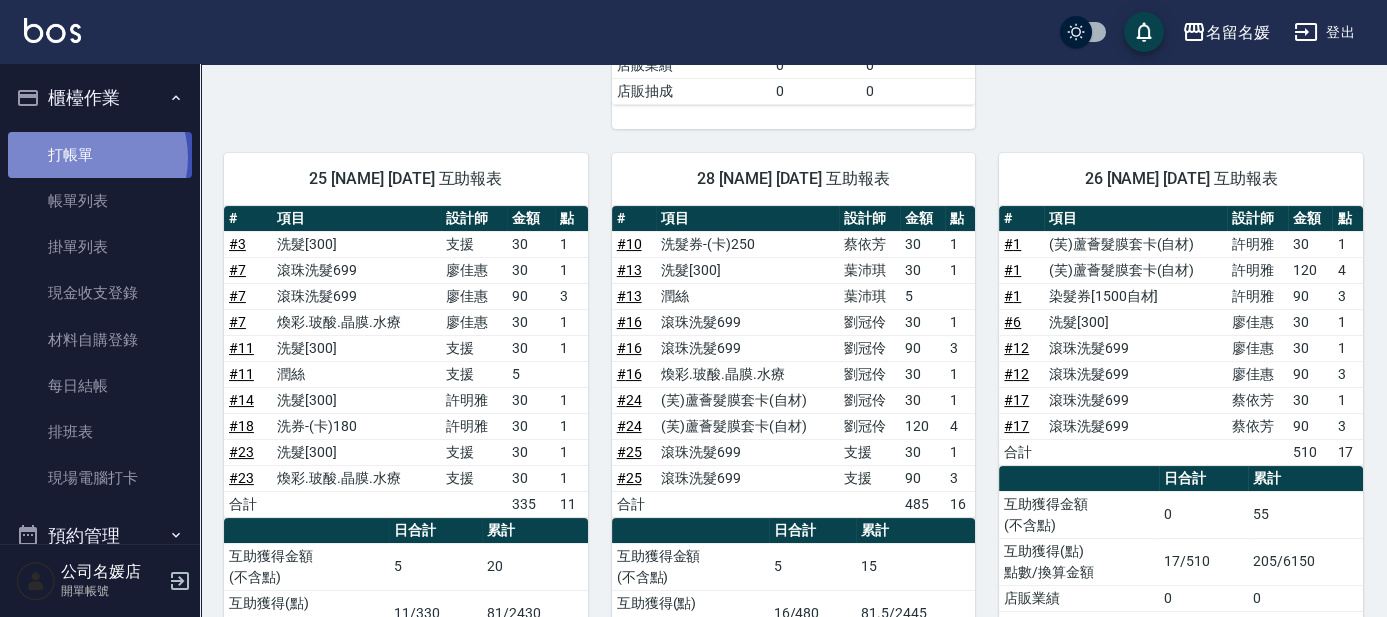 click on "打帳單" at bounding box center [100, 155] 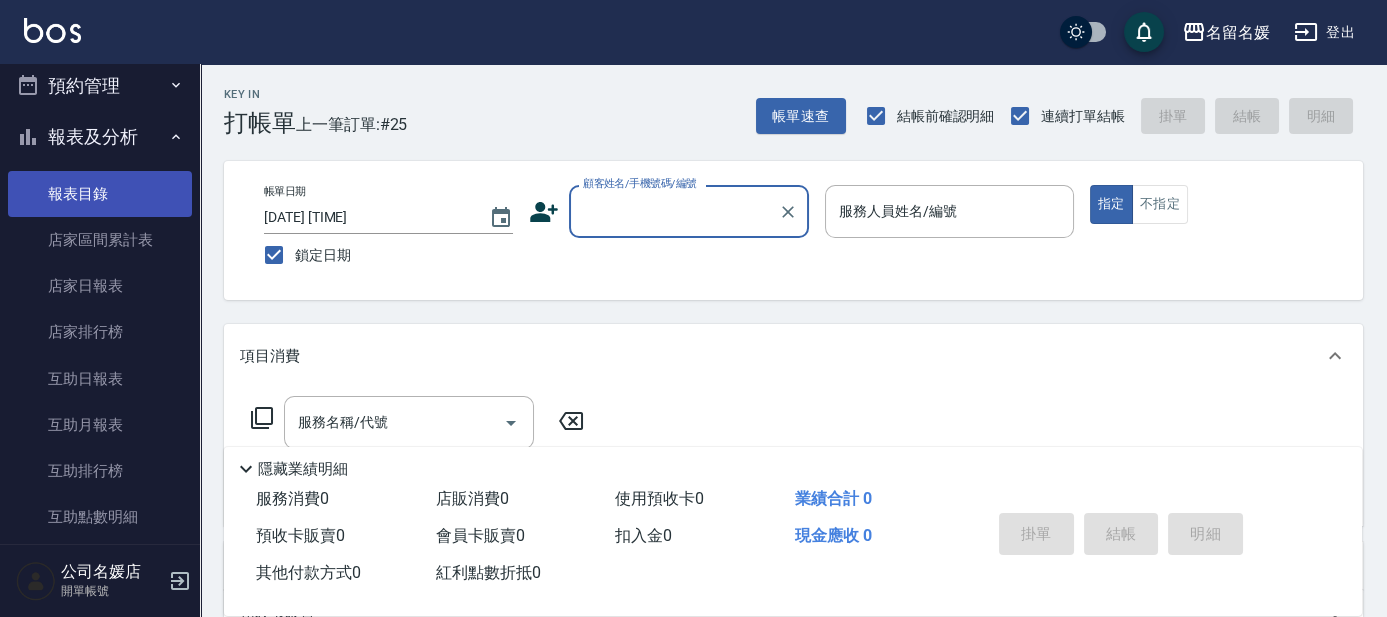 scroll, scrollTop: 454, scrollLeft: 0, axis: vertical 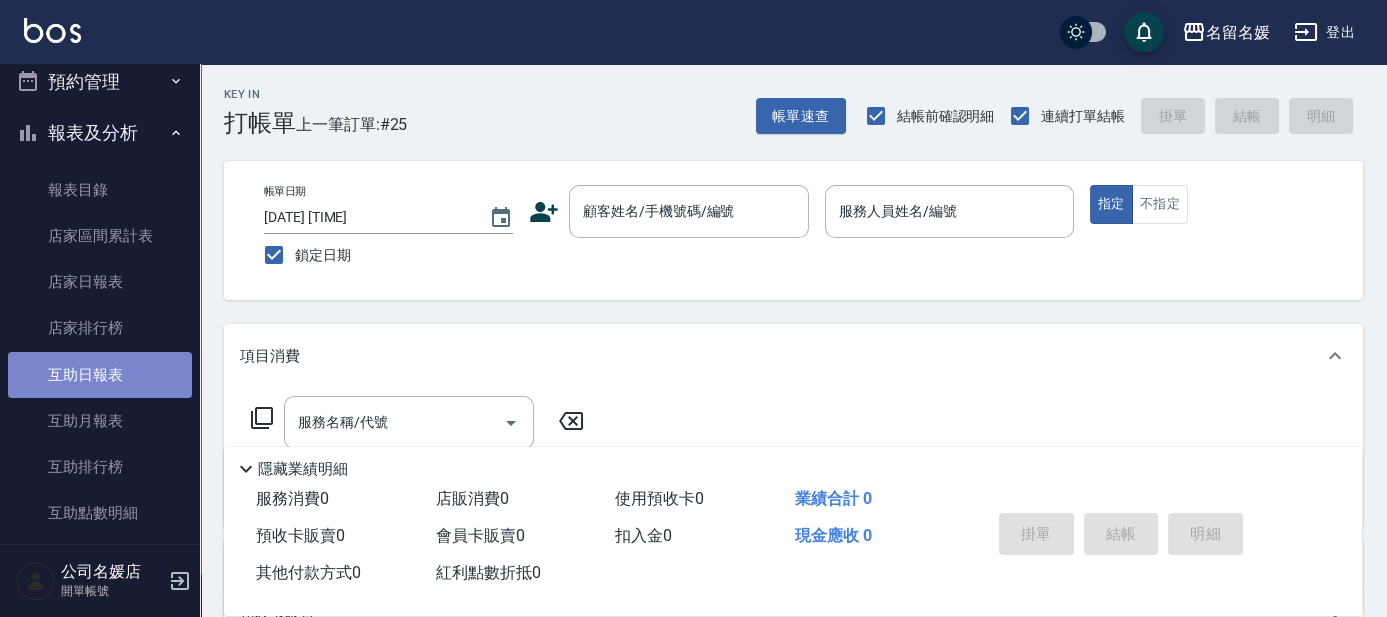 click on "互助日報表" at bounding box center (100, 375) 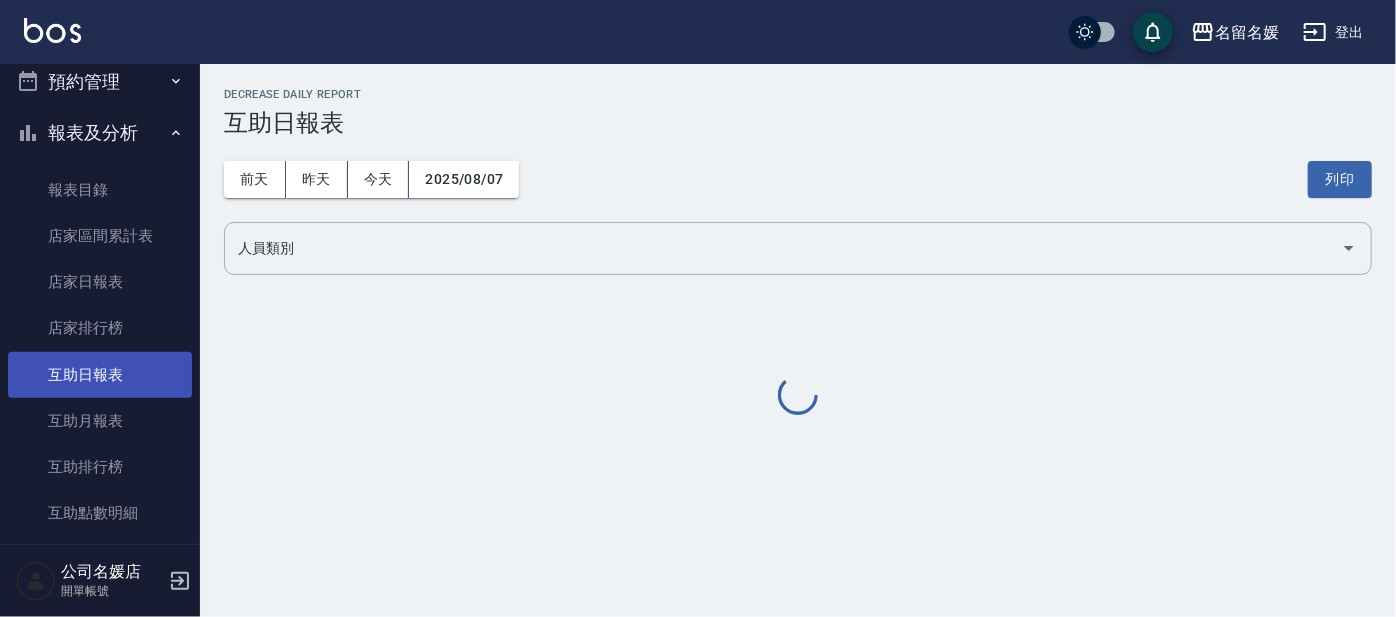 click on "互助日報表" at bounding box center (100, 375) 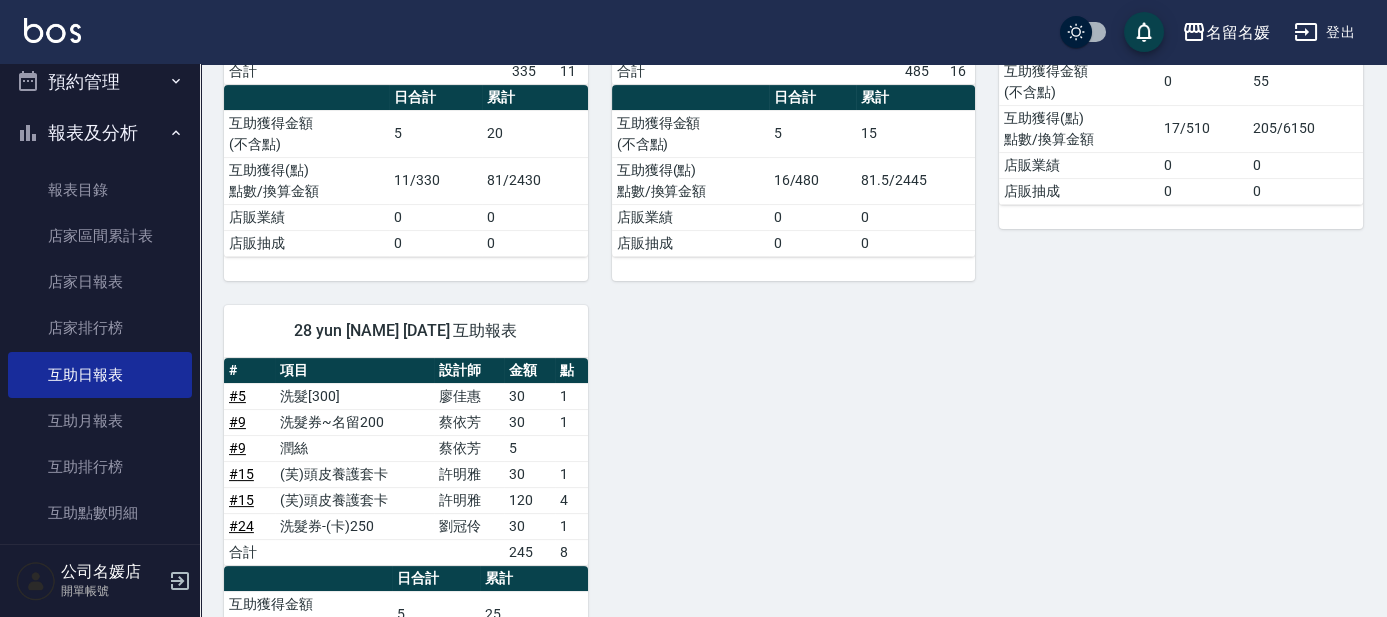 scroll, scrollTop: 1181, scrollLeft: 0, axis: vertical 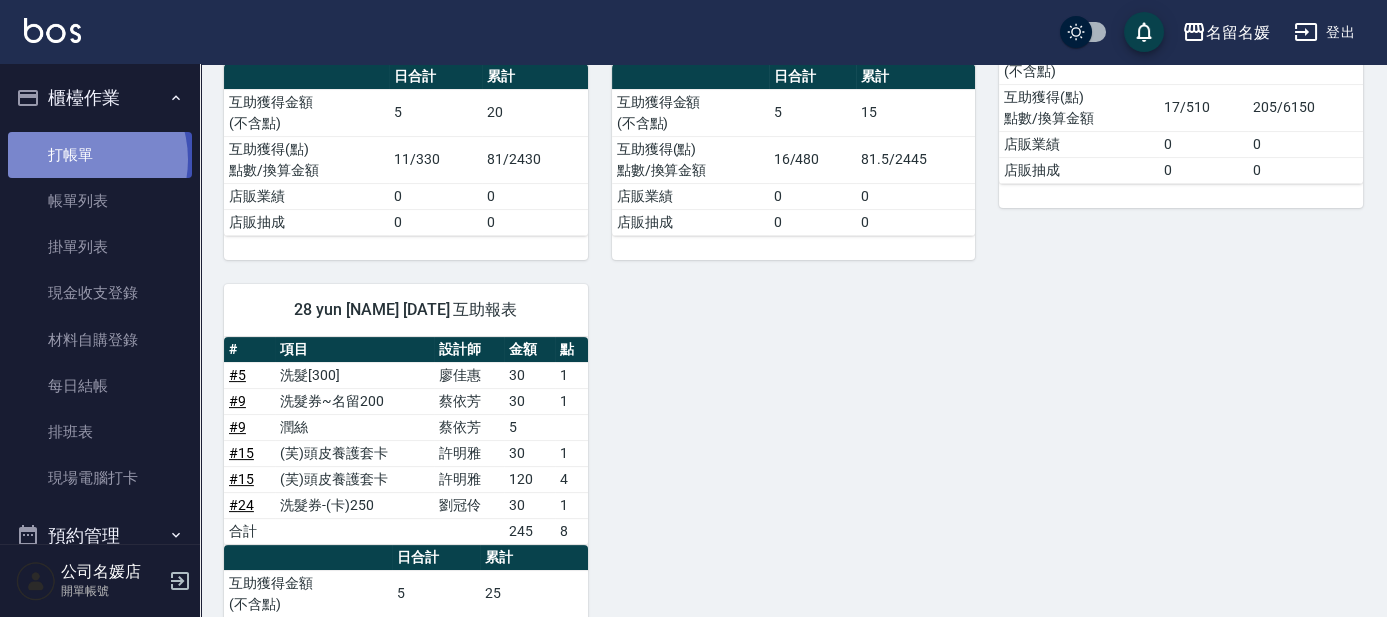 click on "打帳單" at bounding box center [100, 155] 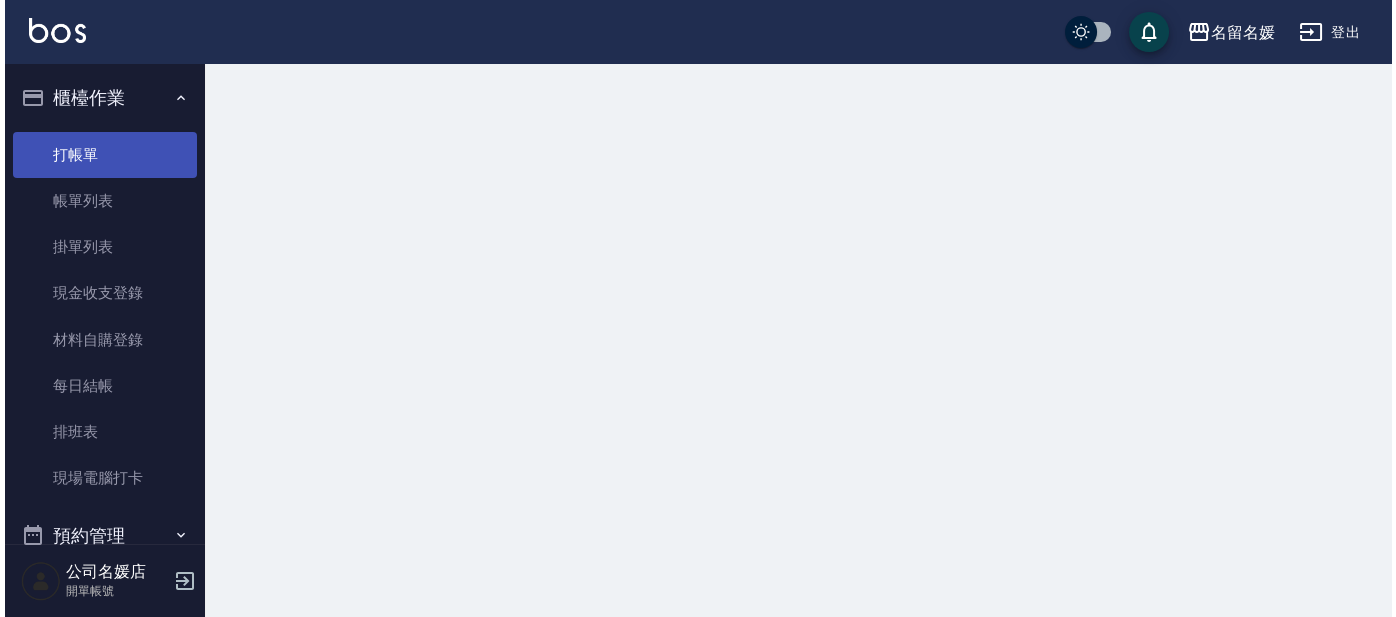 scroll, scrollTop: 0, scrollLeft: 0, axis: both 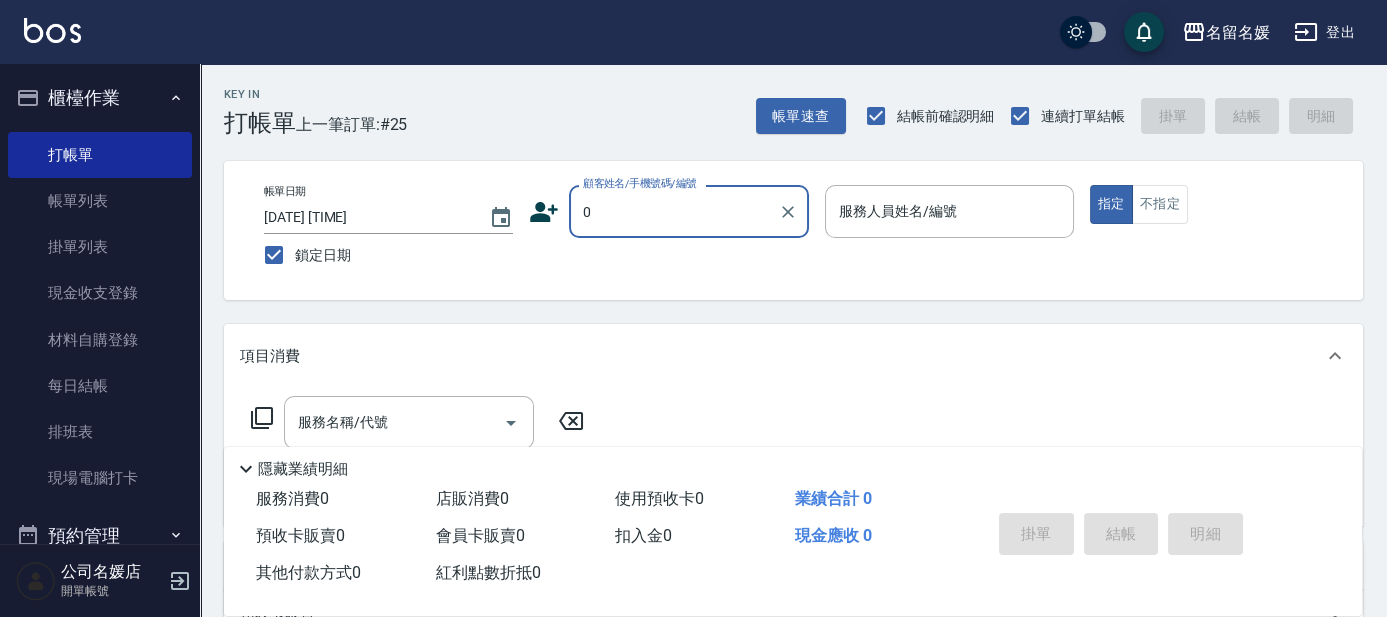 type on "0" 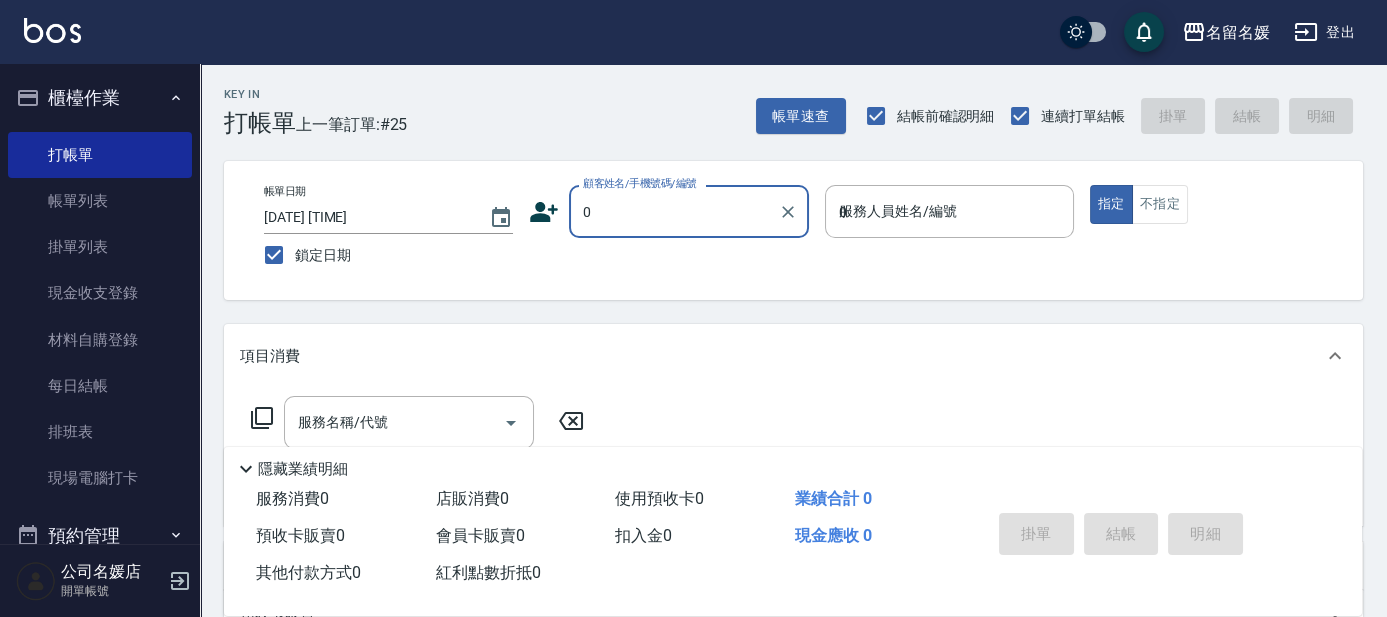 type on "新客人 姓名未設定/0/null" 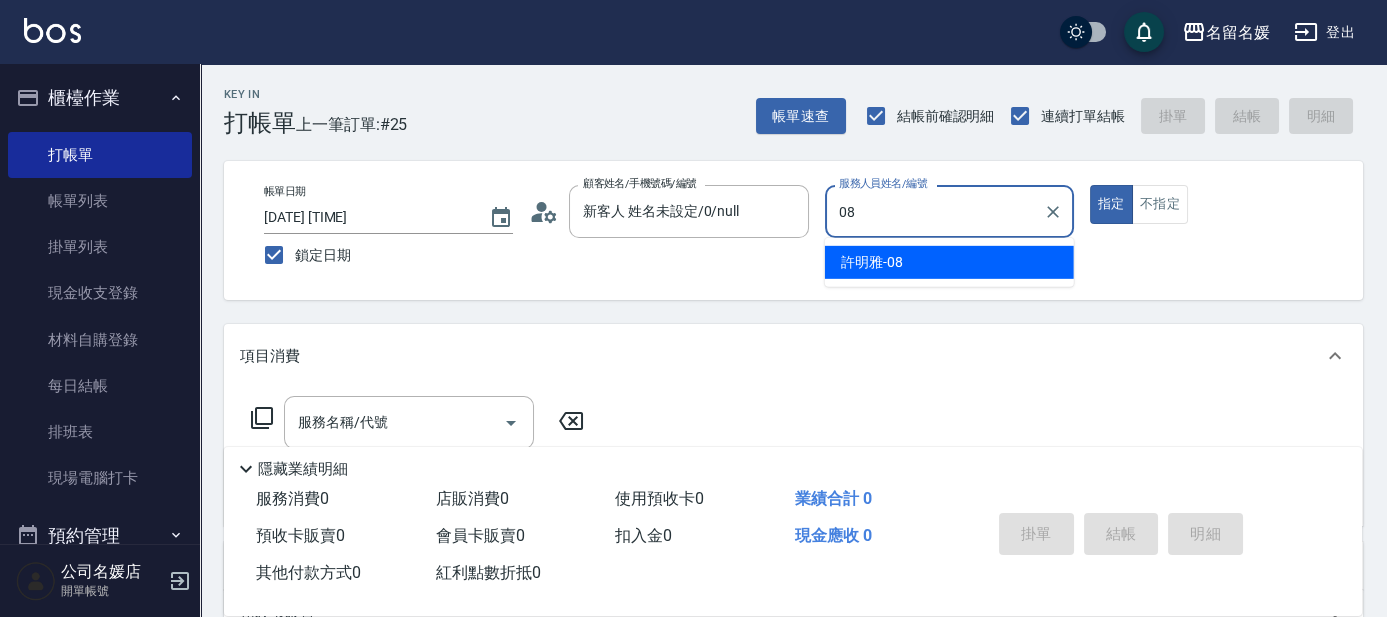 type on "08" 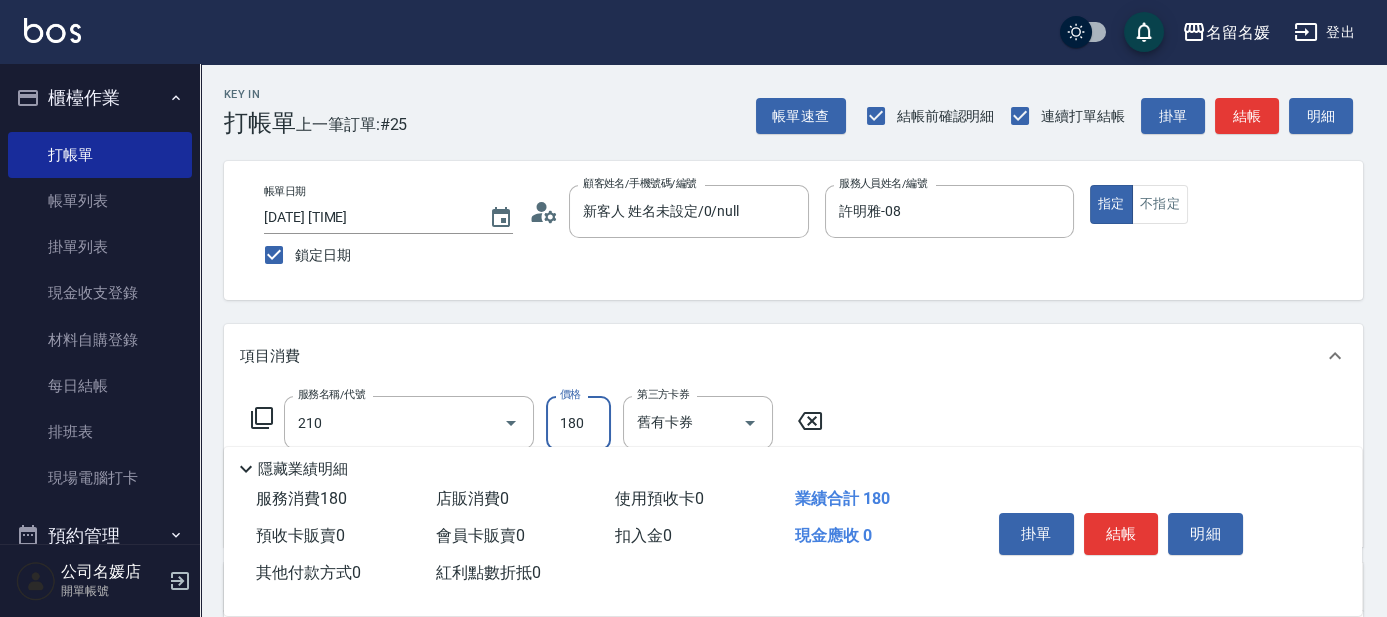 type on "洗券-(卡)180(210)" 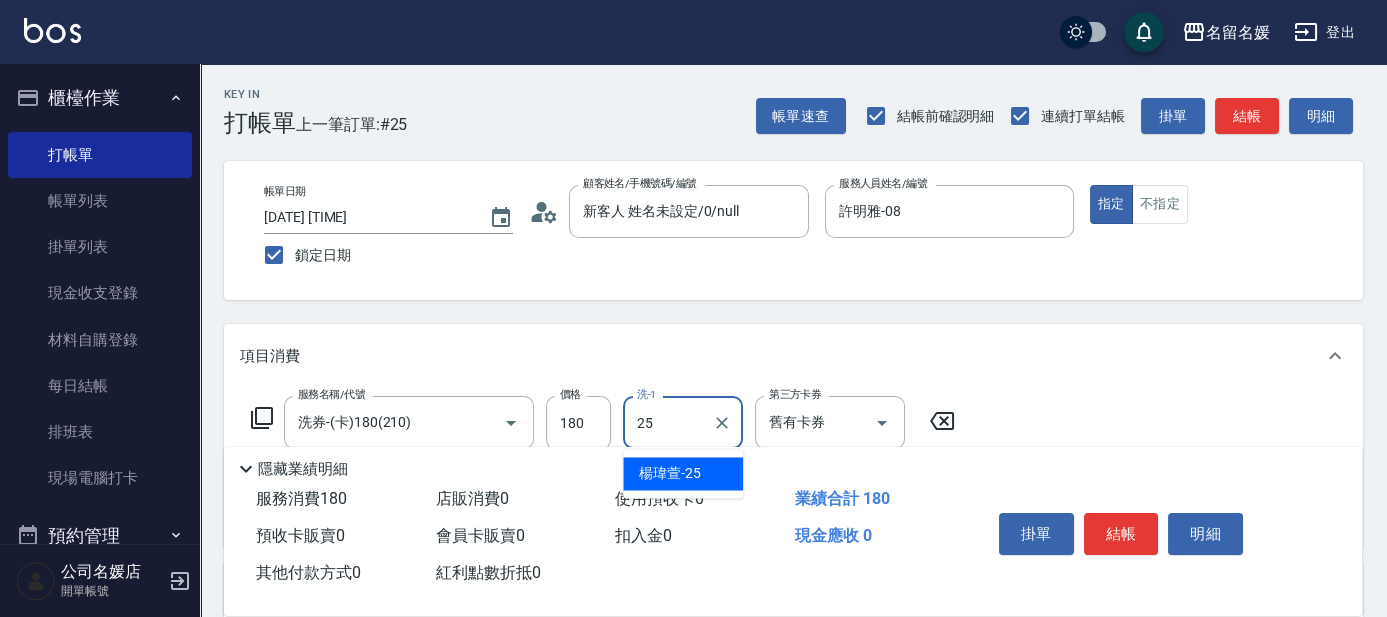 type on "楊瑋萱-25" 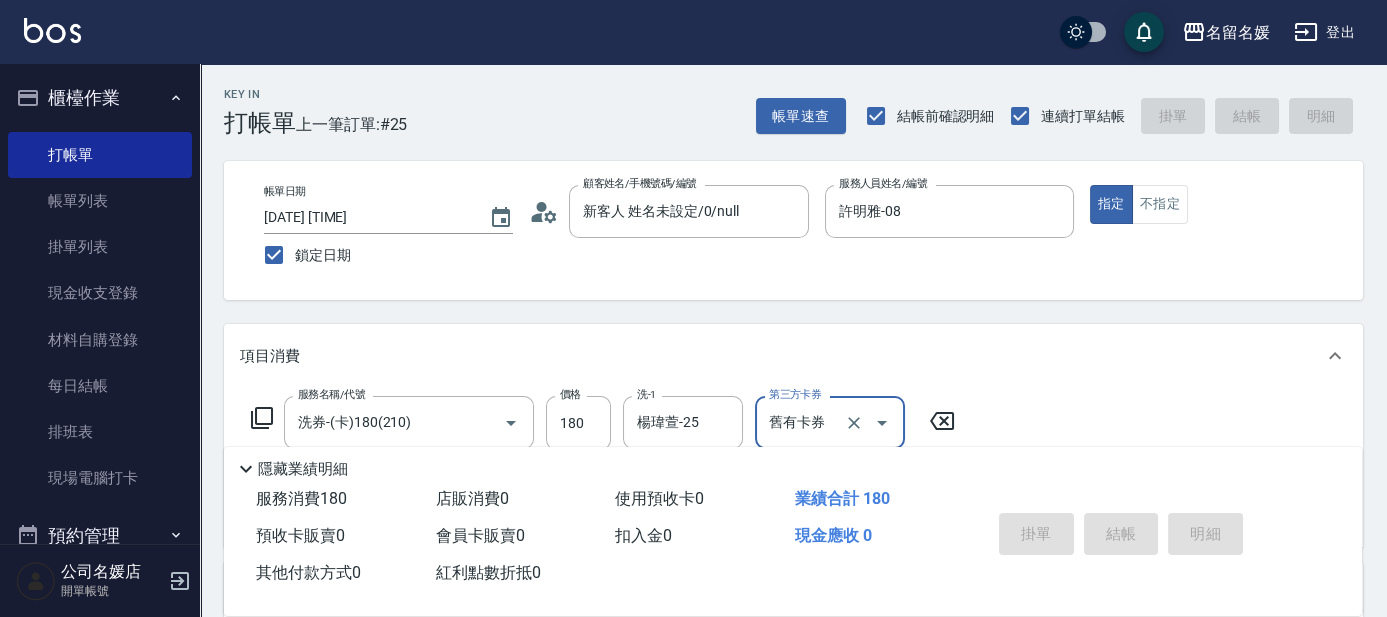 type 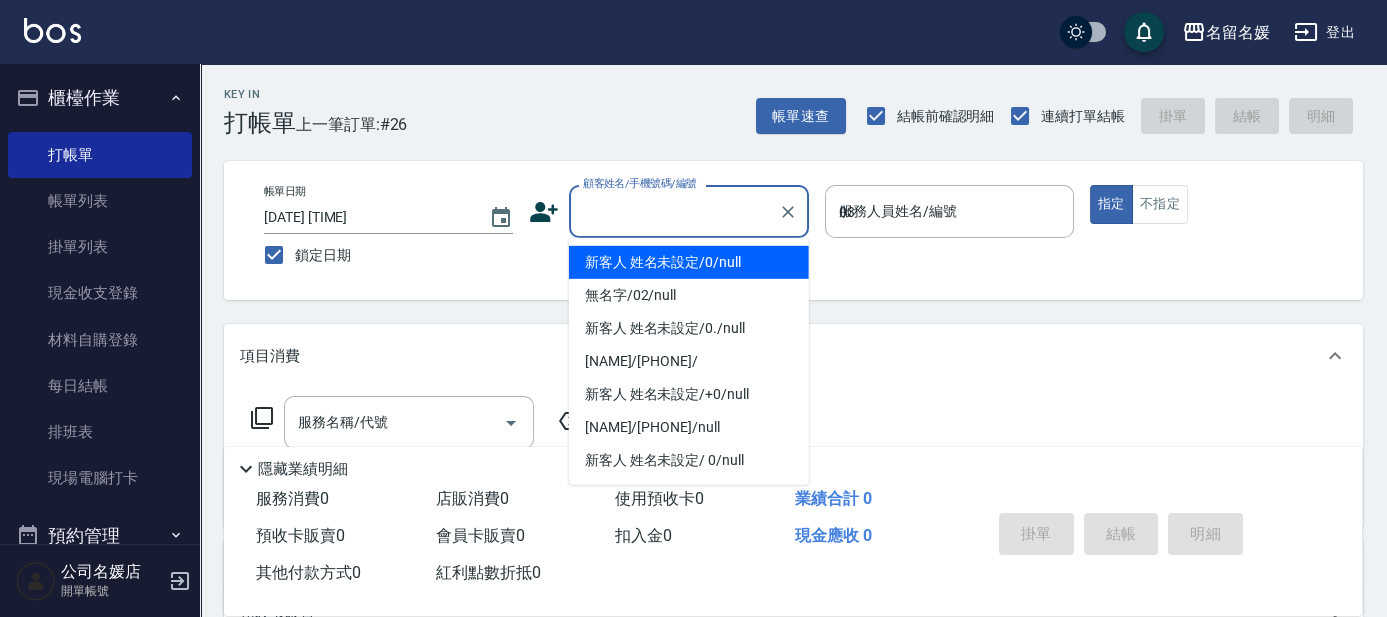 type on "03" 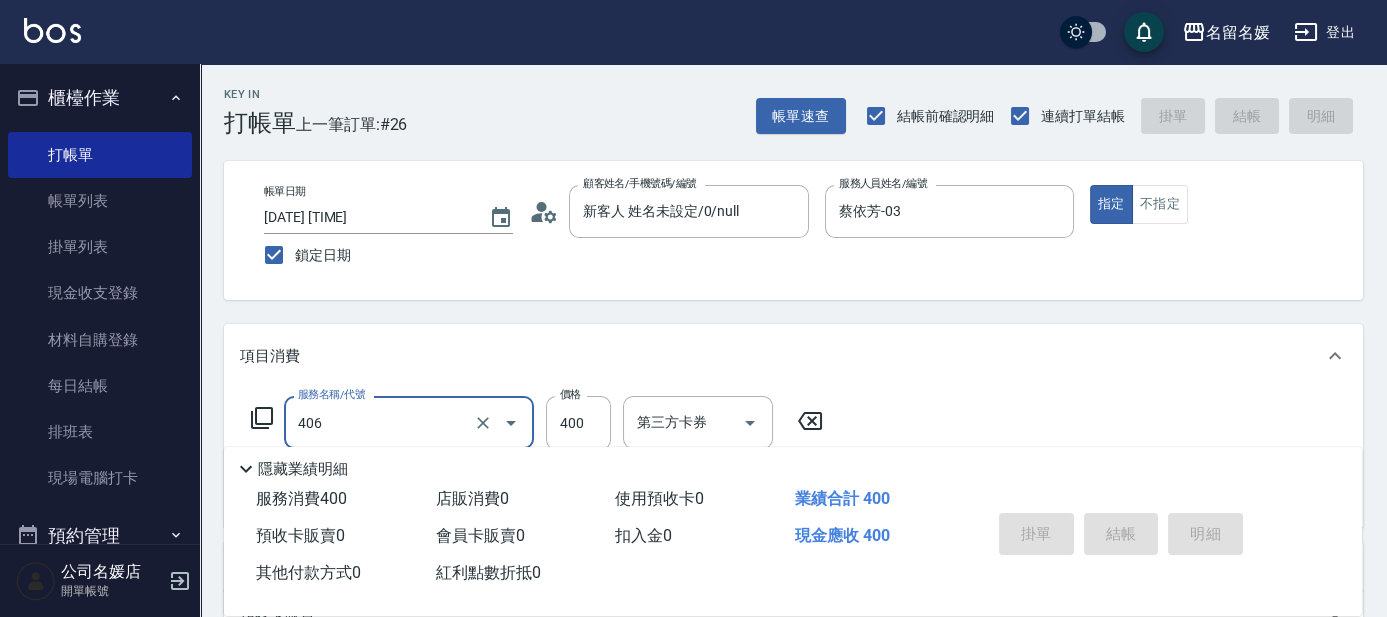 type on "406" 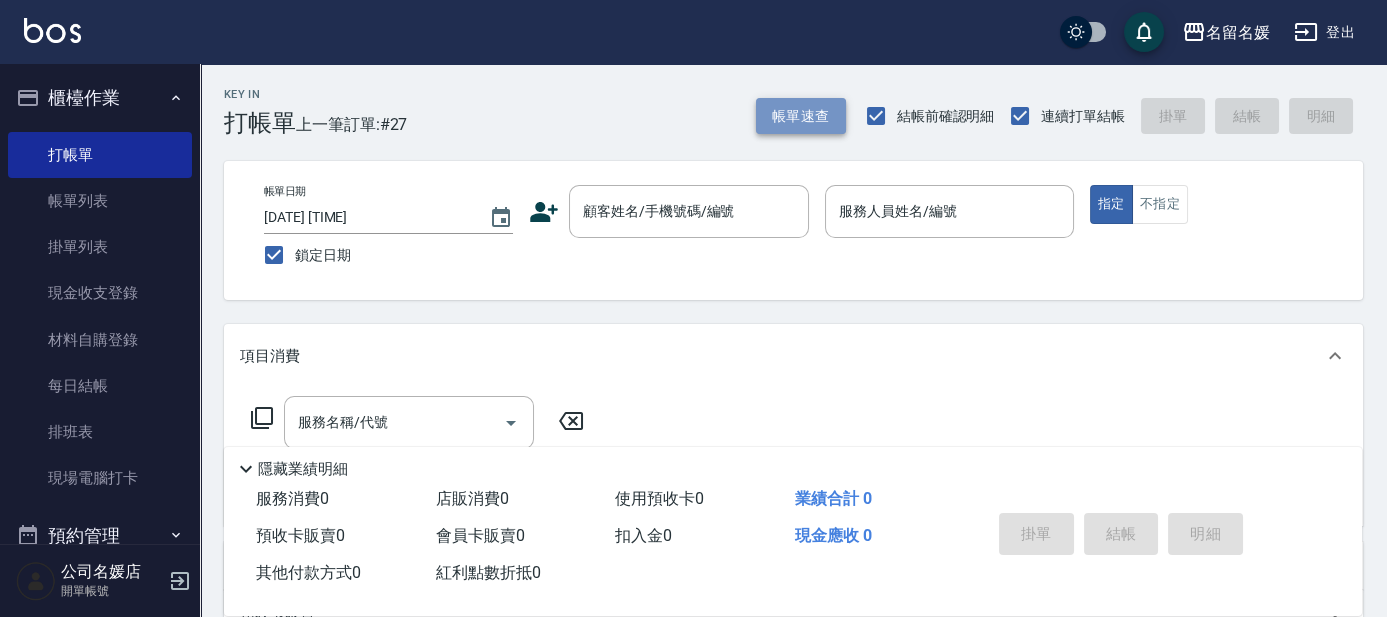 click on "帳單速查" at bounding box center (801, 116) 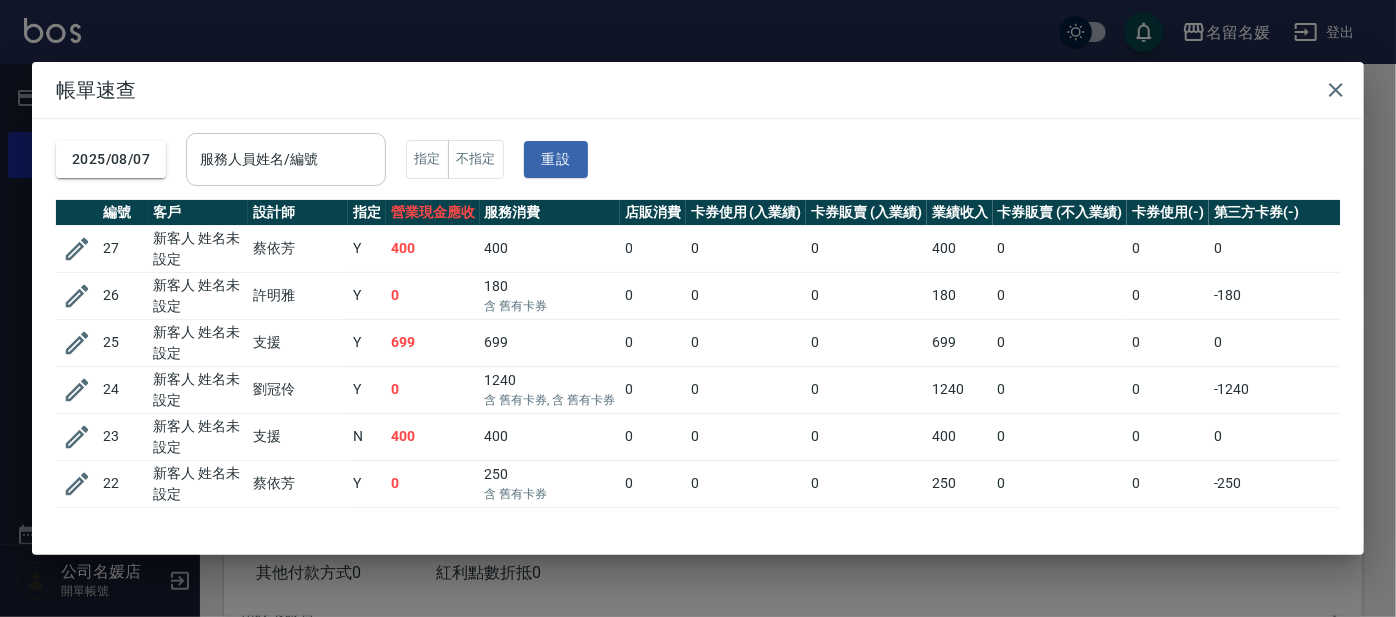 click on "服務人員姓名/編號" at bounding box center (286, 159) 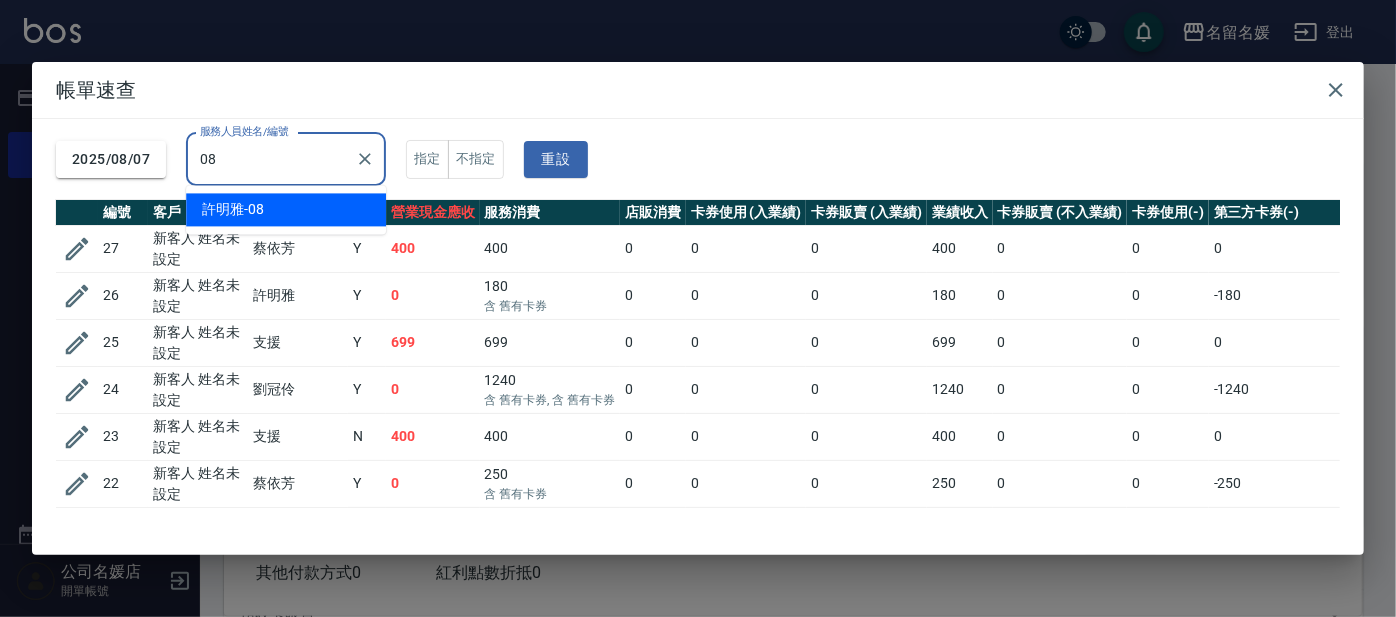click on "許明雅 -08" at bounding box center [286, 209] 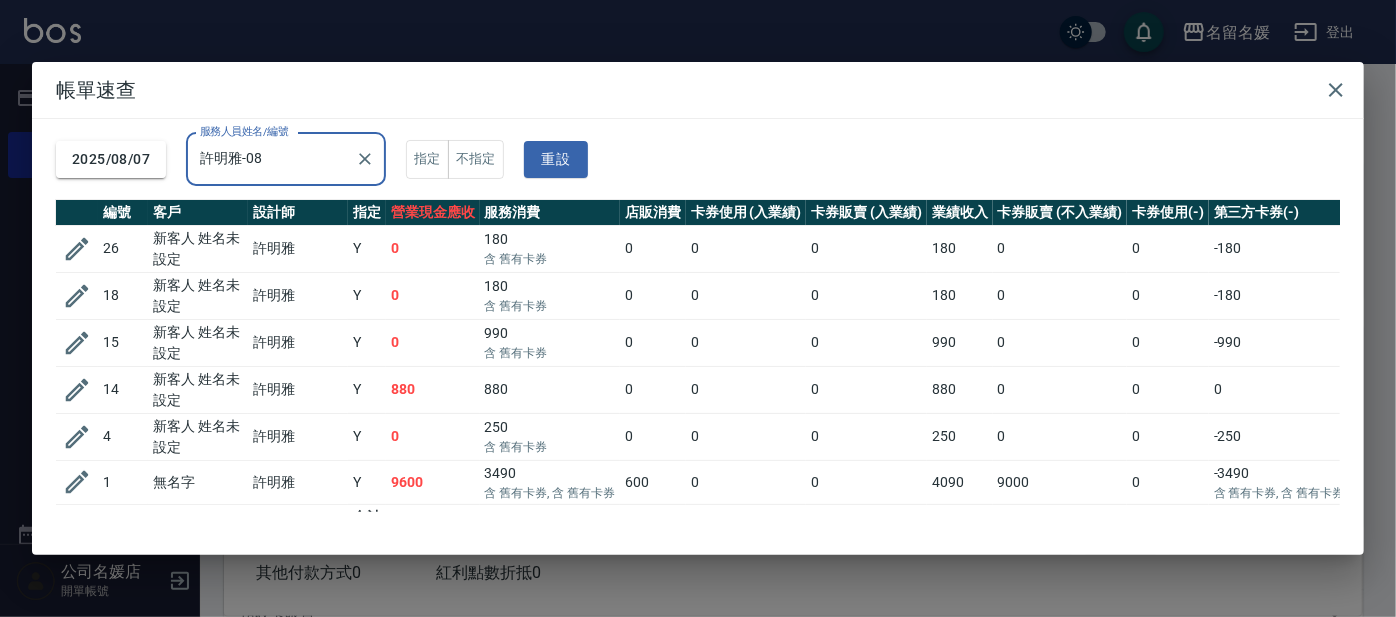 scroll, scrollTop: 31, scrollLeft: 0, axis: vertical 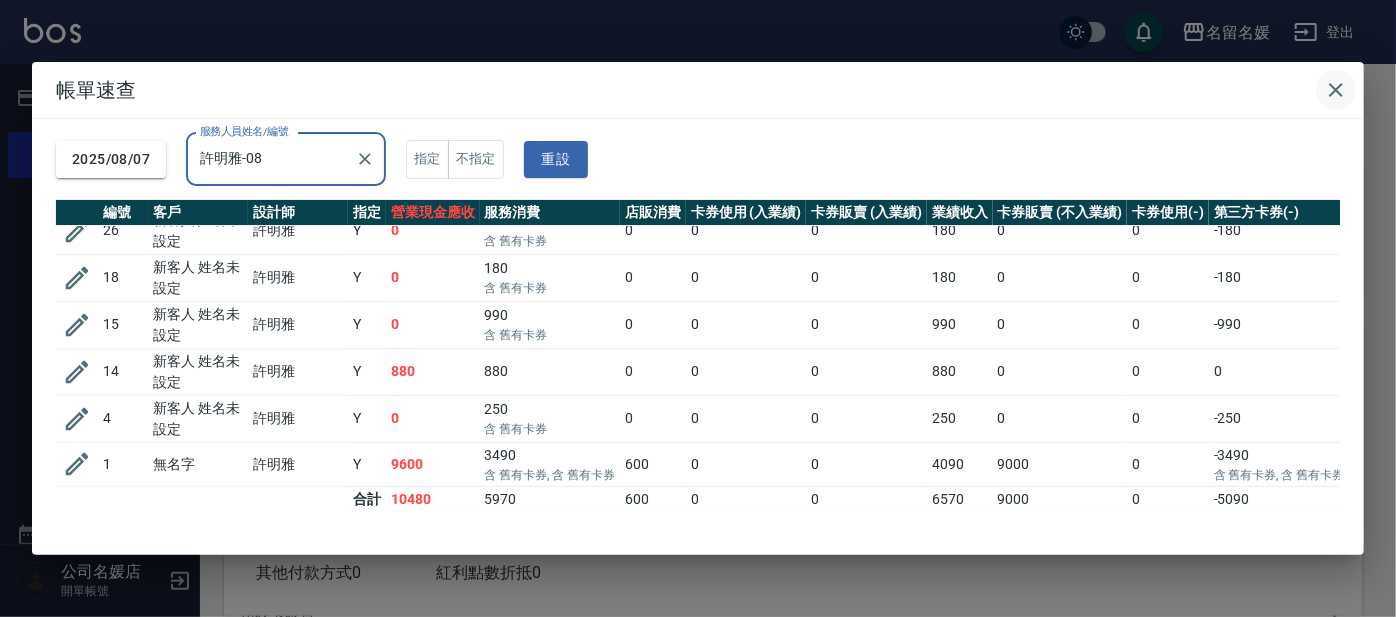 type on "許明雅-08" 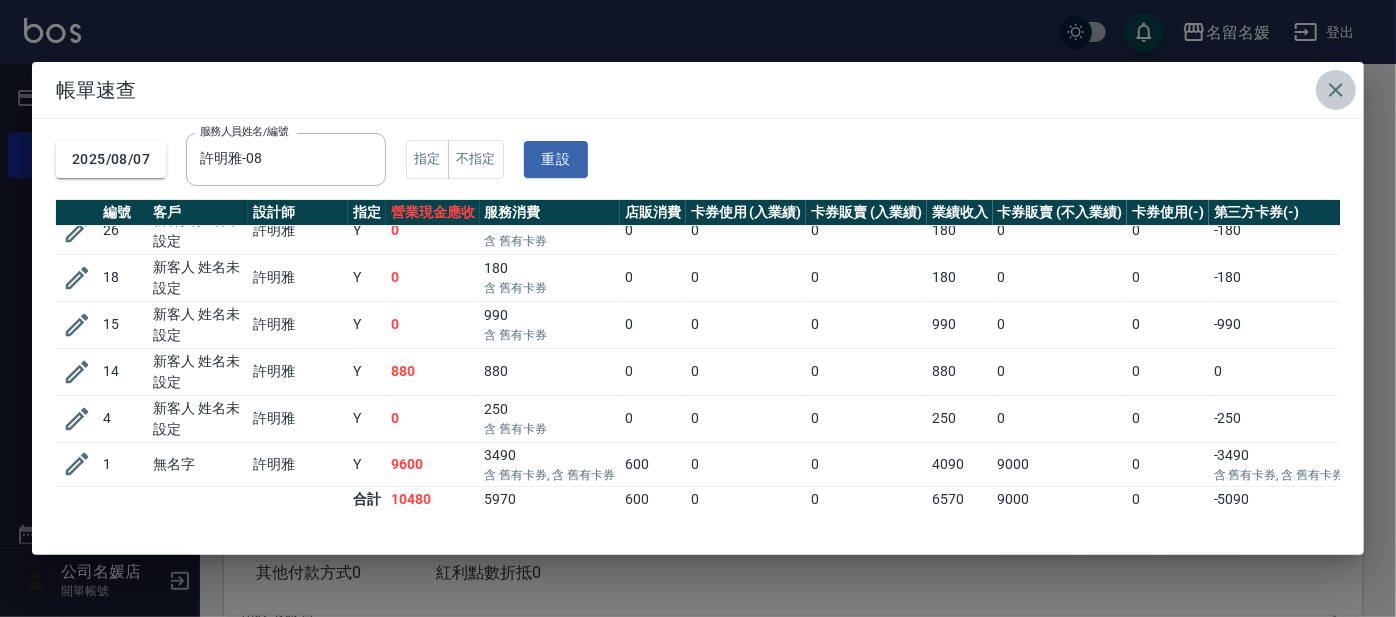 click 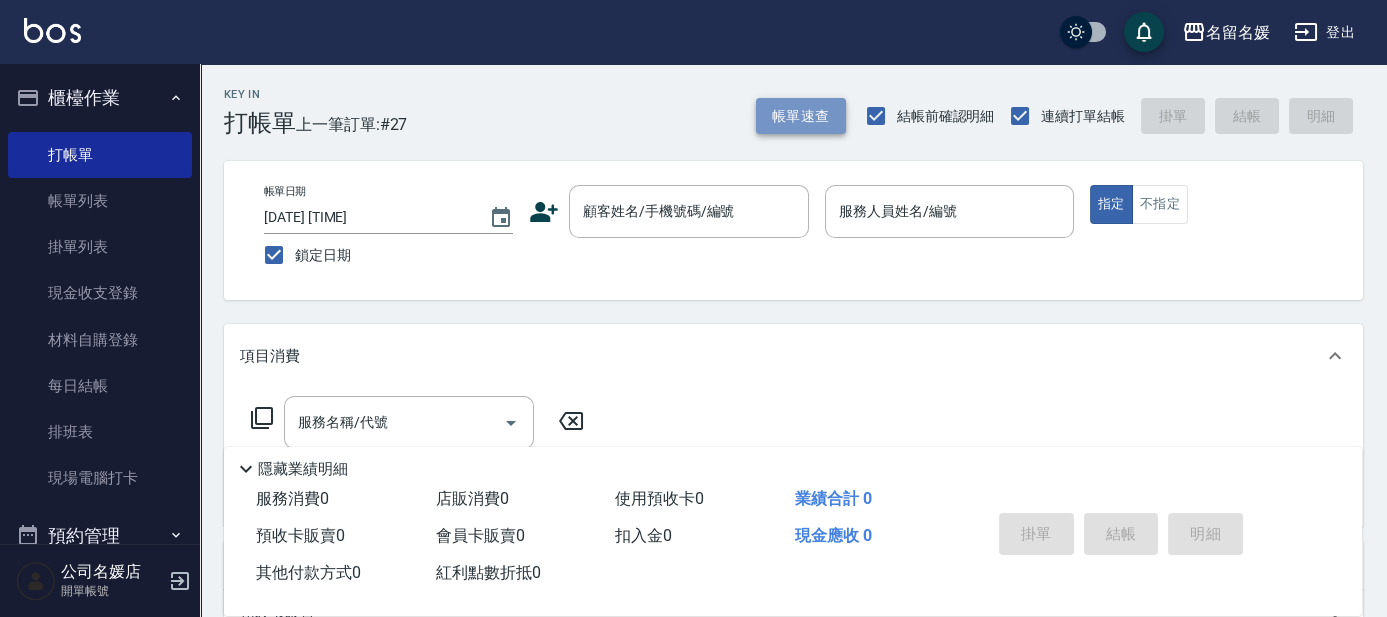 click on "帳單速查" at bounding box center (801, 116) 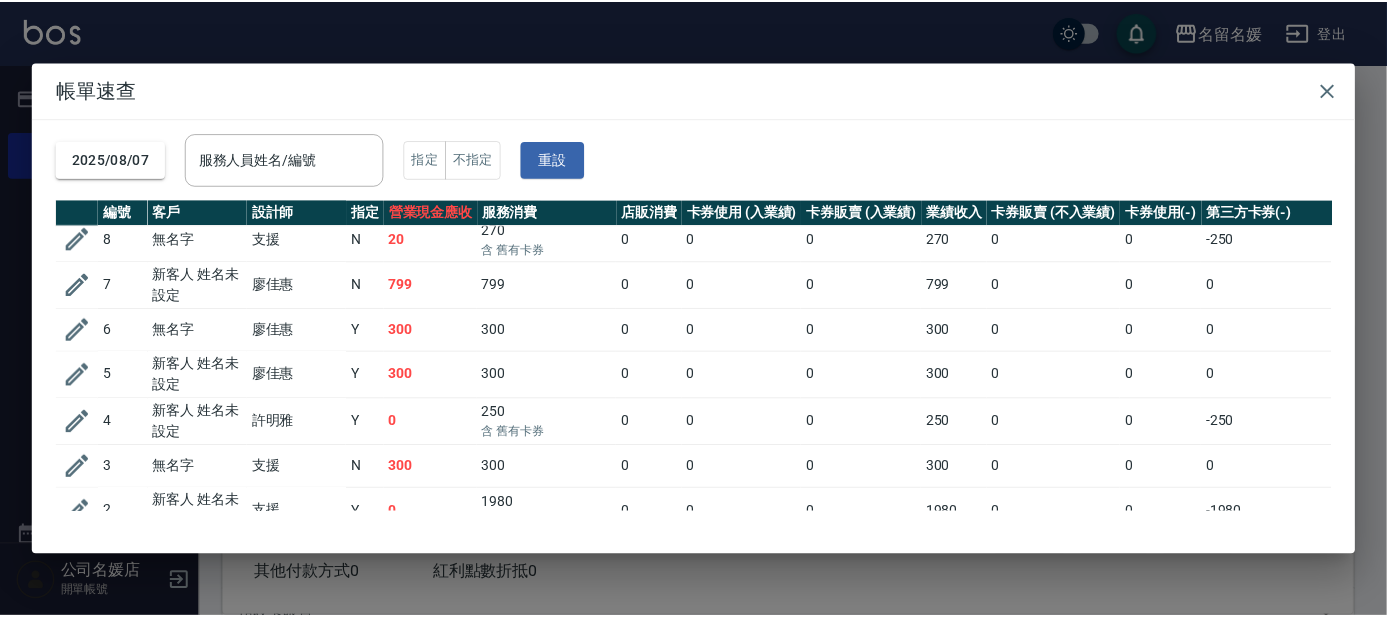 scroll, scrollTop: 936, scrollLeft: 0, axis: vertical 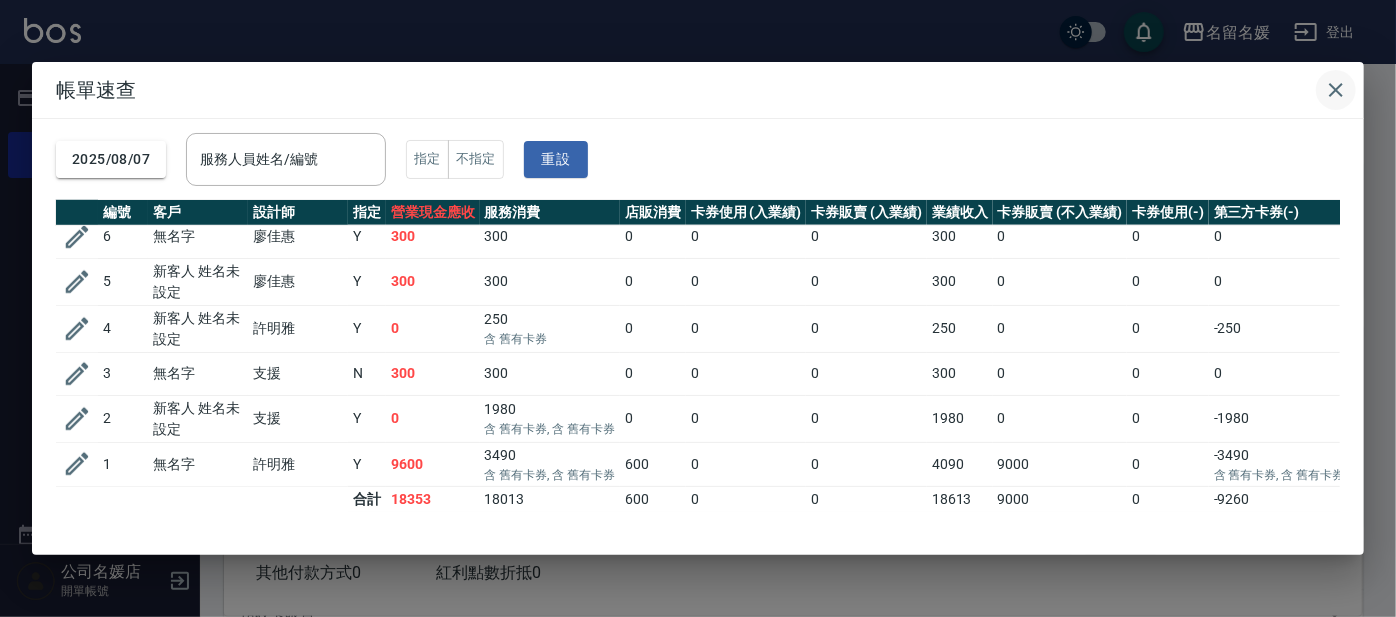 click 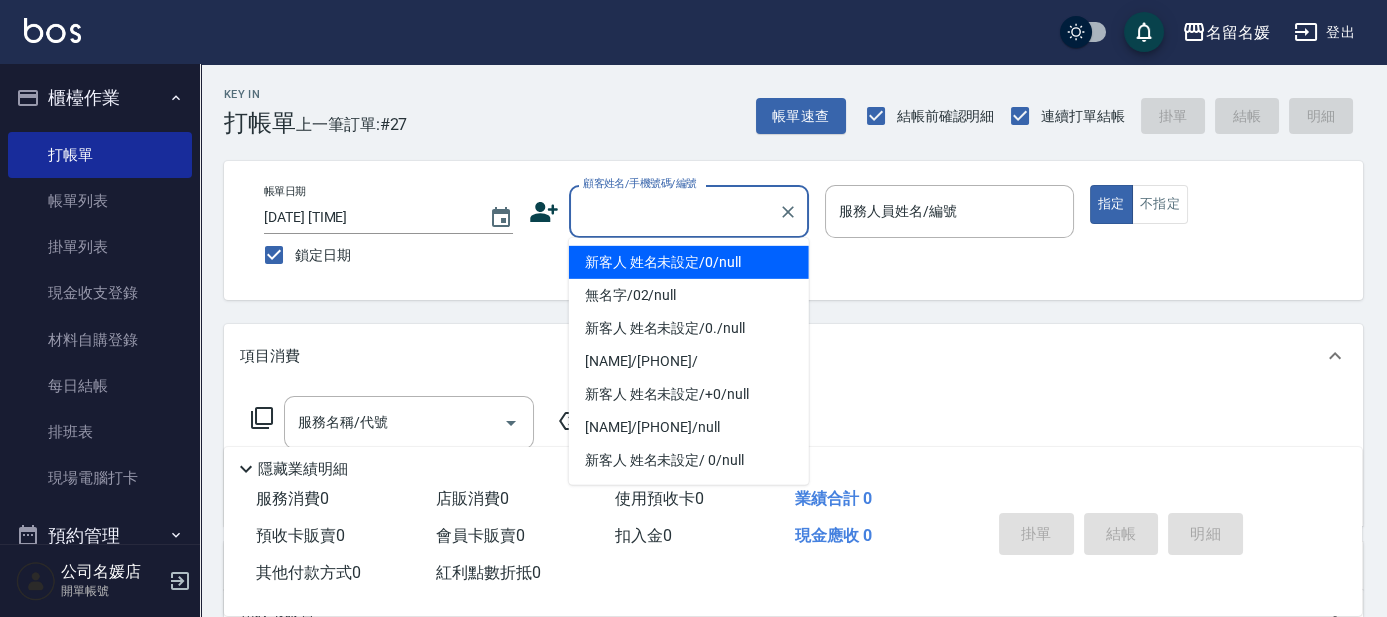 click on "顧客姓名/手機號碼/編號" at bounding box center [674, 211] 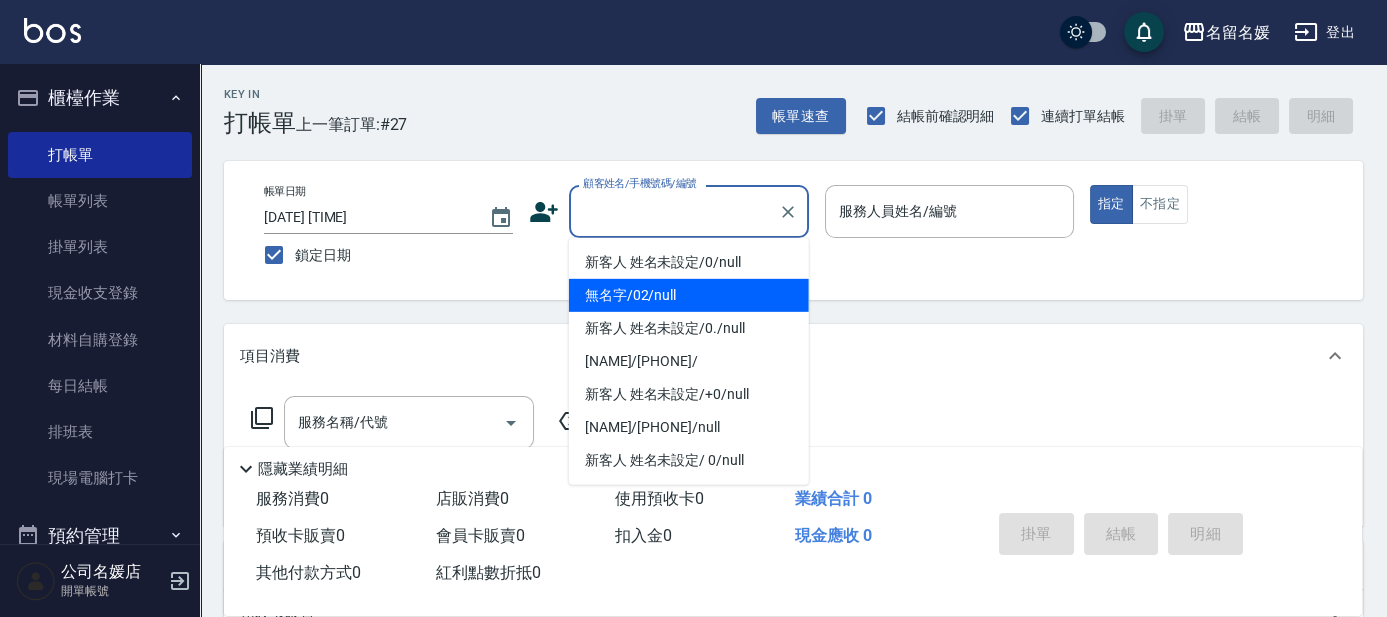 click on "無名字/02/null" at bounding box center [689, 295] 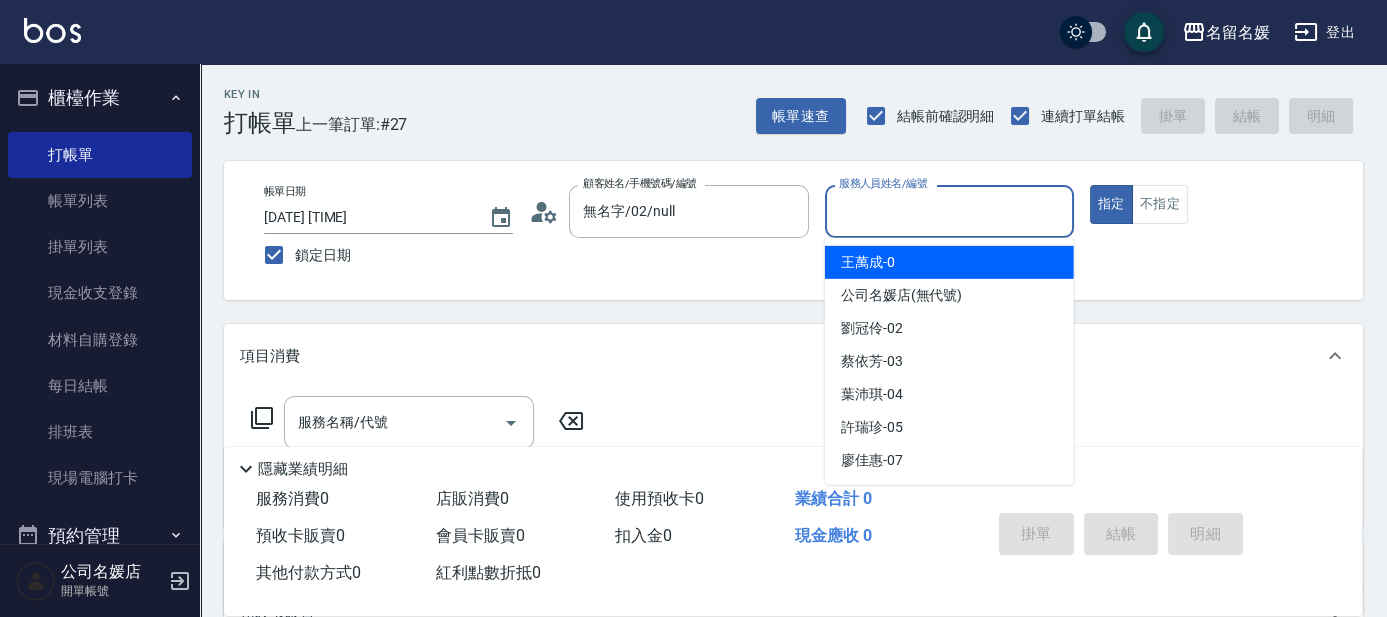 click on "服務人員姓名/編號" at bounding box center (949, 211) 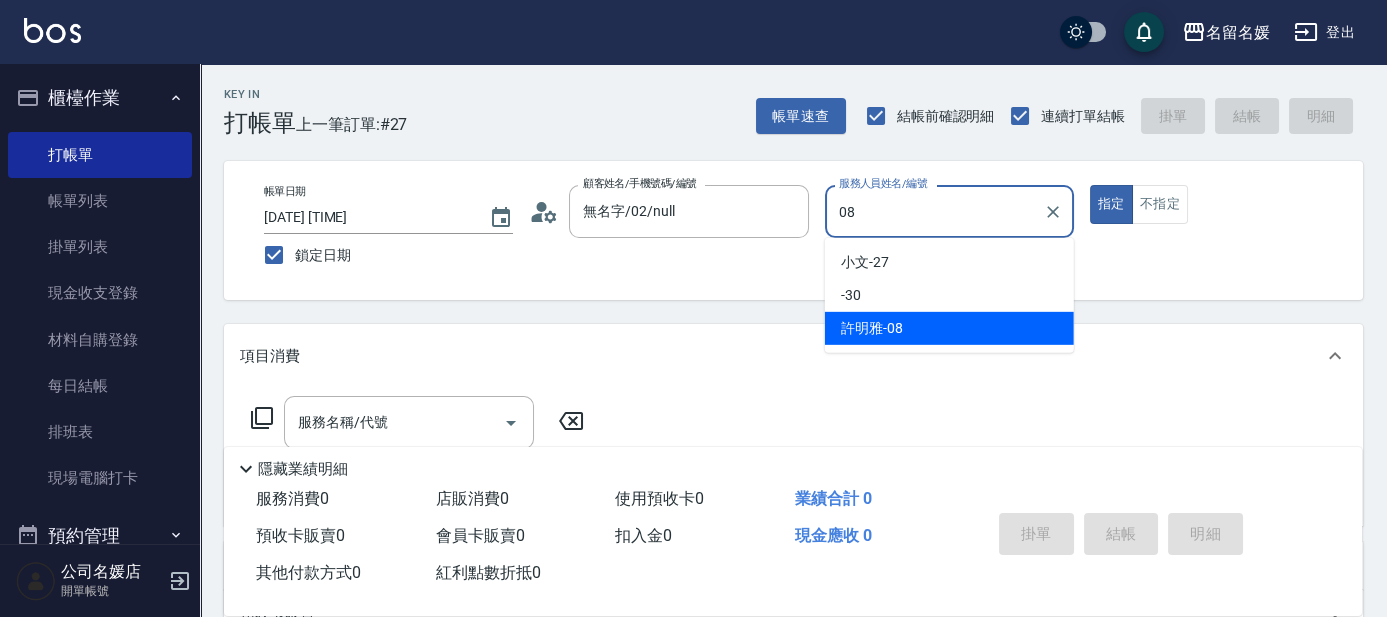 type on "許明雅-08" 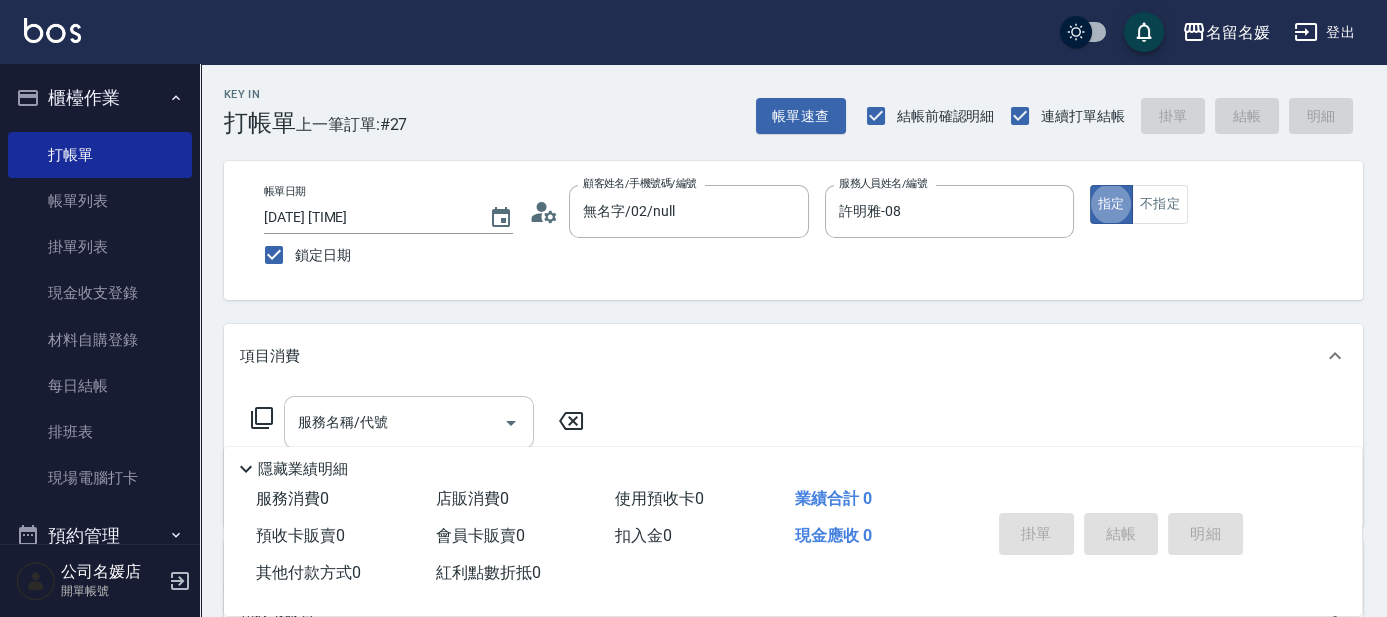 click on "服務名稱/代號" at bounding box center (394, 422) 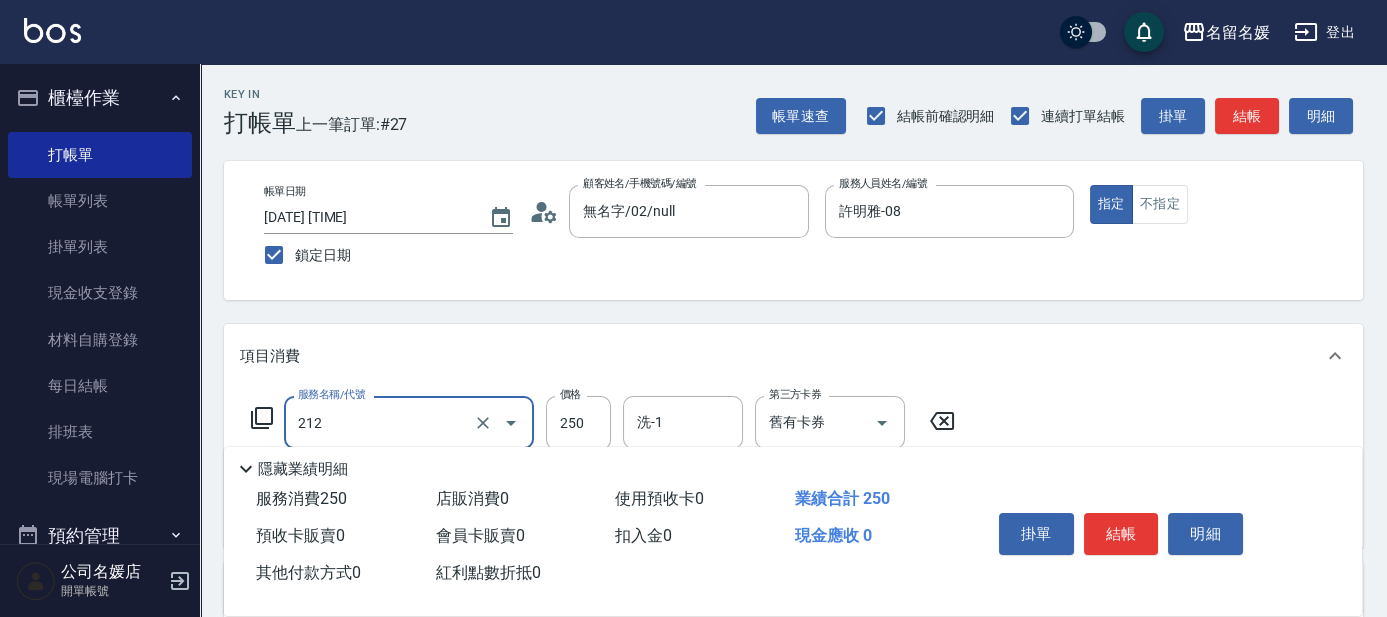 click on "洗-1 洗-1" at bounding box center (683, 422) 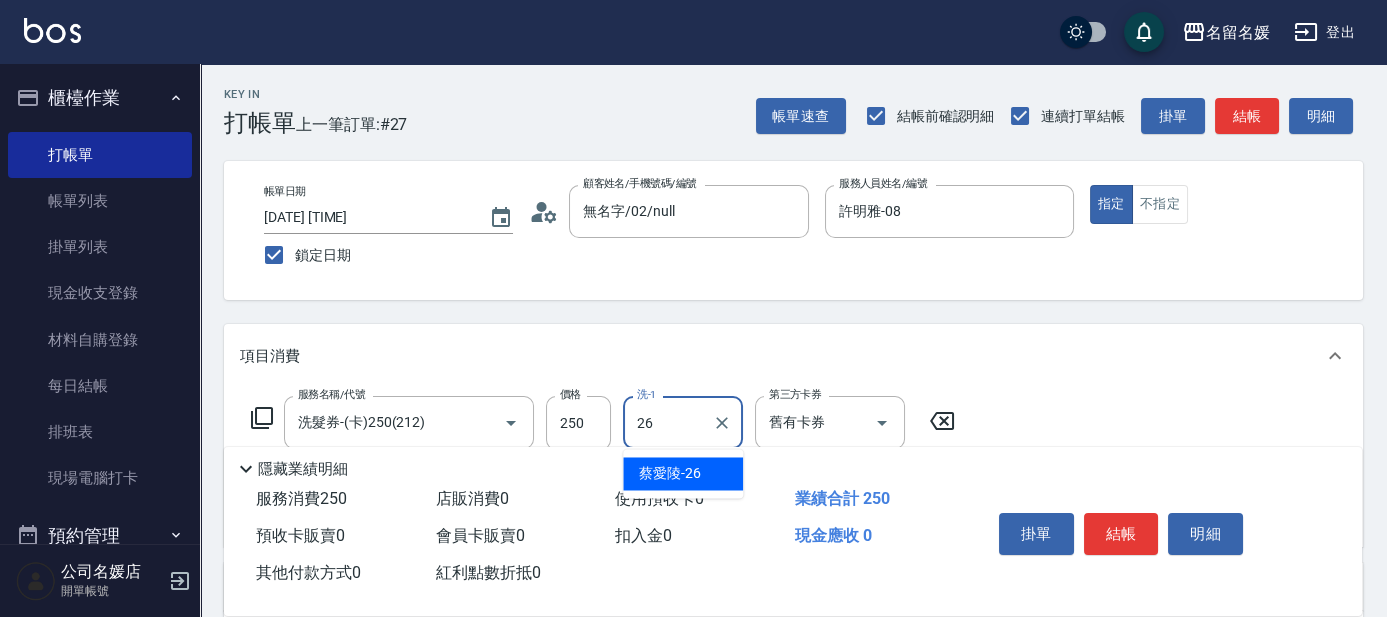 type on "蔡愛陵-26" 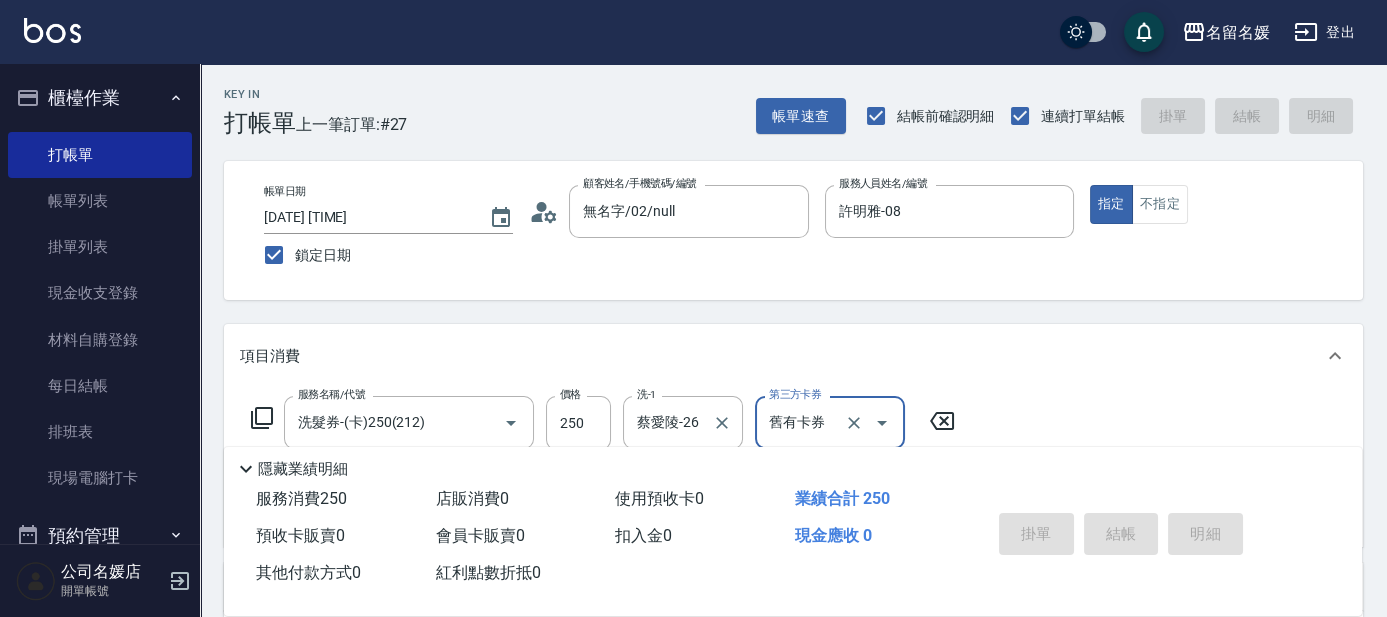 type 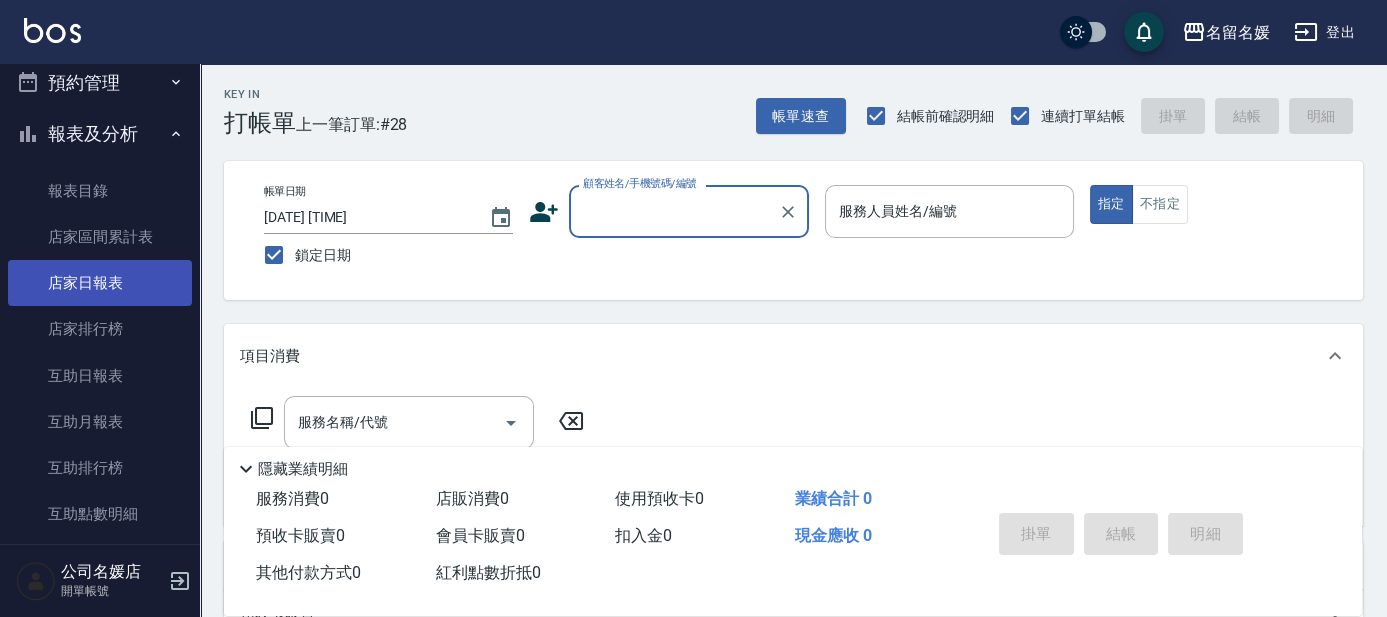 scroll, scrollTop: 454, scrollLeft: 0, axis: vertical 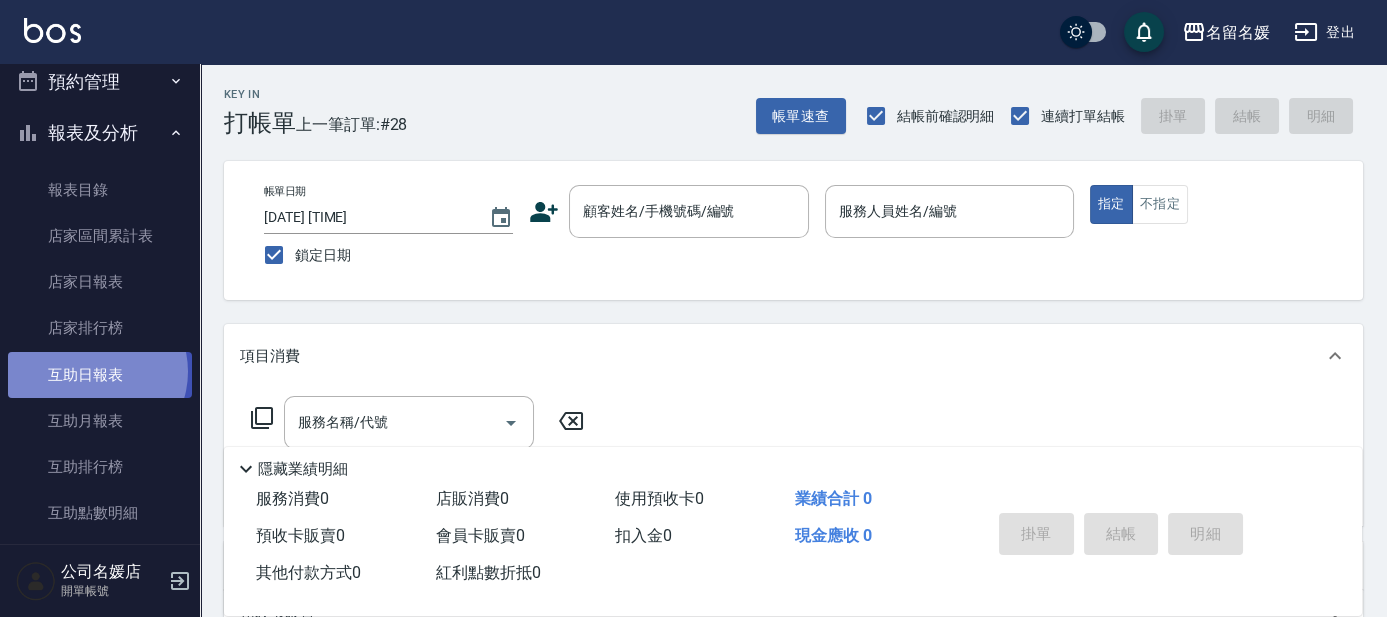 click on "互助日報表" at bounding box center (100, 375) 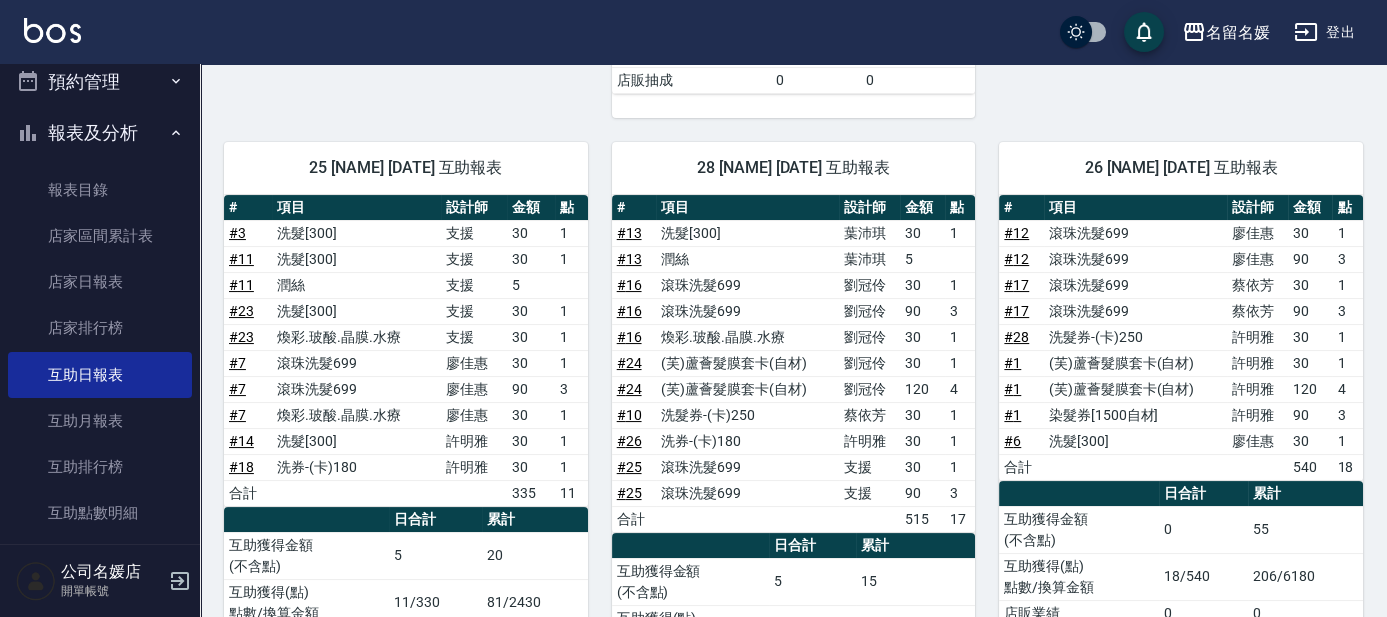 scroll, scrollTop: 727, scrollLeft: 0, axis: vertical 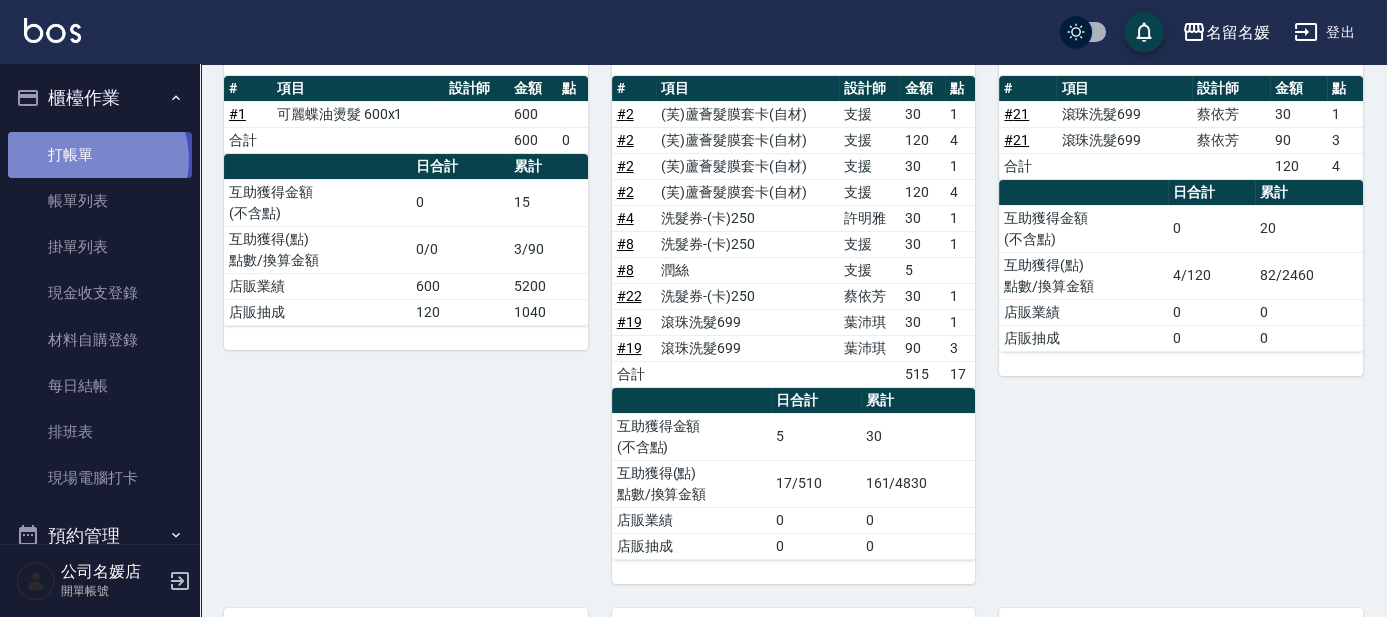 click on "打帳單" at bounding box center (100, 155) 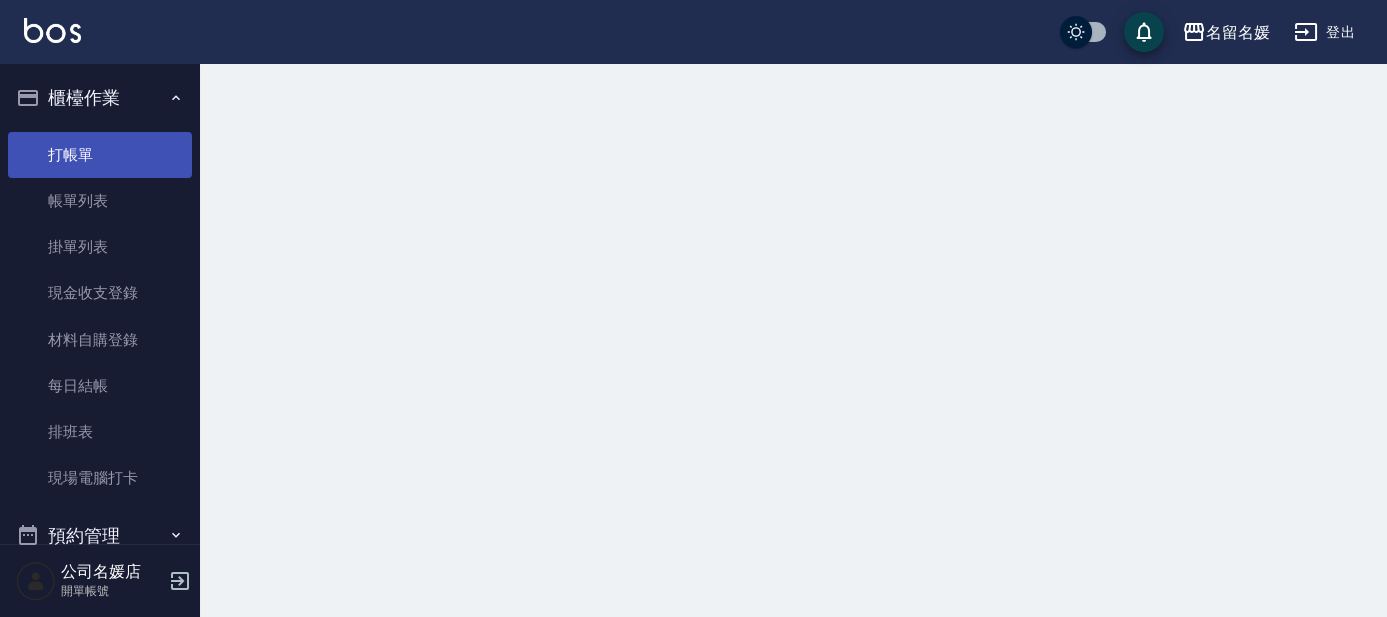 scroll, scrollTop: 0, scrollLeft: 0, axis: both 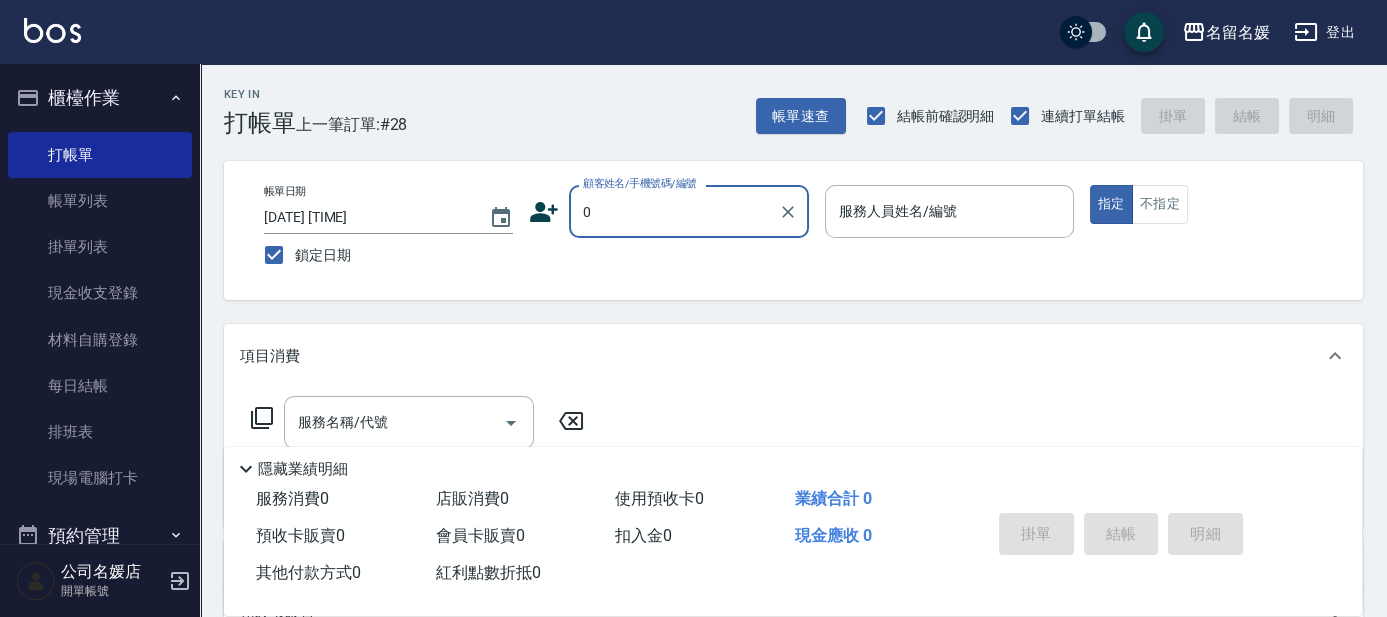 type on "0" 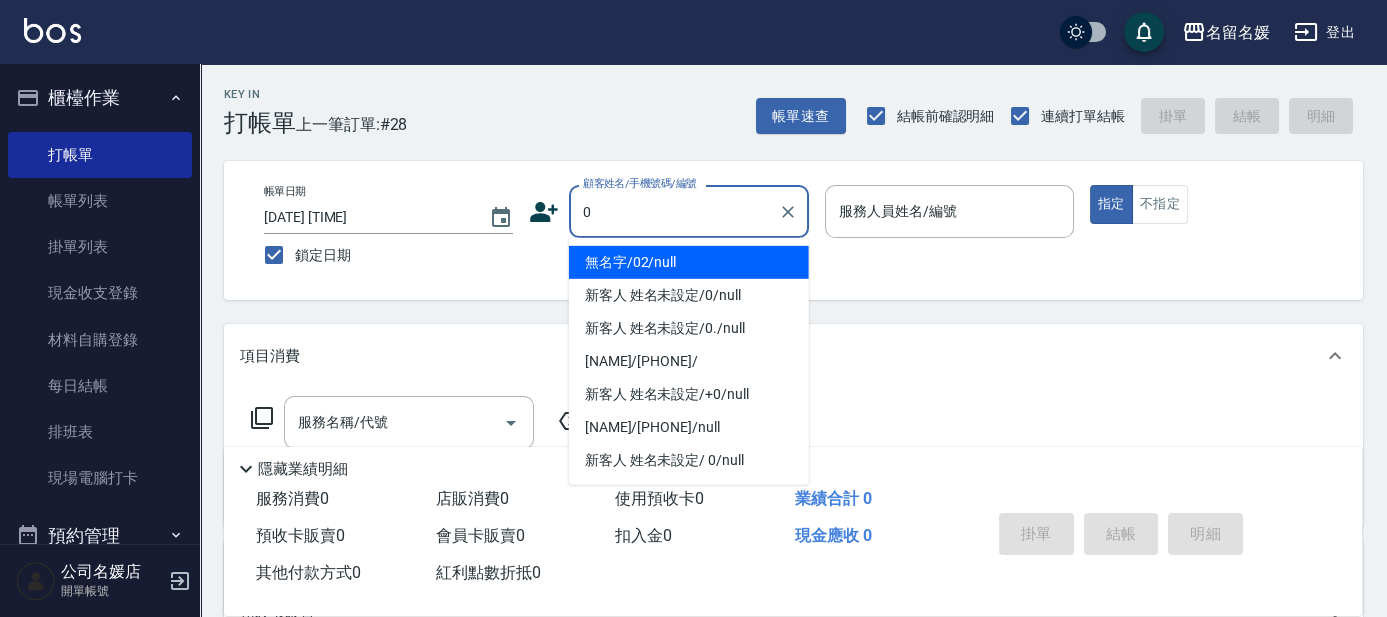 type on "0" 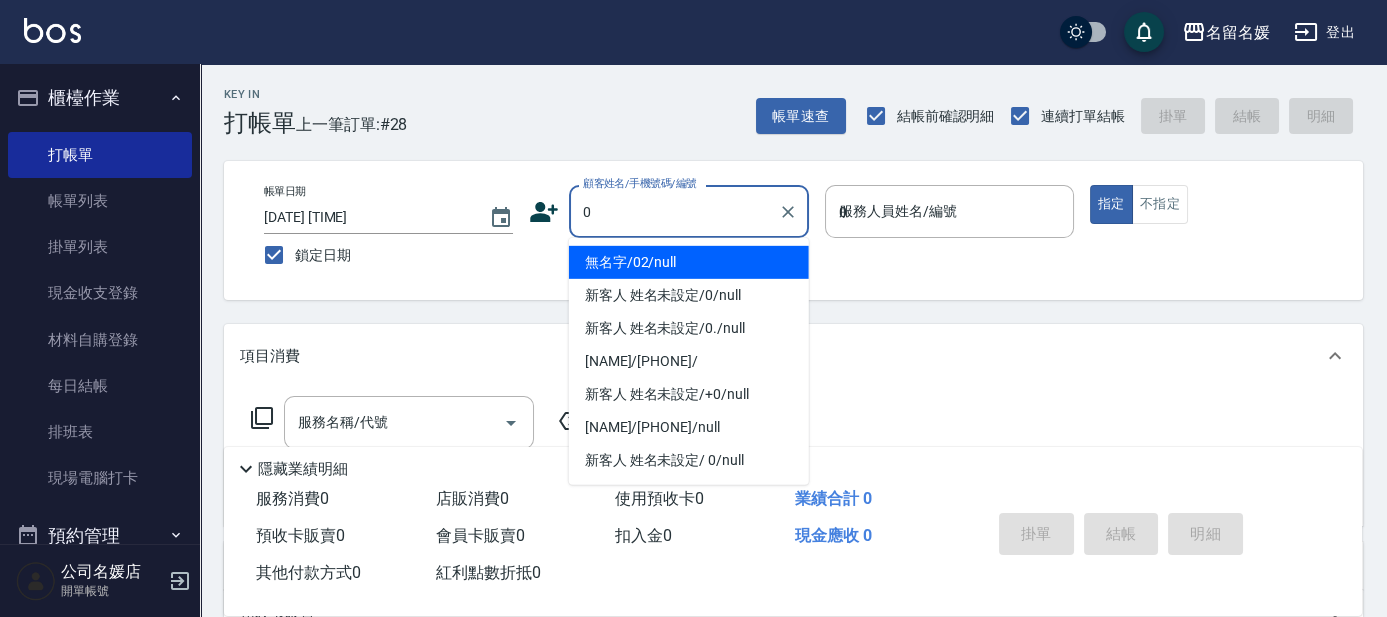 type on "無名字/02/null" 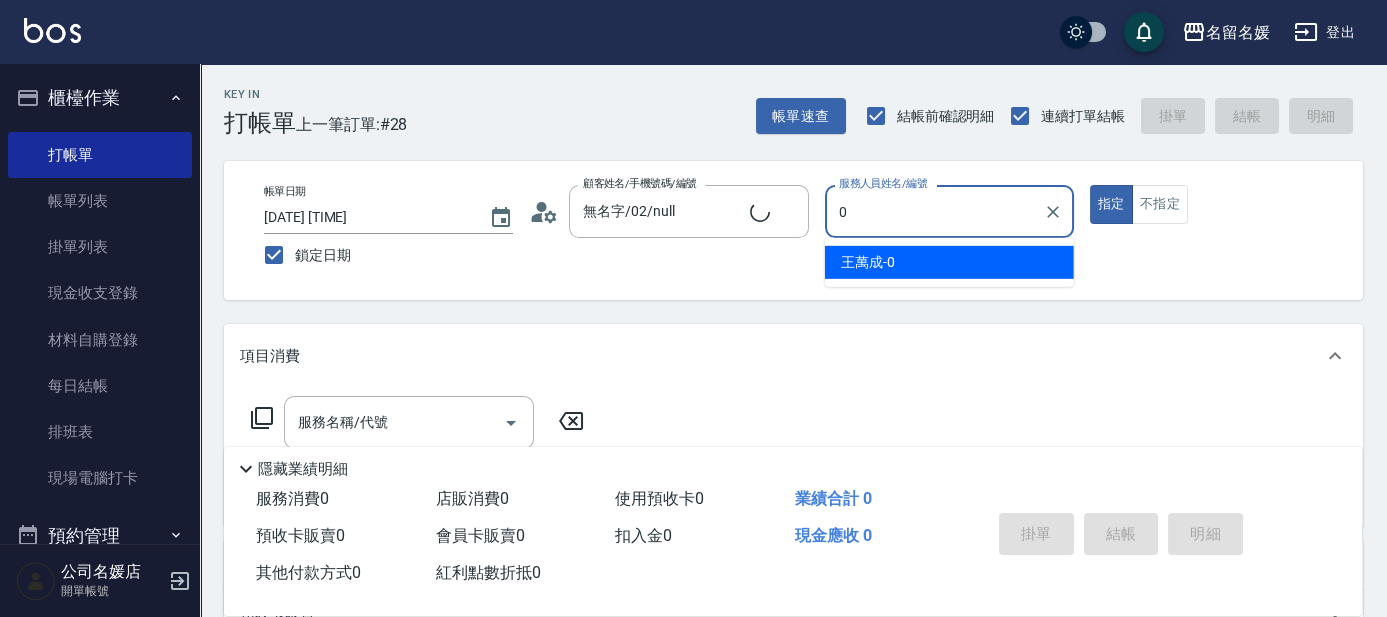 type 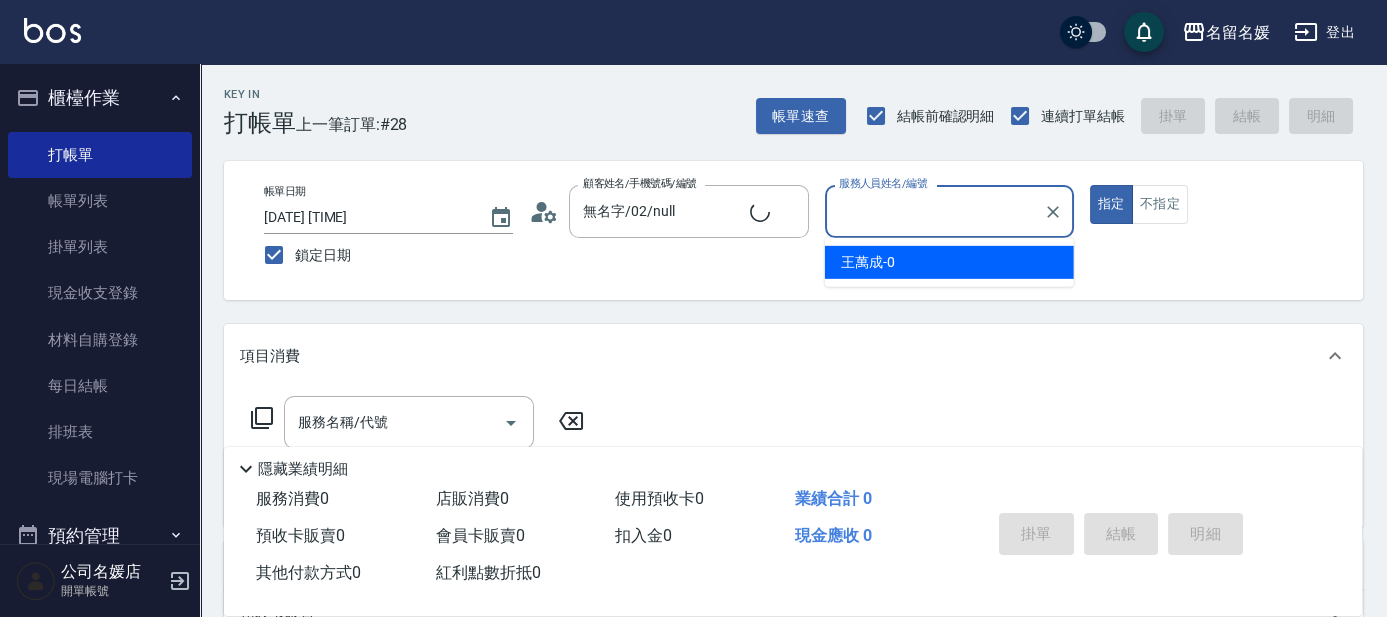 type on "新客人 姓名未設定/0/null" 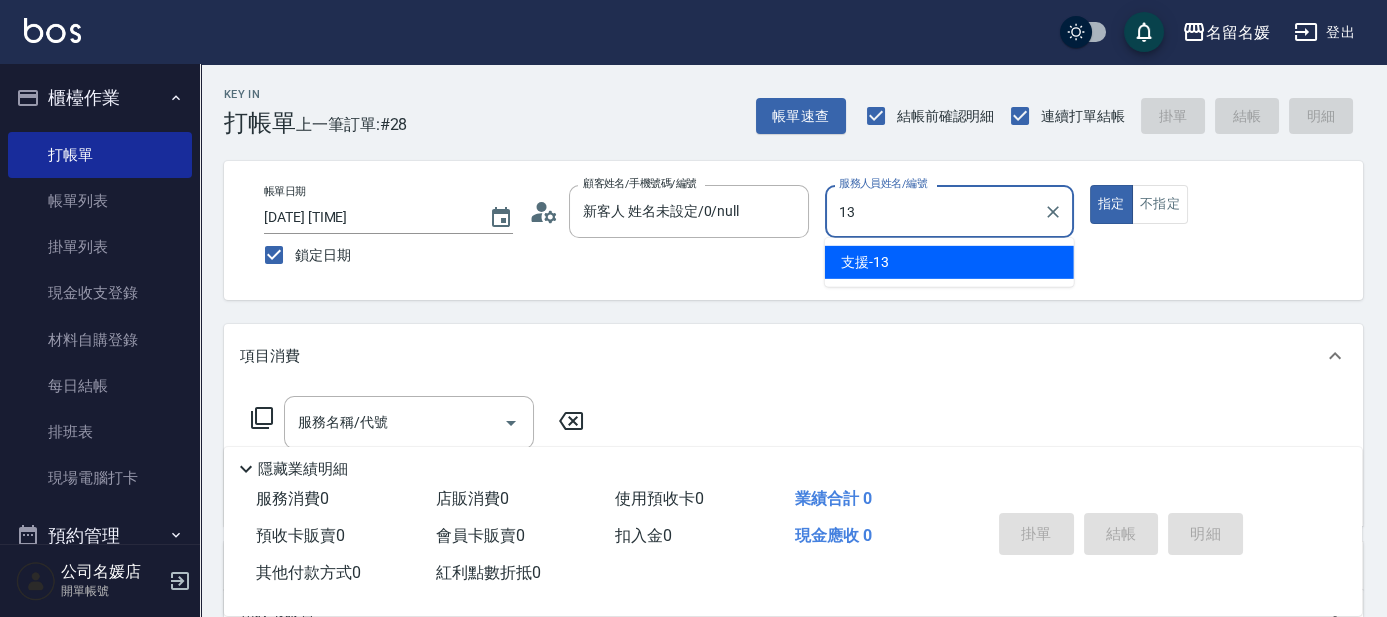 type on "支援-13" 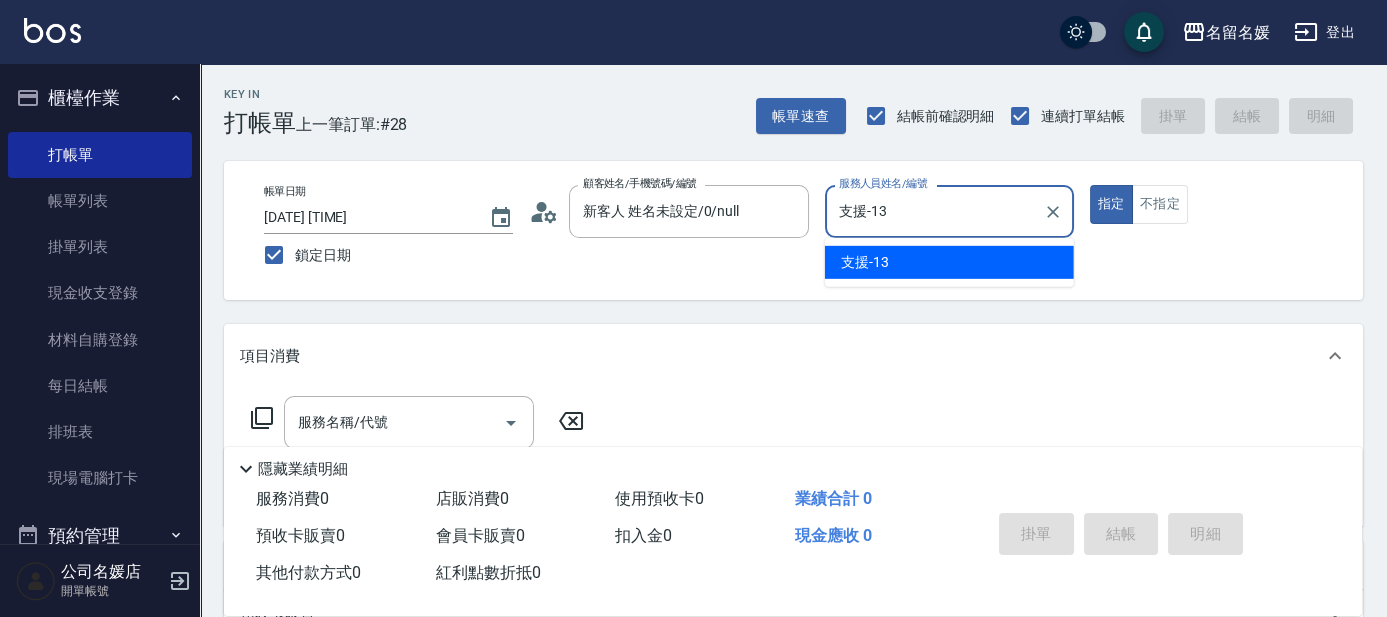 type on "true" 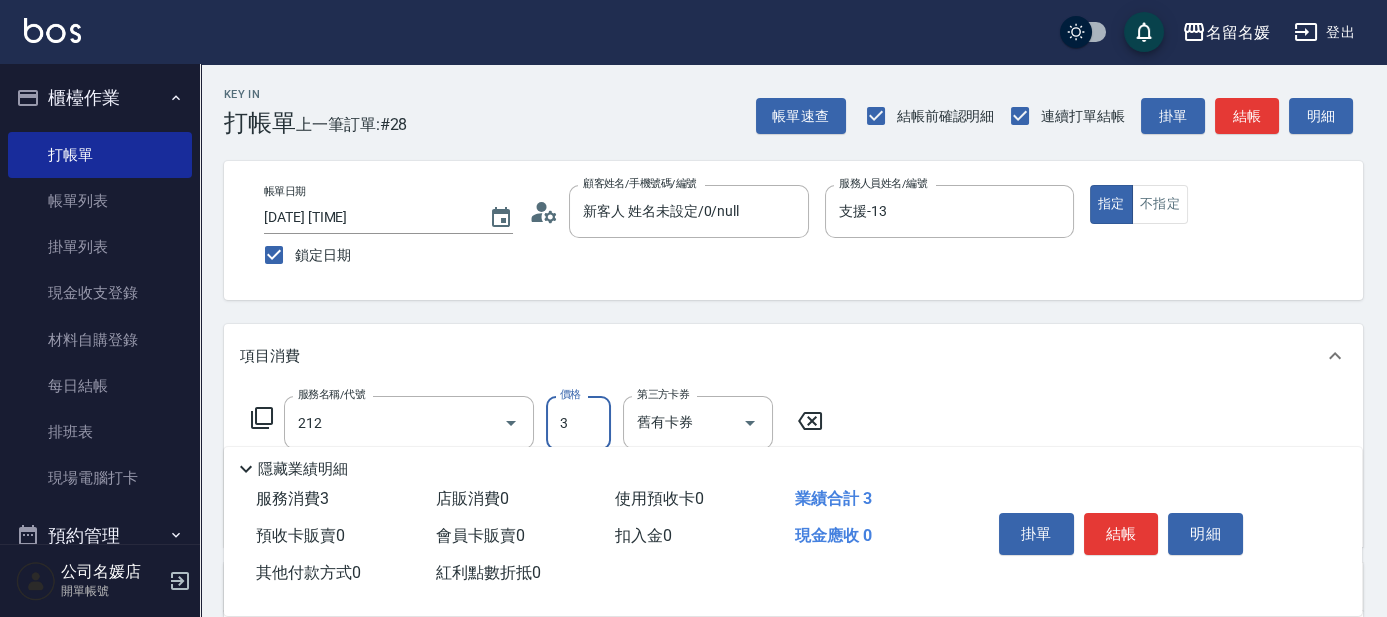 type on "洗髮券-(卡)250(212)" 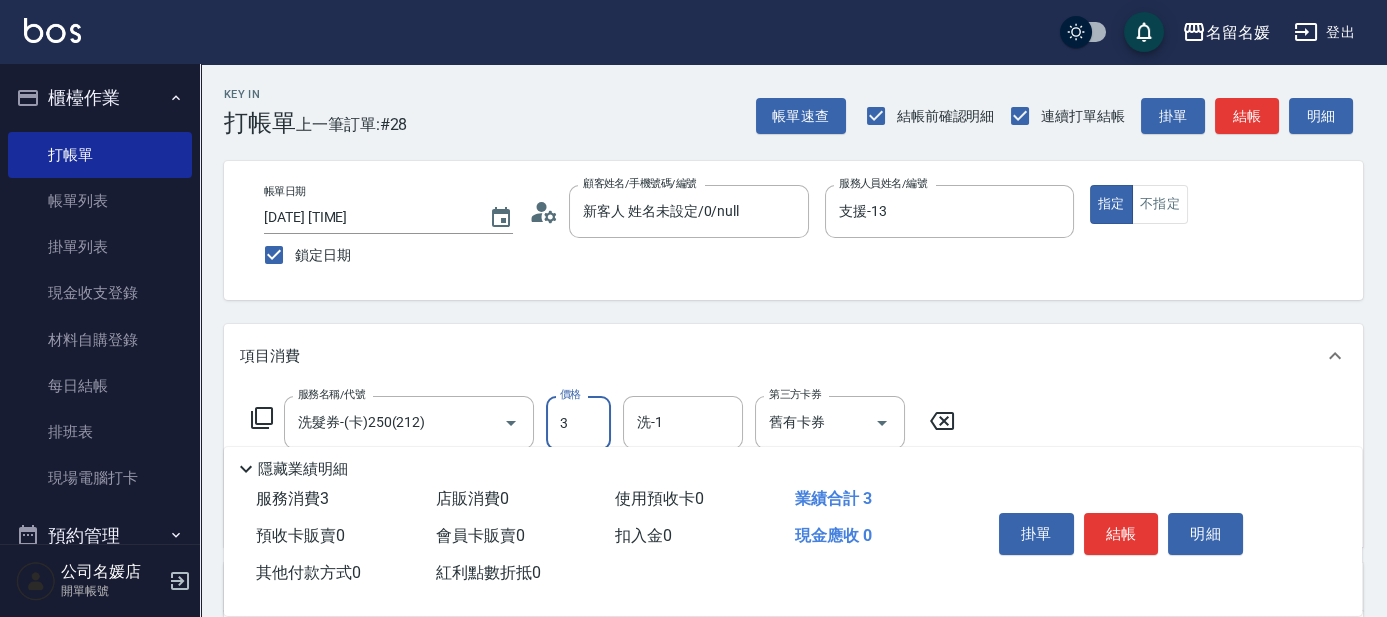 type on "3" 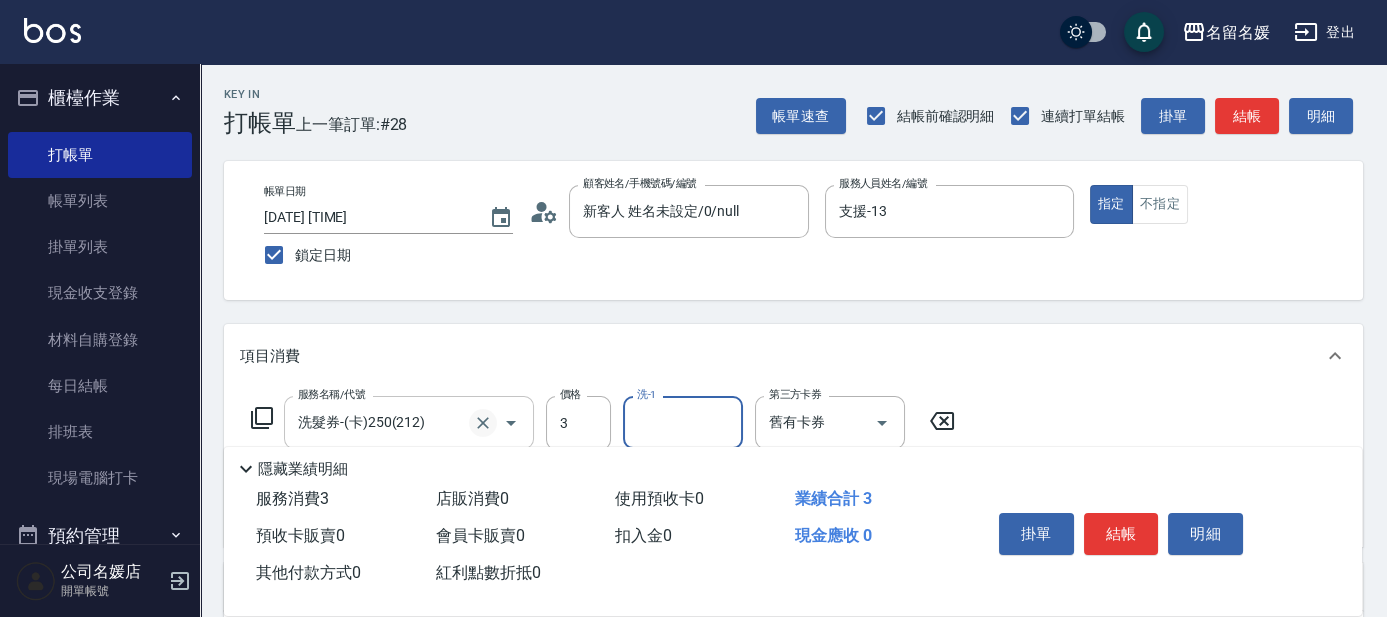 click 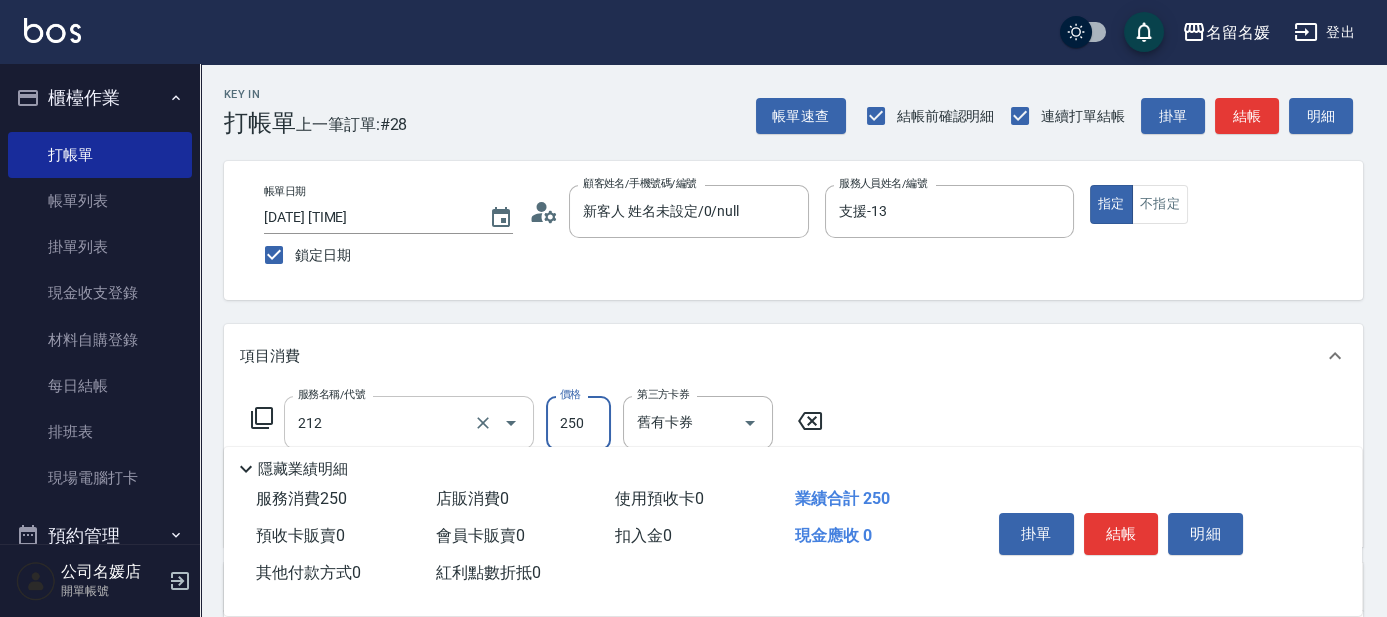 type on "洗髮券-(卡)250(212)" 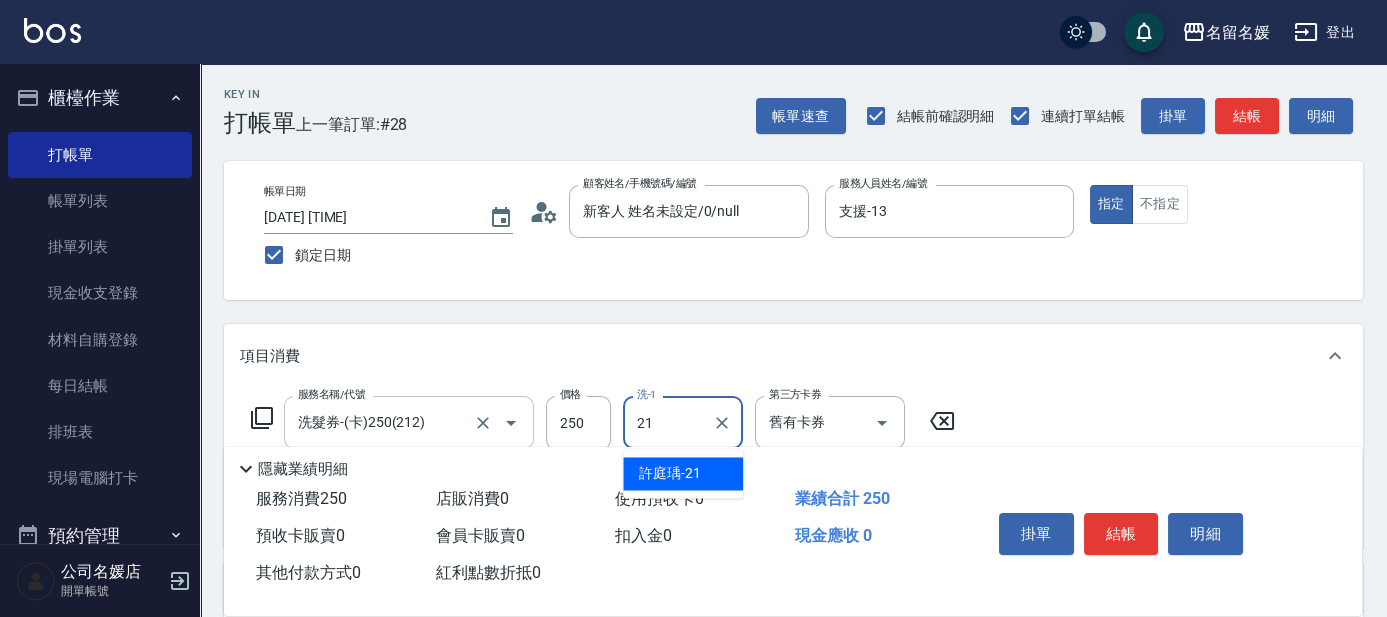 type on "許庭瑀-21" 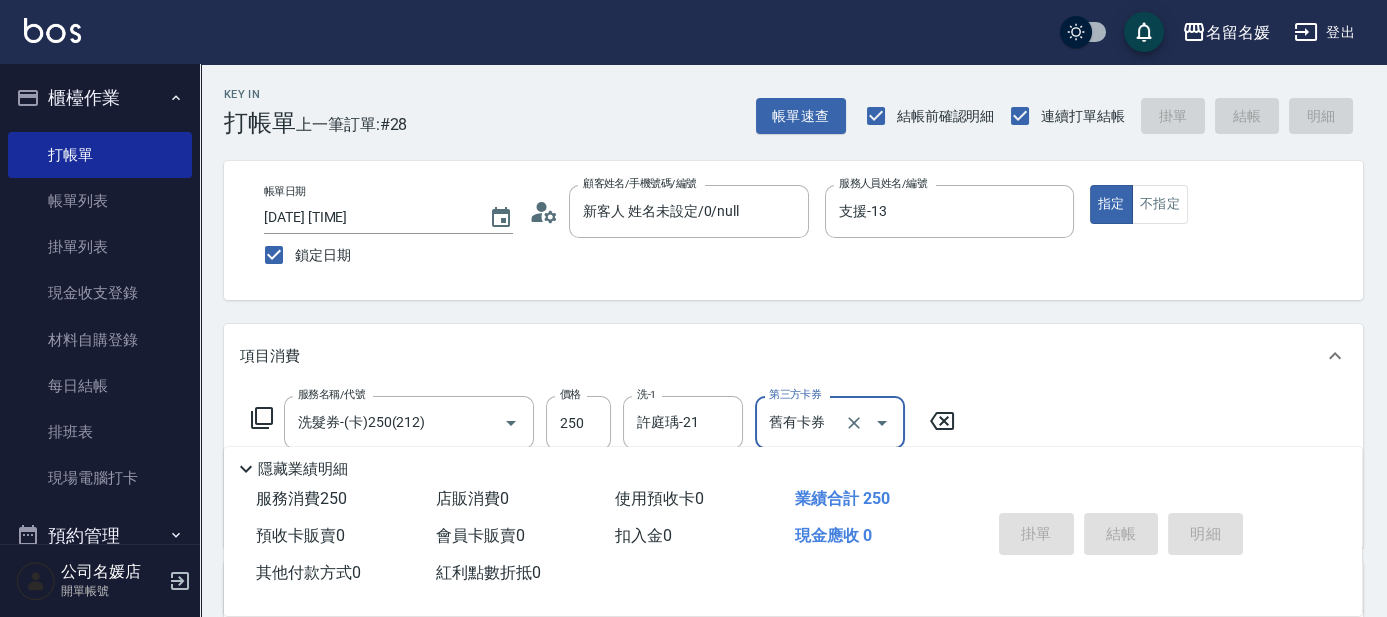 type 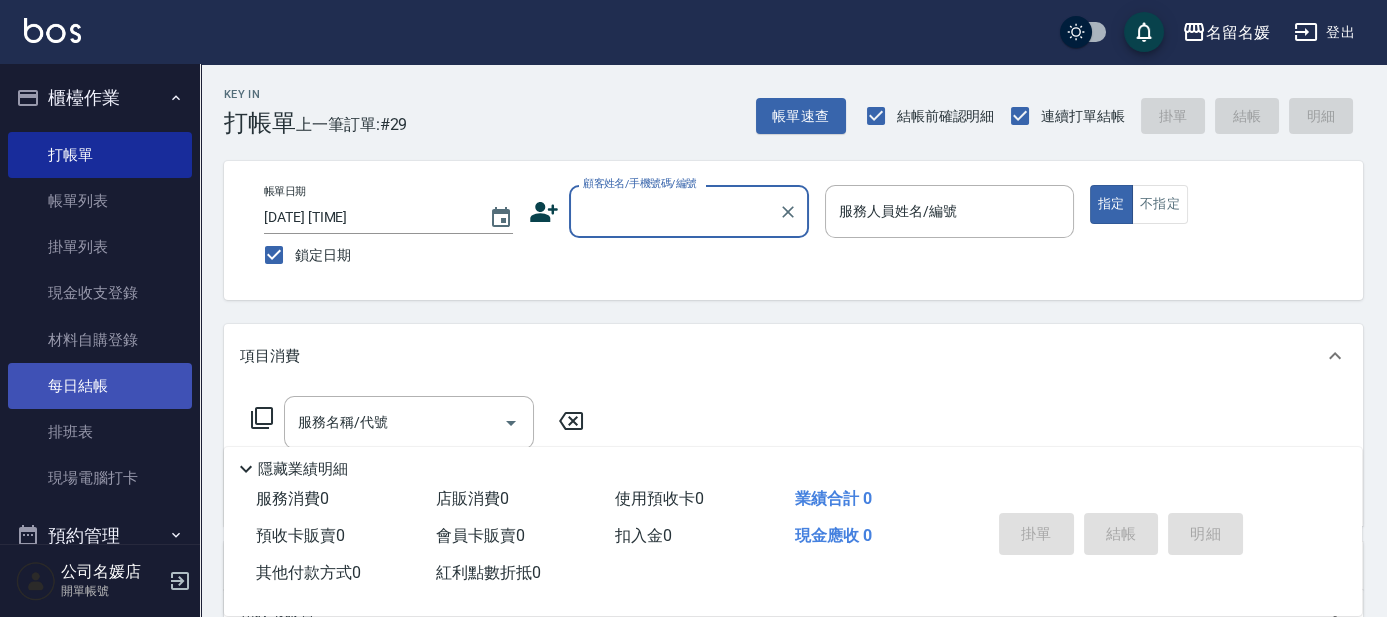 click on "每日結帳" at bounding box center [100, 386] 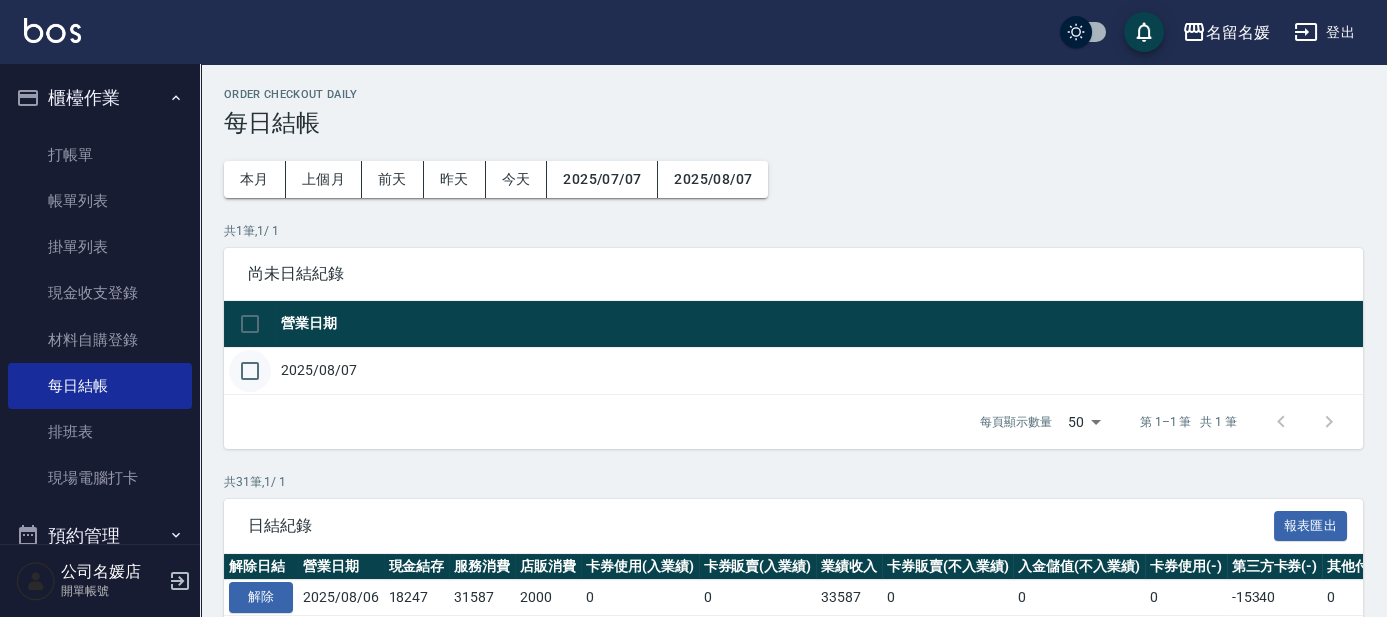 click at bounding box center (250, 371) 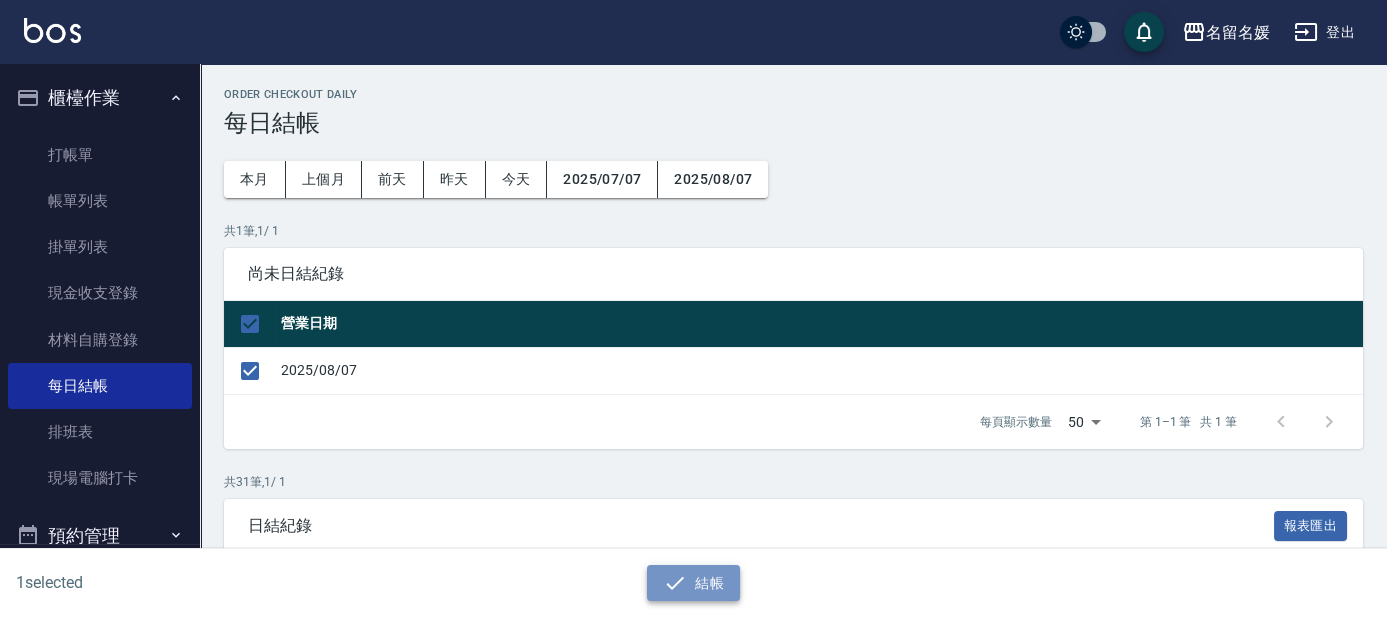 click on "結帳" at bounding box center (693, 583) 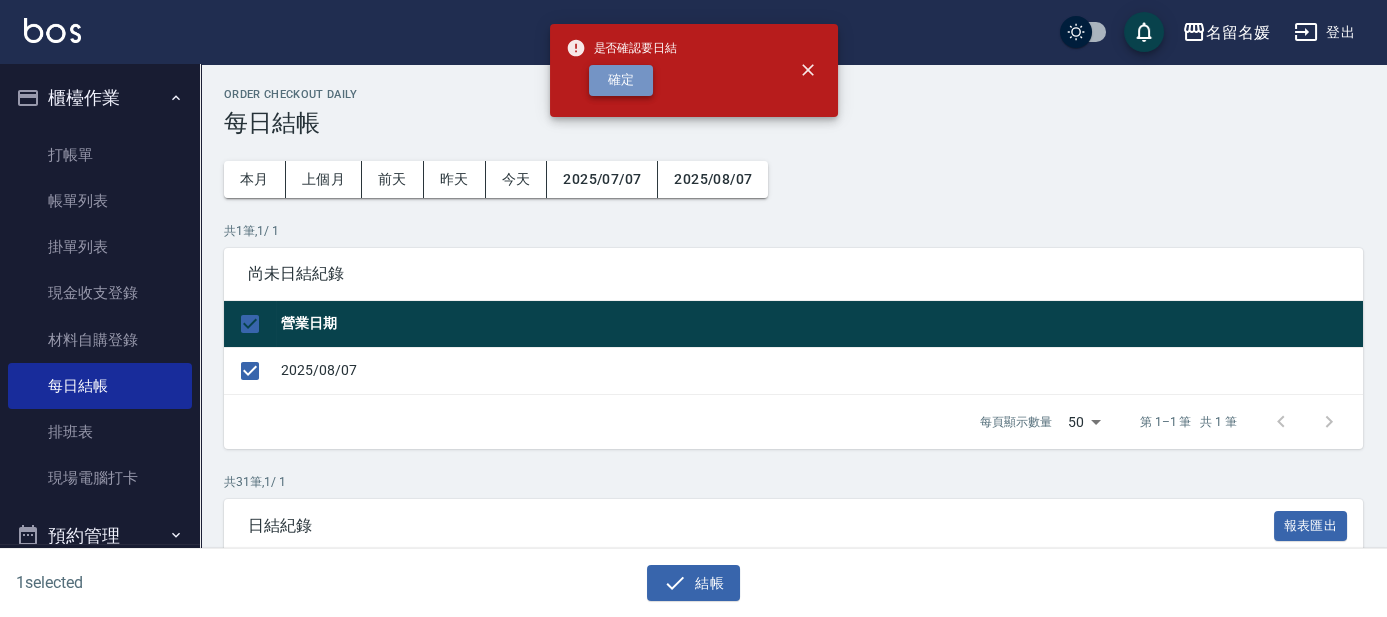 click on "確定" at bounding box center [621, 80] 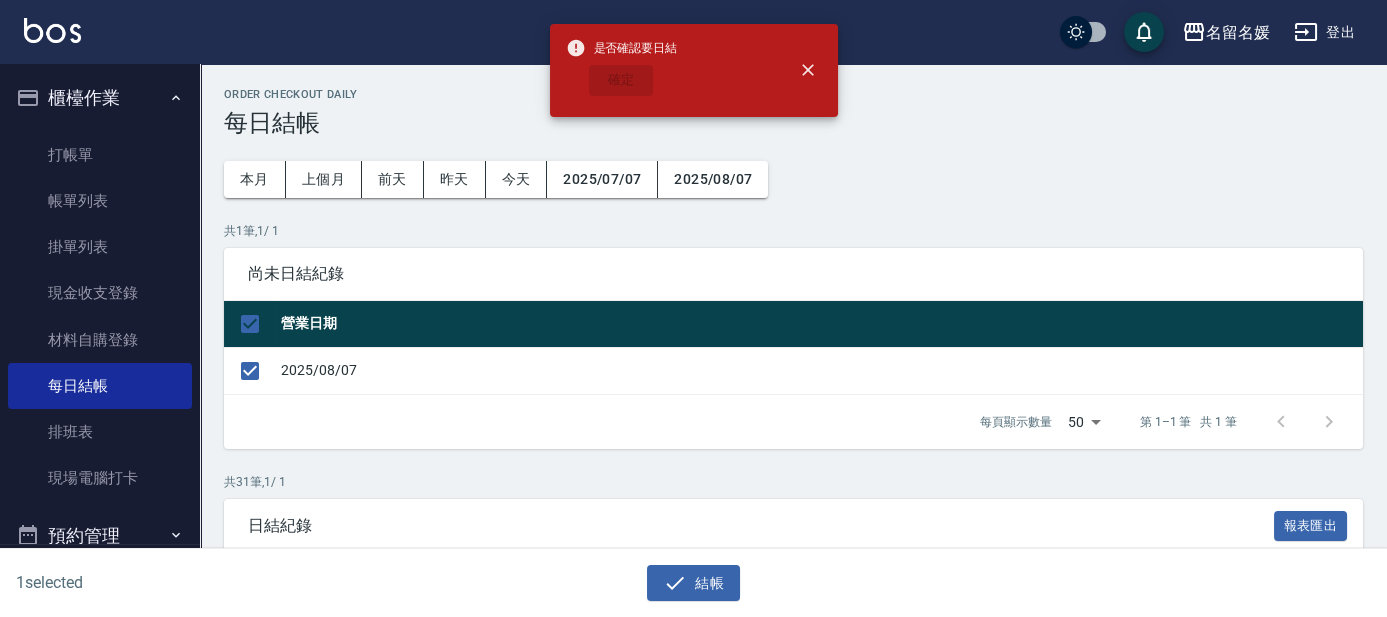 checkbox on "false" 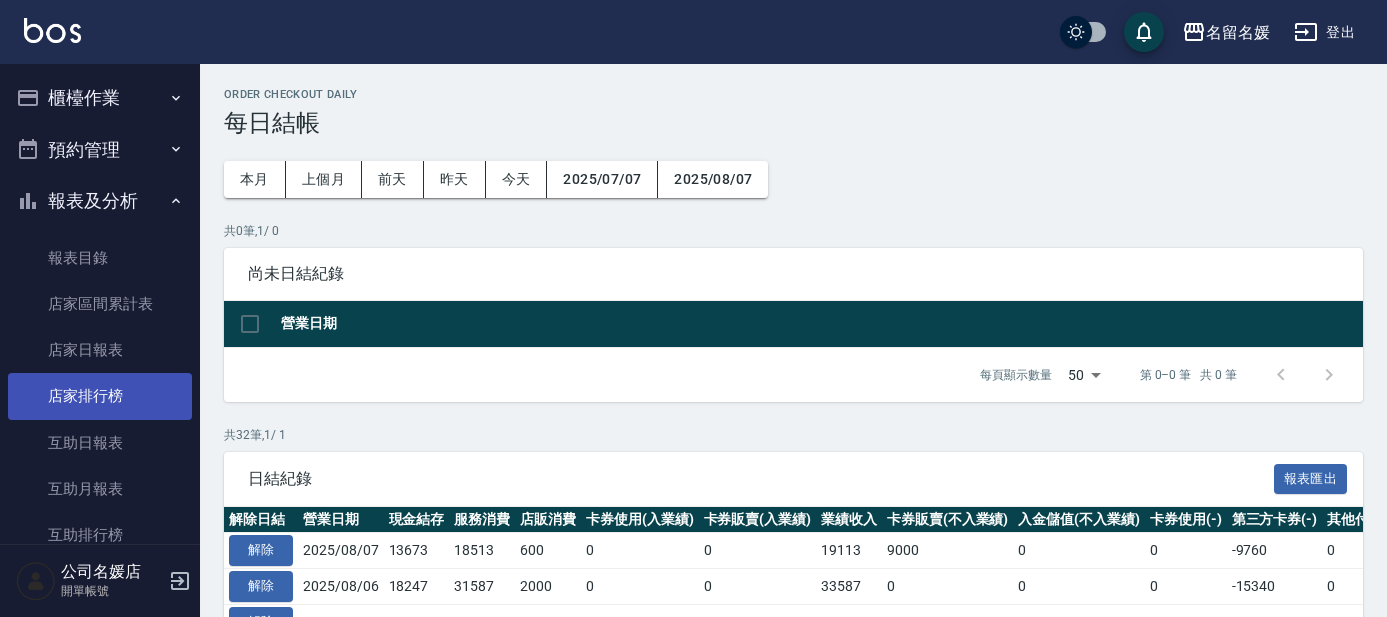scroll, scrollTop: 0, scrollLeft: 0, axis: both 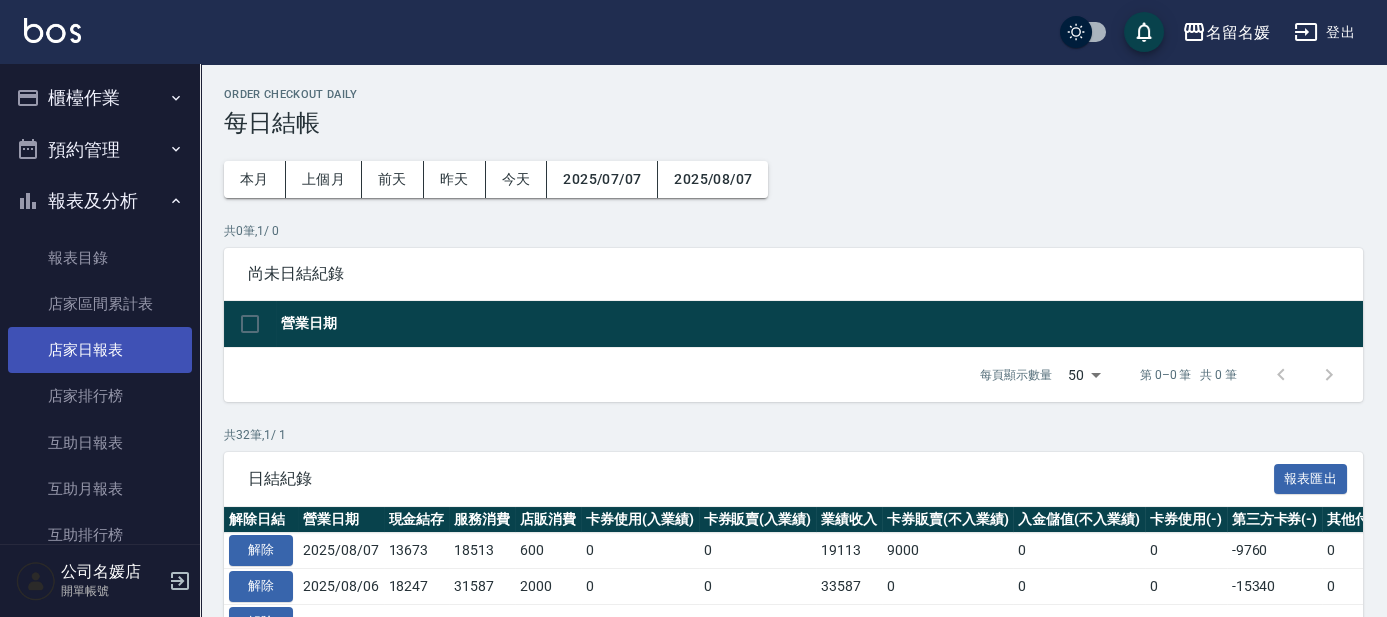 click on "店家日報表" at bounding box center (100, 350) 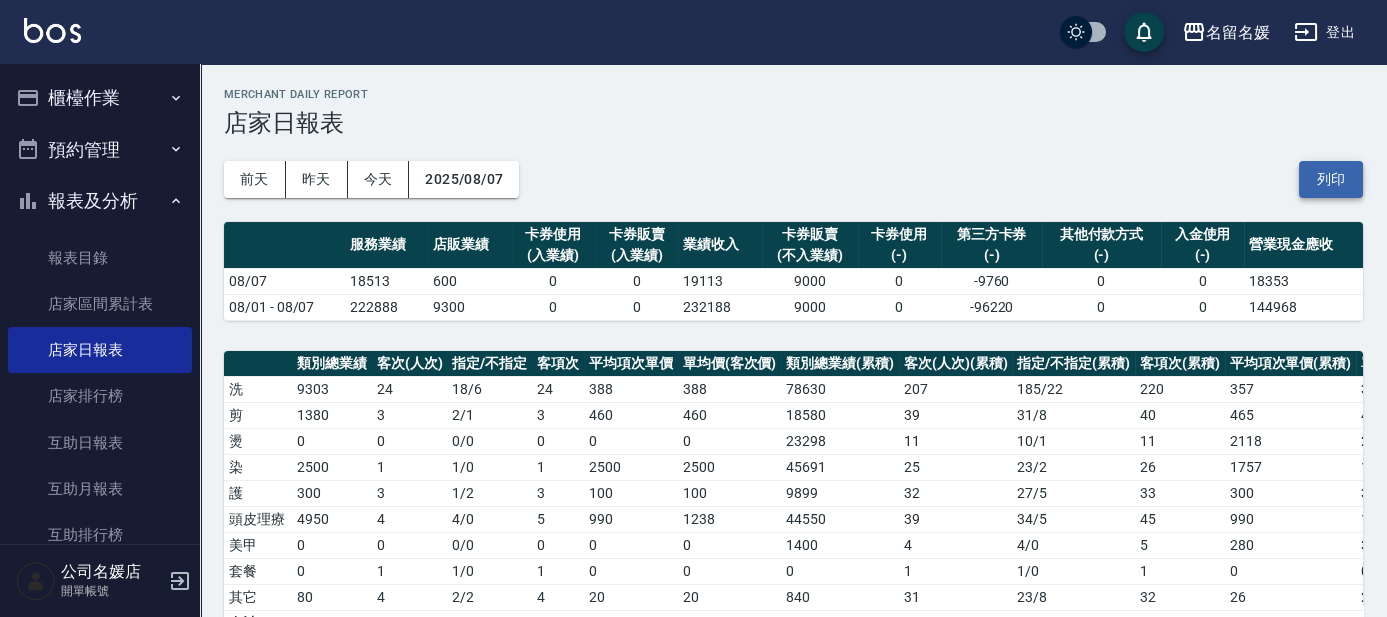 click on "列印" at bounding box center [1331, 179] 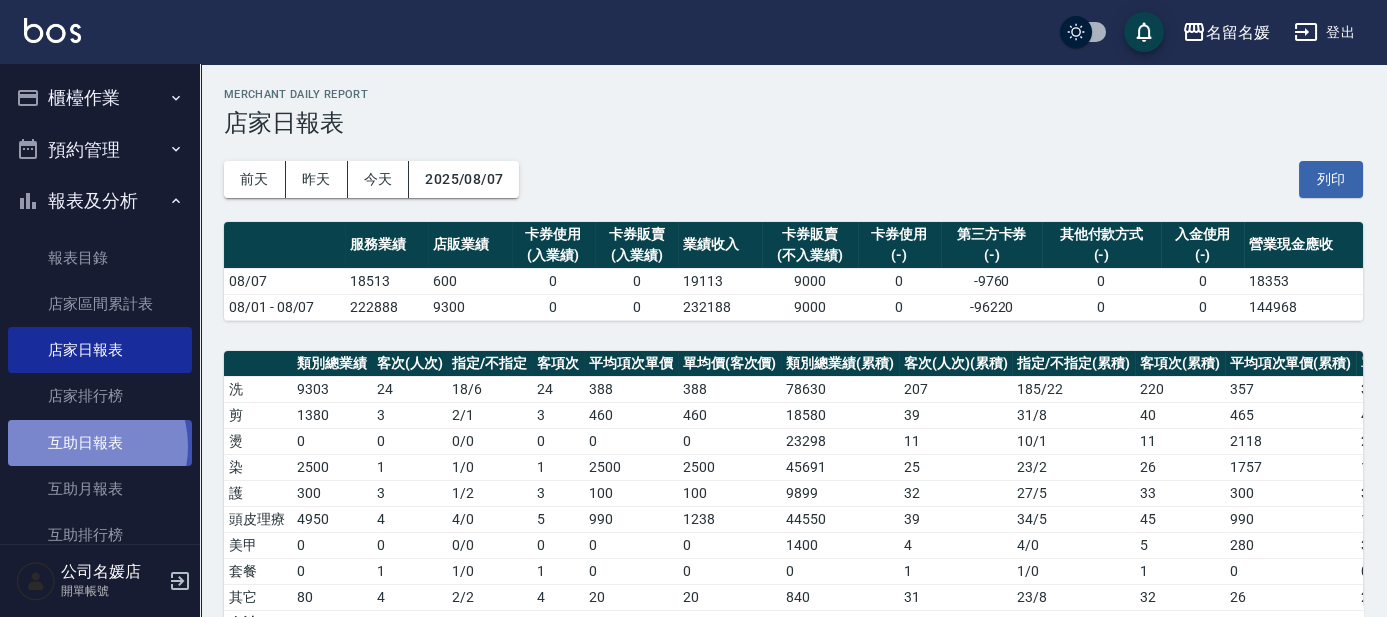 click on "互助日報表" at bounding box center [100, 443] 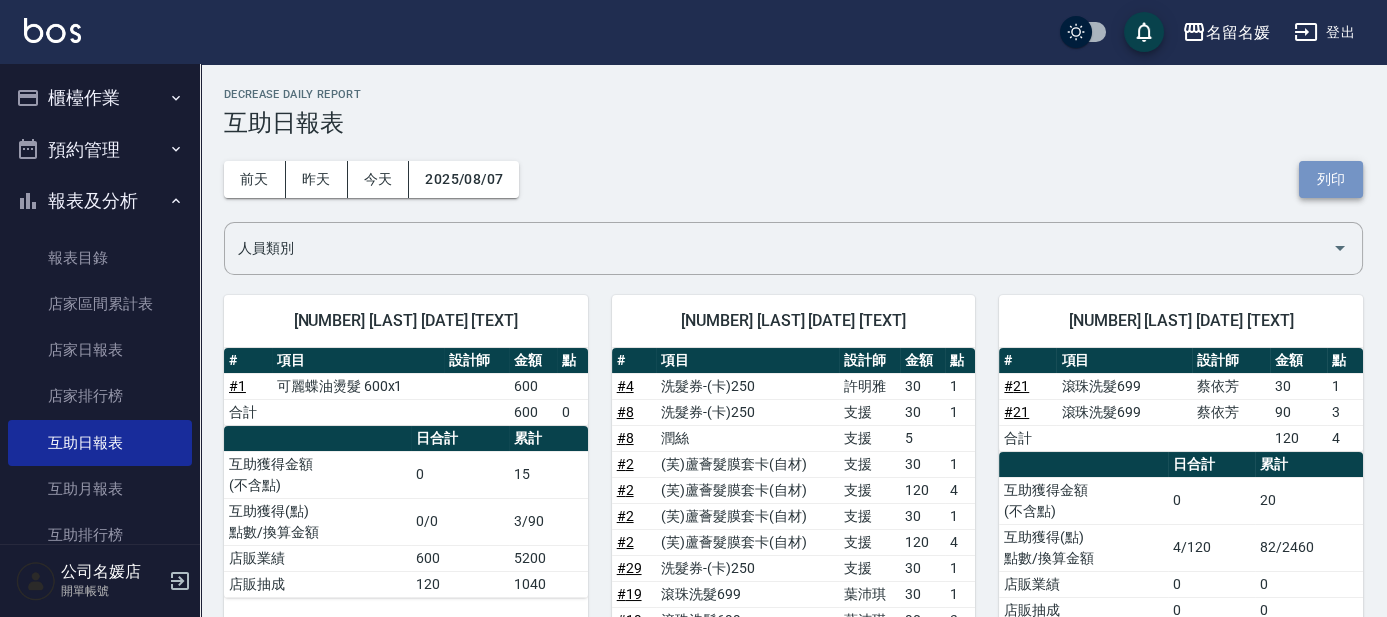 click on "列印" at bounding box center [1331, 179] 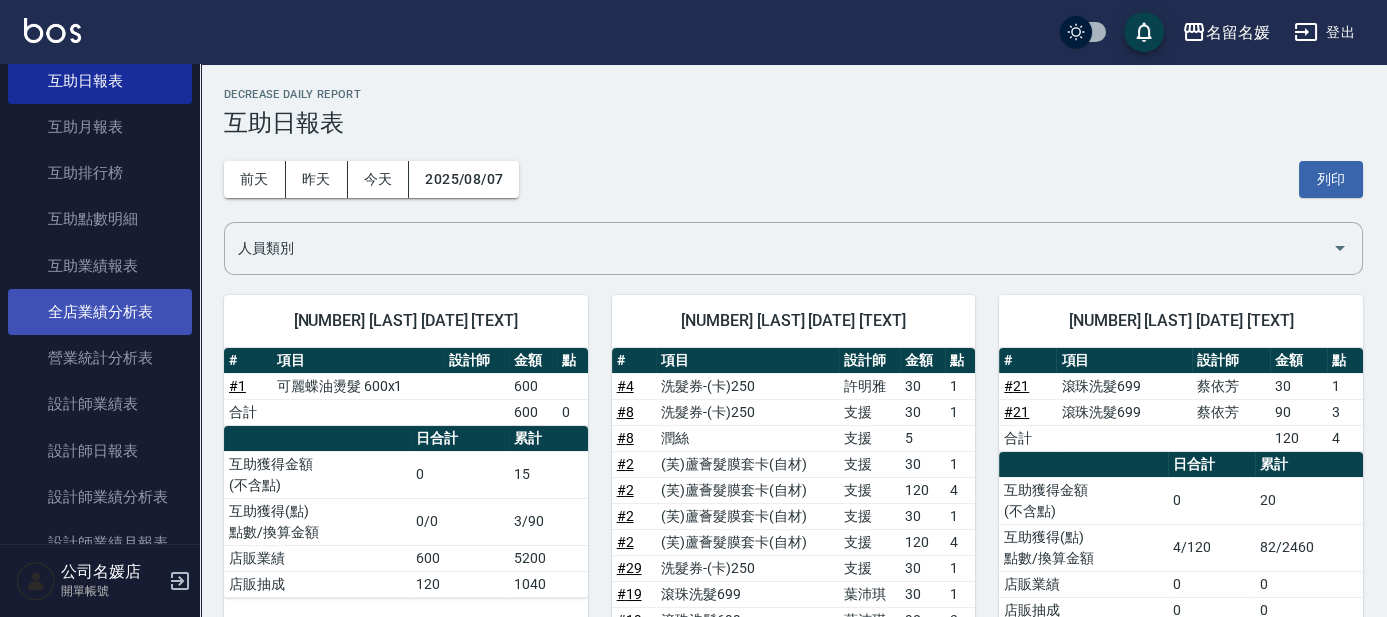 scroll, scrollTop: 363, scrollLeft: 0, axis: vertical 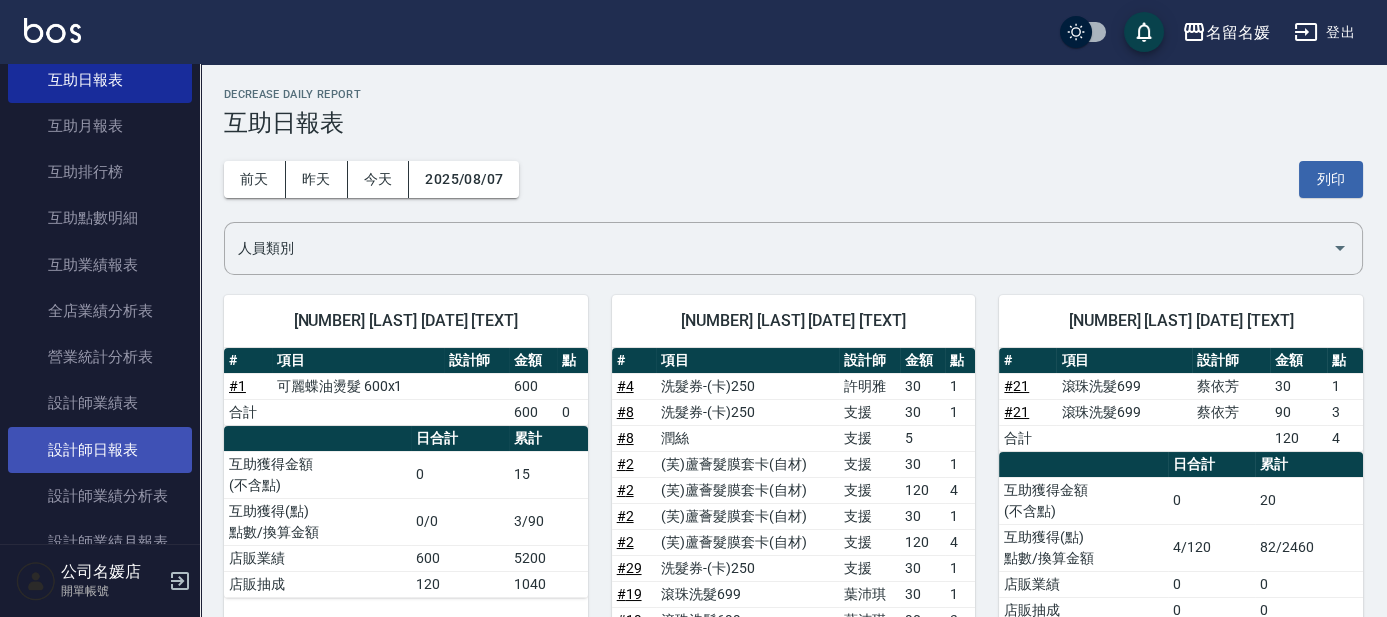 click on "設計師日報表" at bounding box center (100, 450) 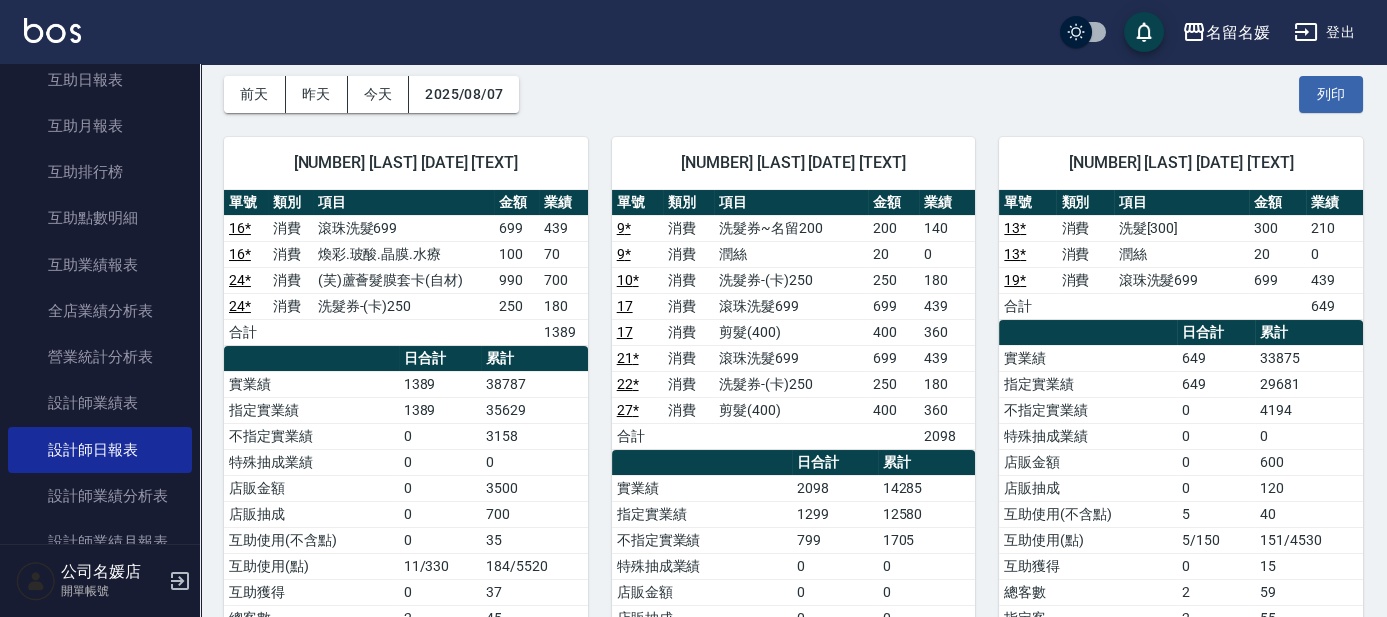 scroll, scrollTop: 90, scrollLeft: 0, axis: vertical 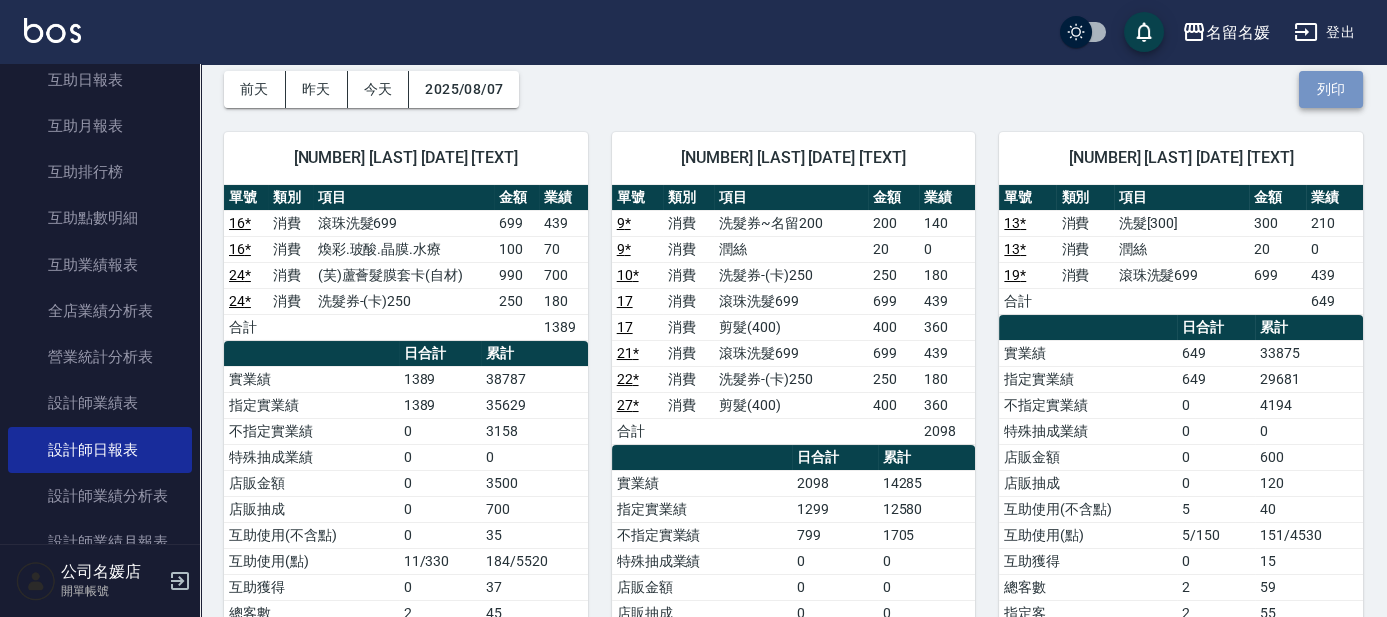 click on "列印" at bounding box center [1331, 89] 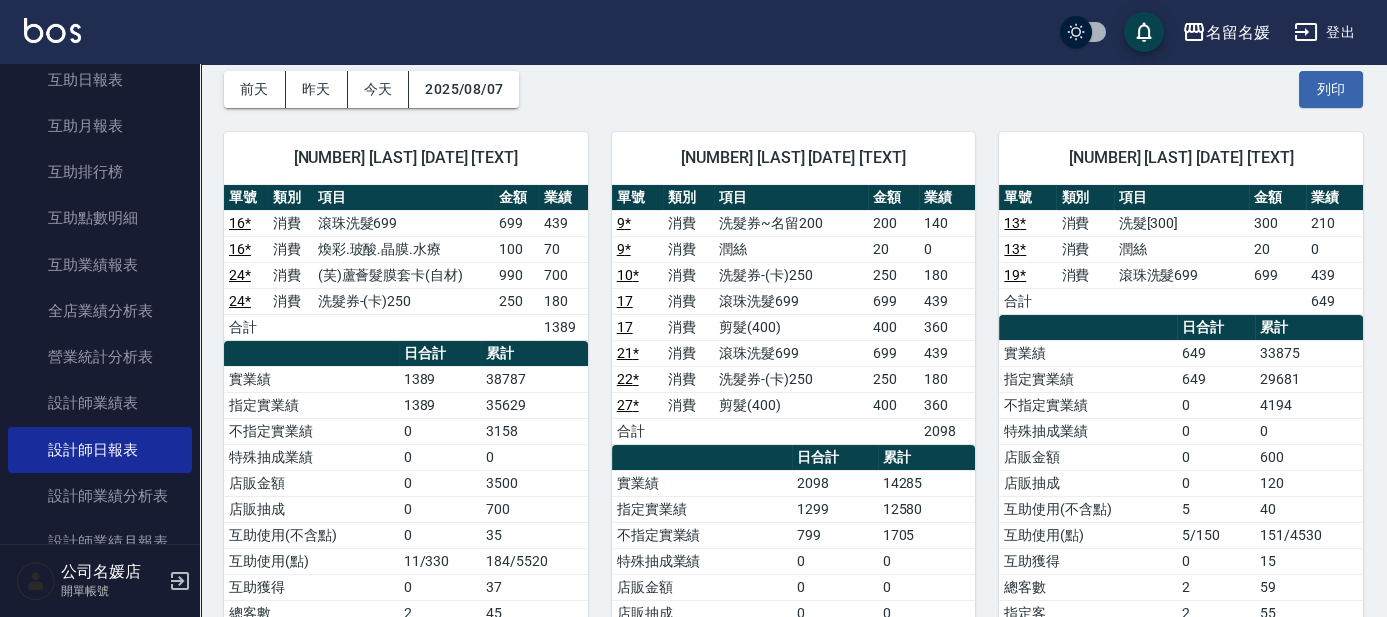 scroll, scrollTop: 88, scrollLeft: 0, axis: vertical 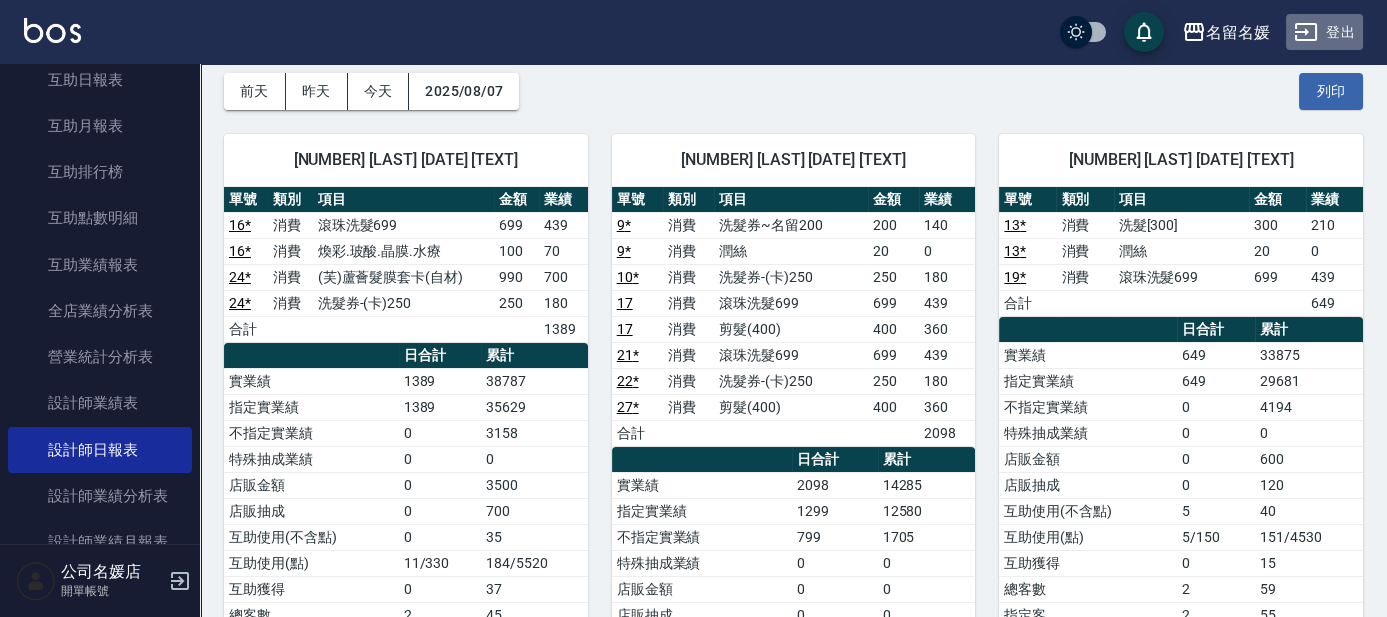 click on "登出" at bounding box center (1324, 32) 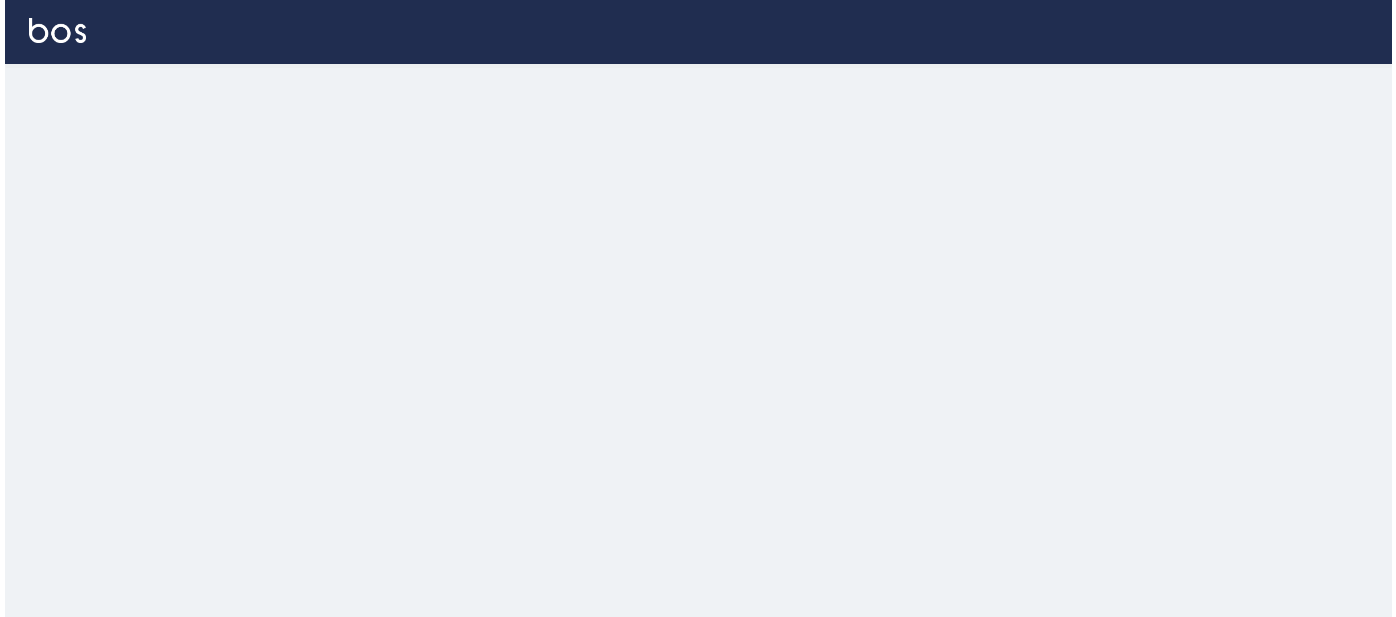 scroll, scrollTop: 0, scrollLeft: 0, axis: both 